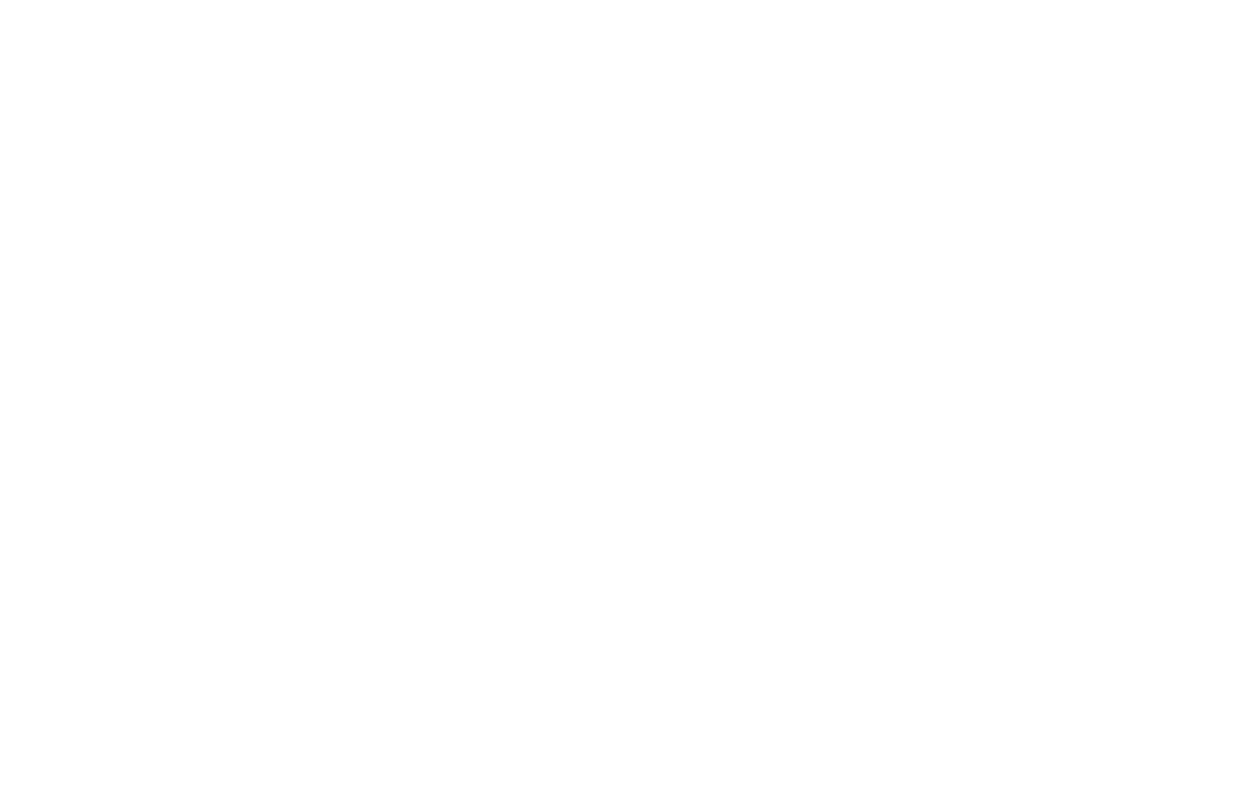 scroll, scrollTop: 0, scrollLeft: 0, axis: both 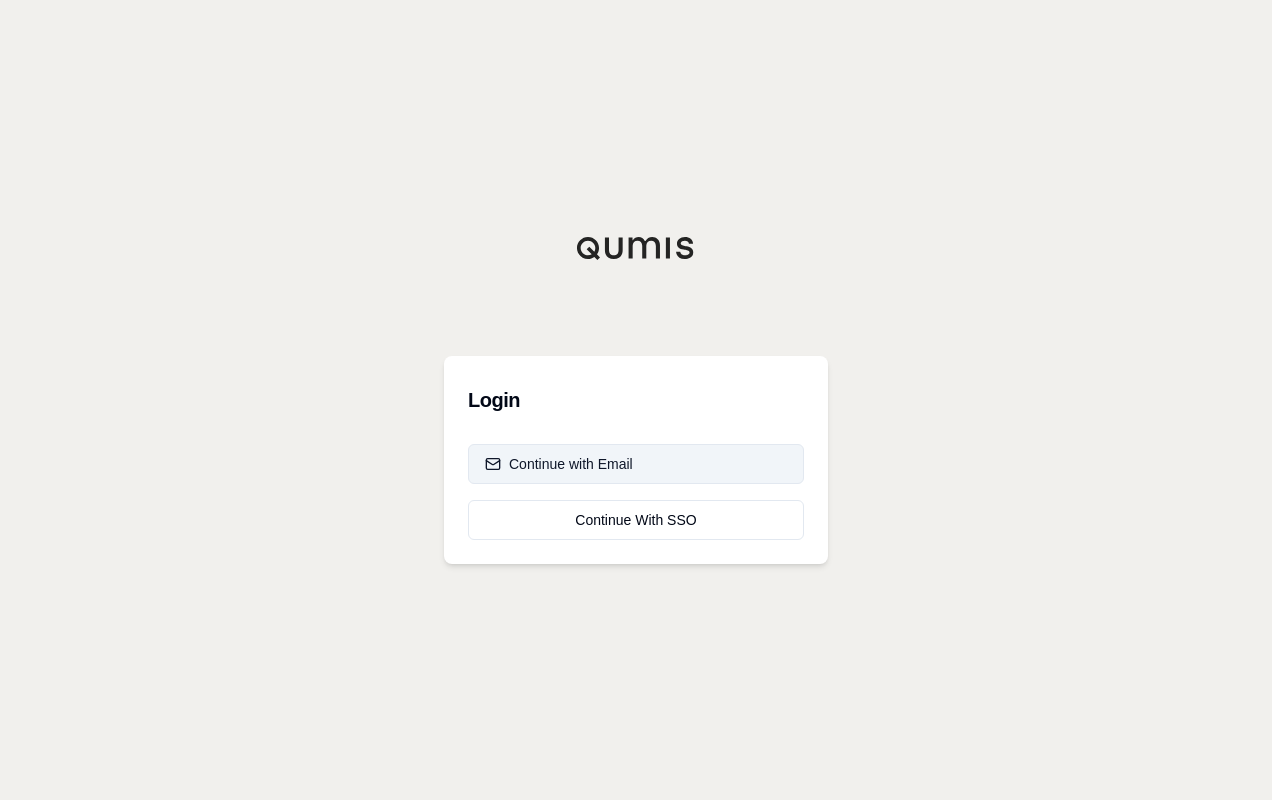 click on "Continue with Email" at bounding box center (559, 464) 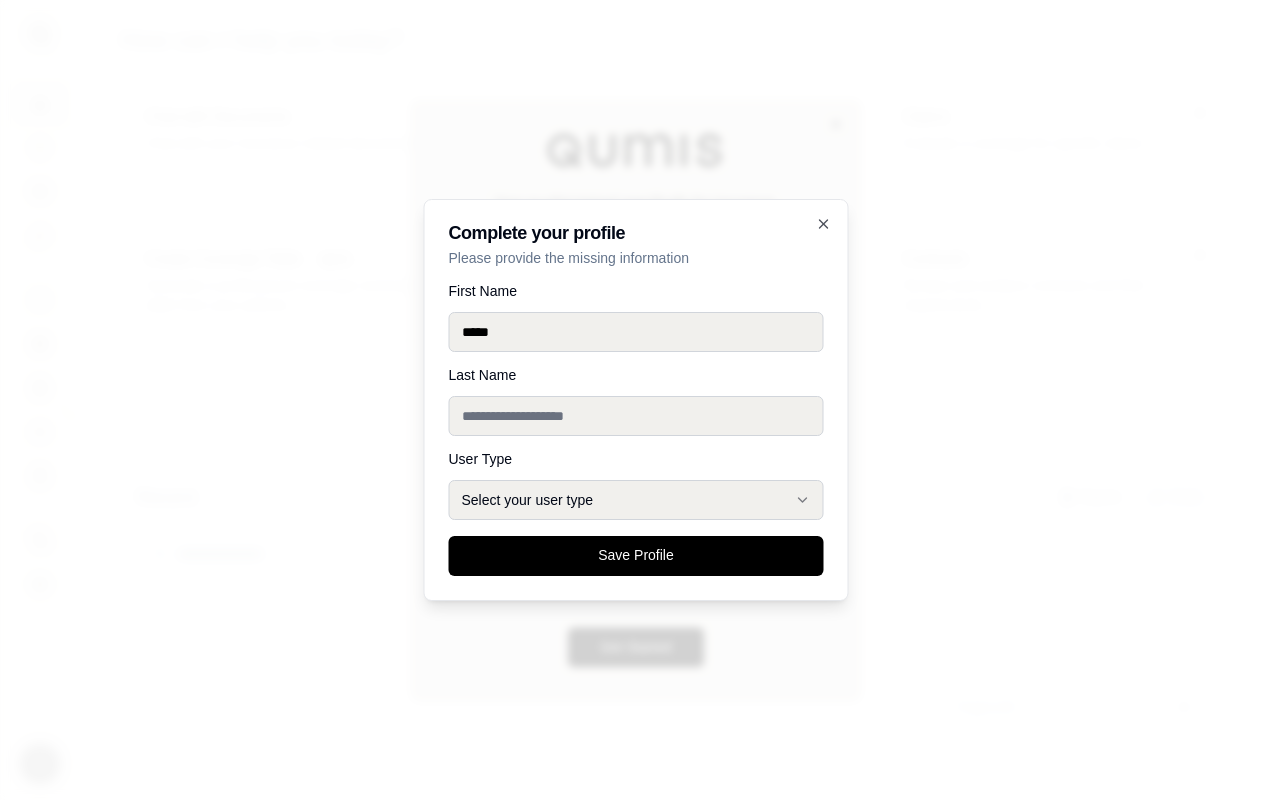 type on "*****" 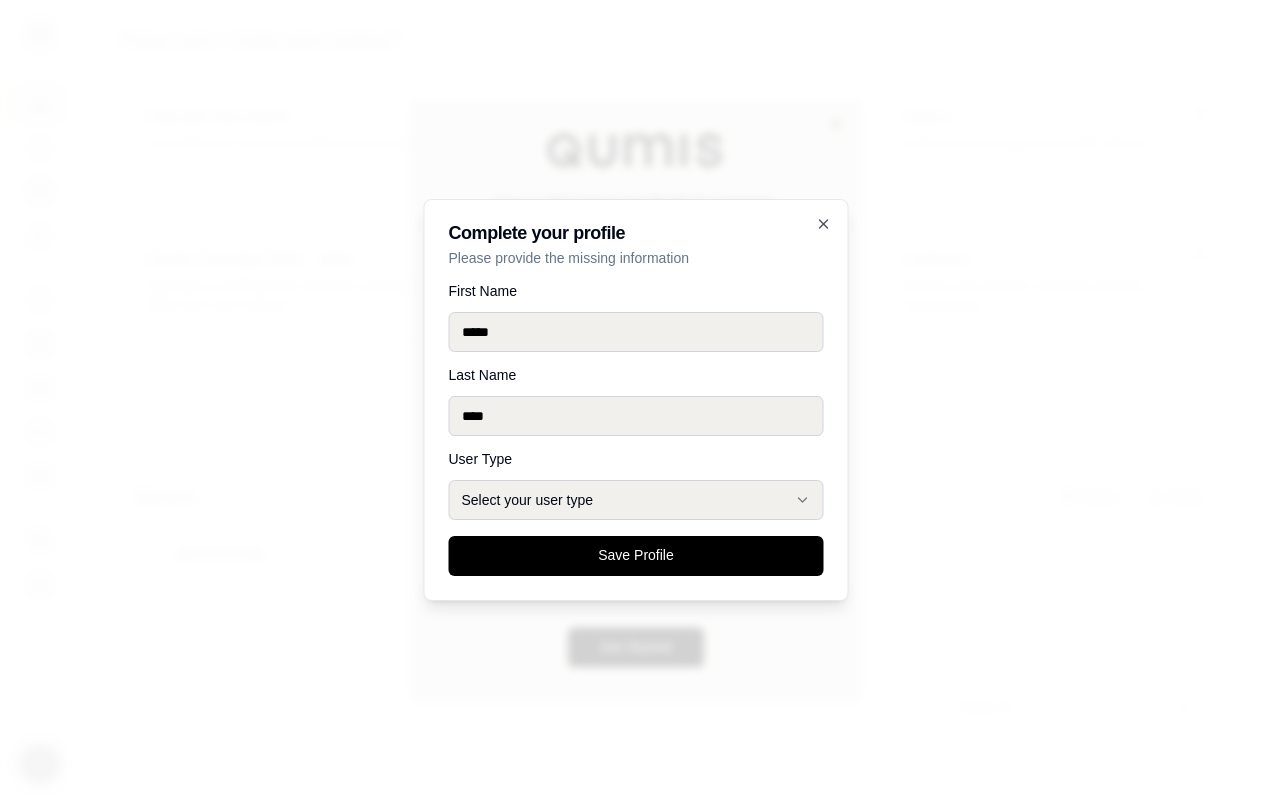 type on "****" 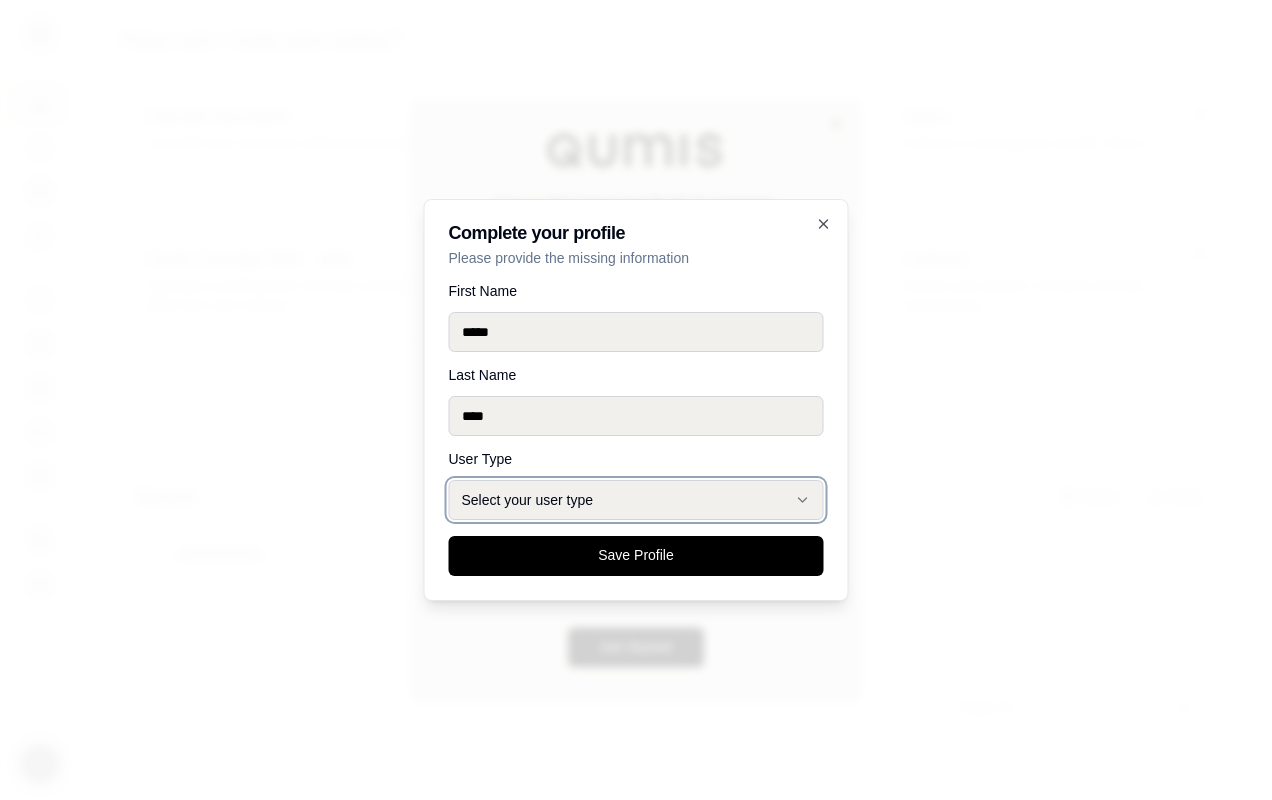 type 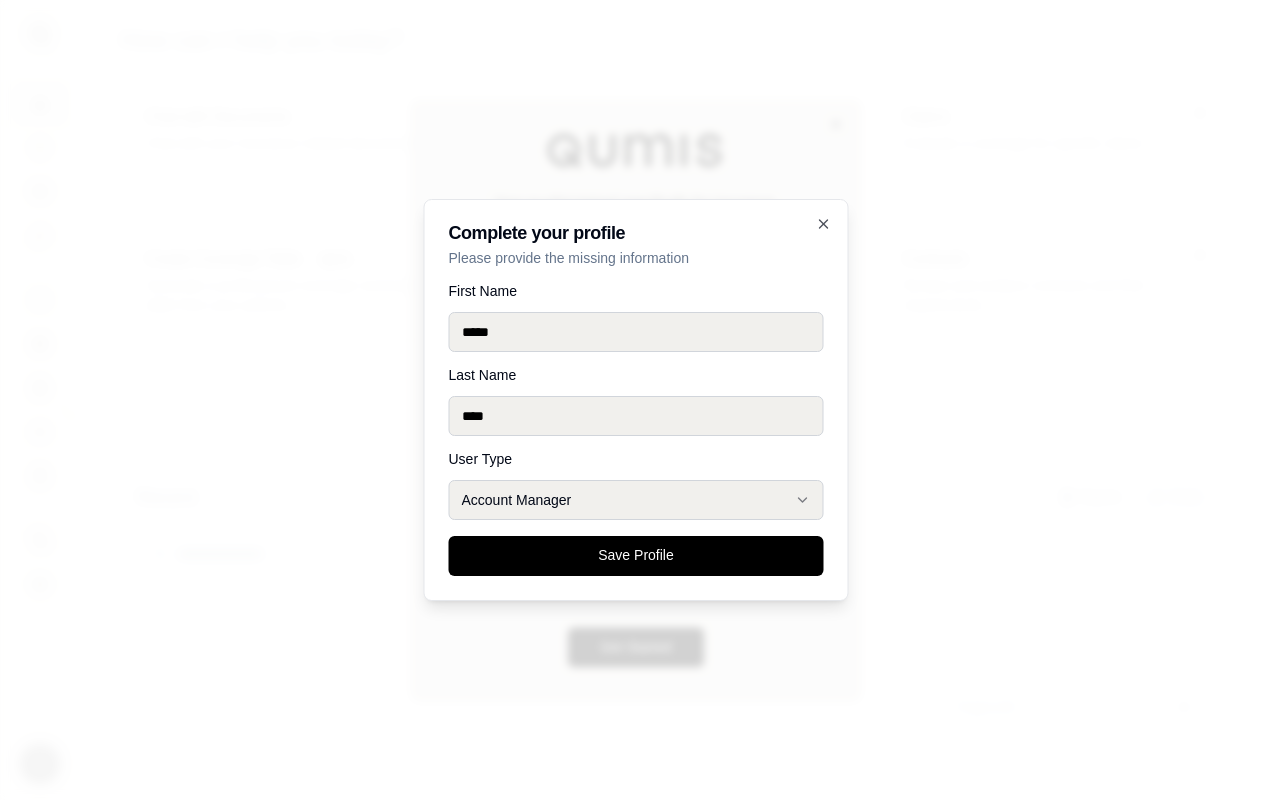 click on "Save Profile" at bounding box center (636, 556) 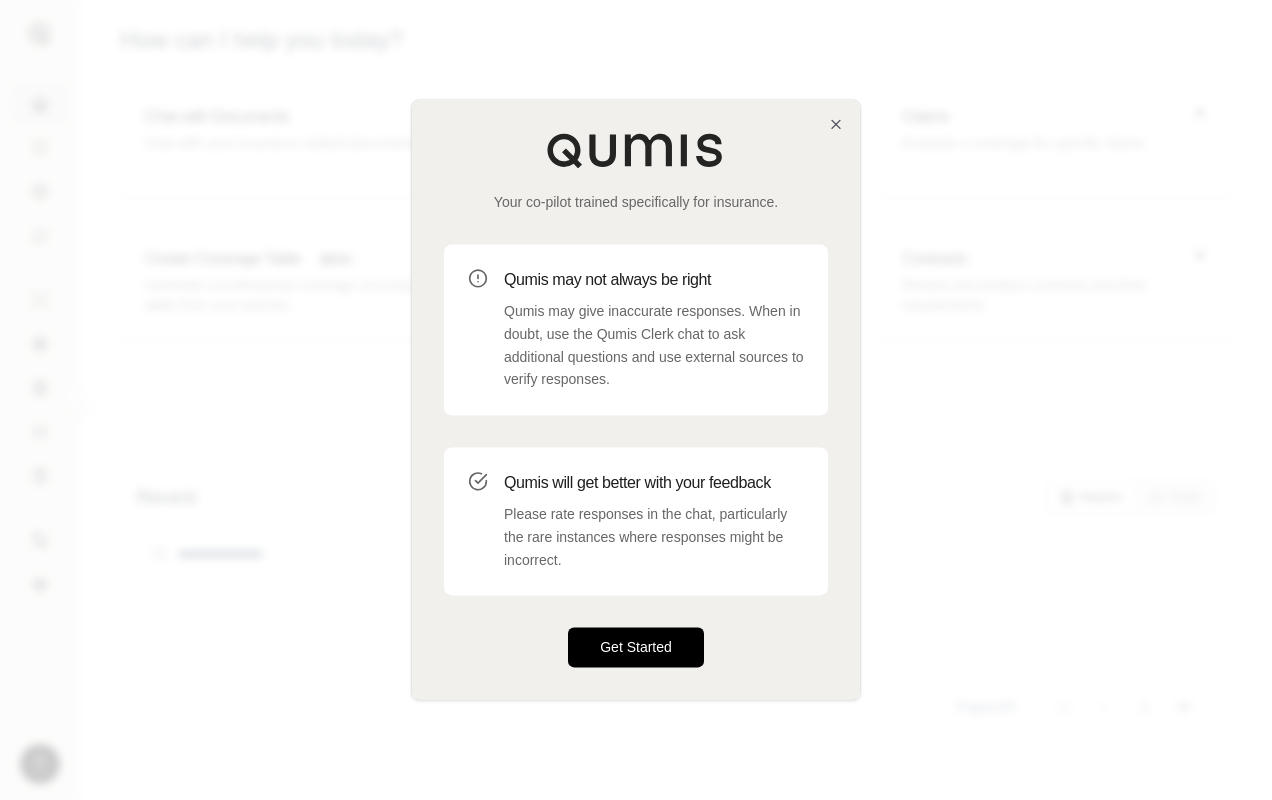 click on "Get Started" at bounding box center [636, 648] 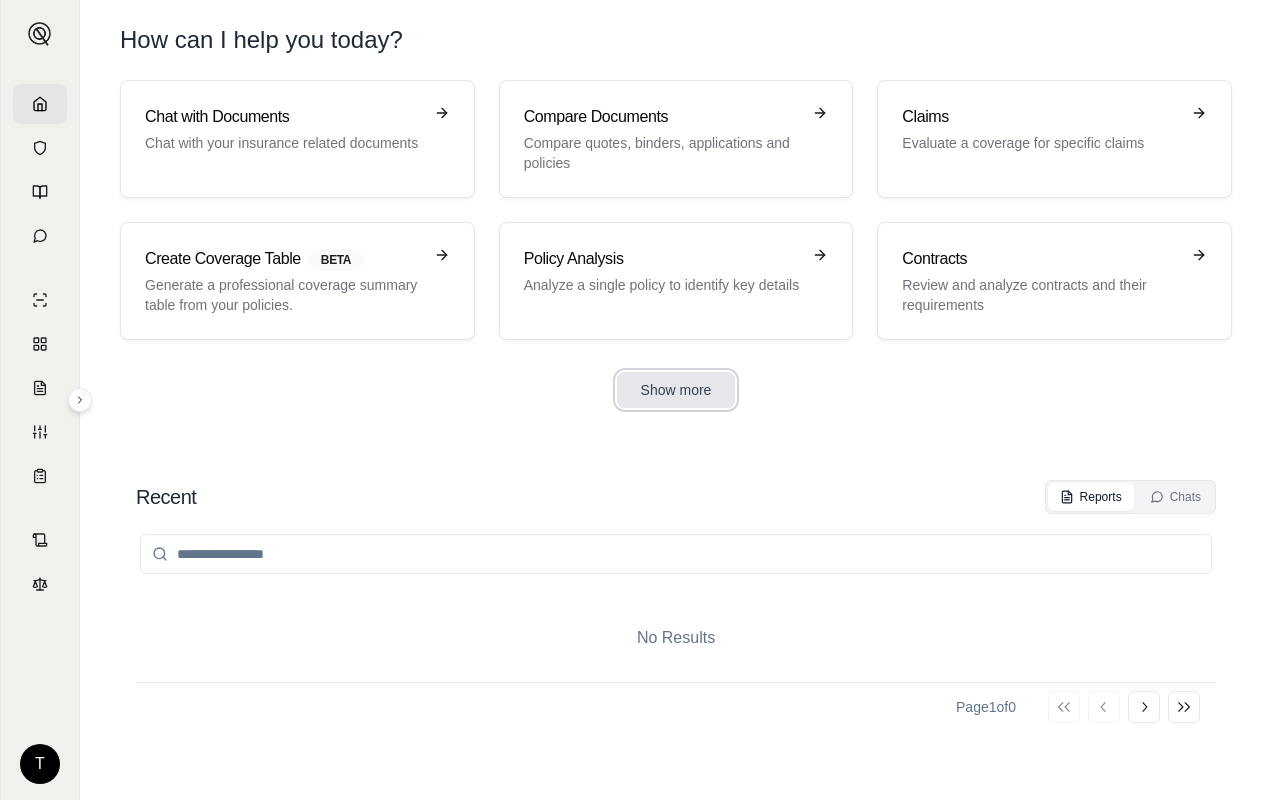 click on "Show more" at bounding box center [676, 390] 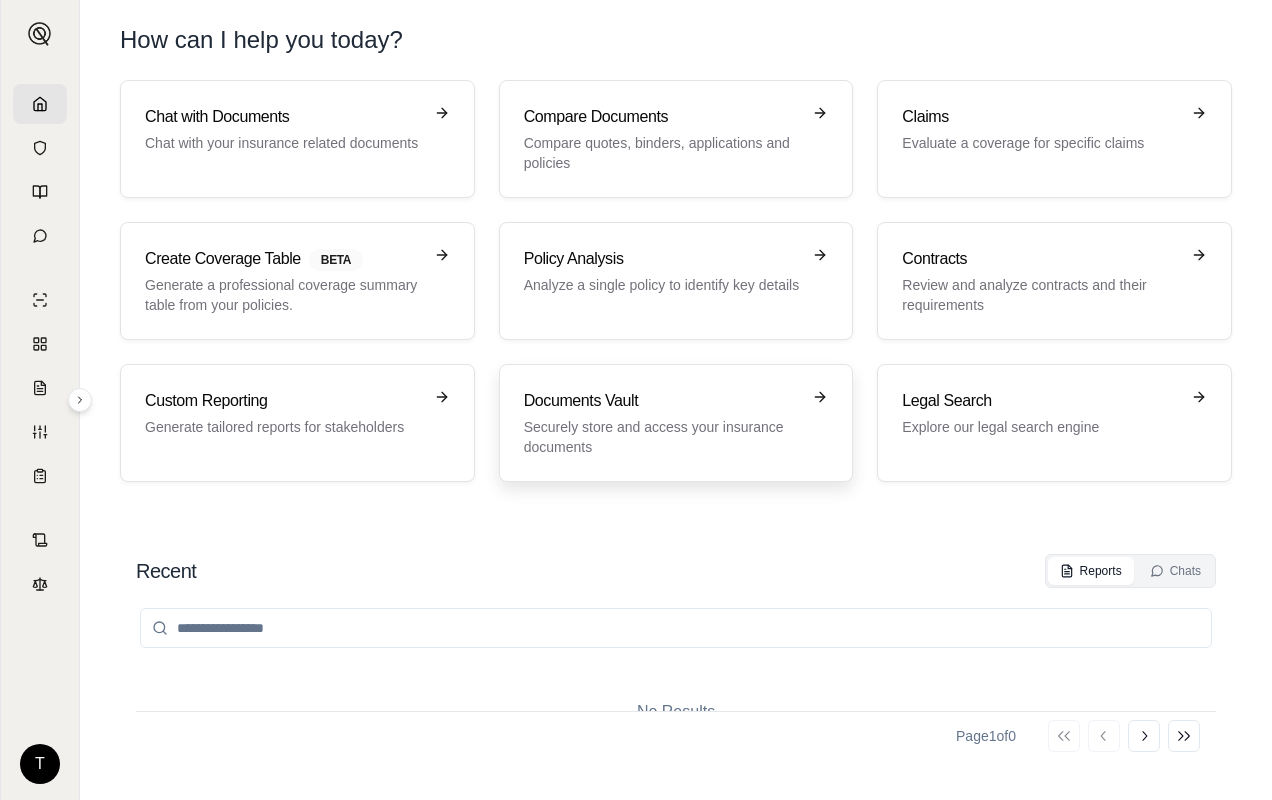 click on "Securely store and access your insurance documents" at bounding box center [662, 437] 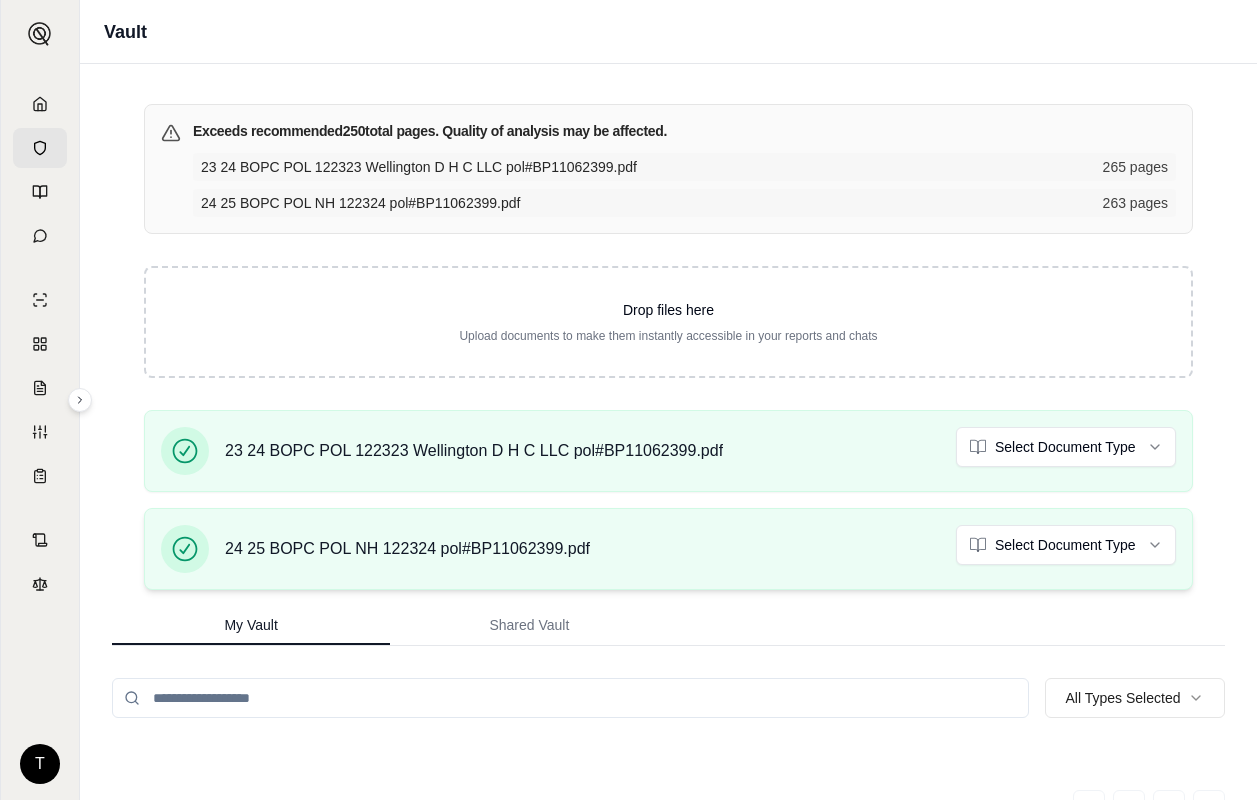 scroll, scrollTop: 7, scrollLeft: 0, axis: vertical 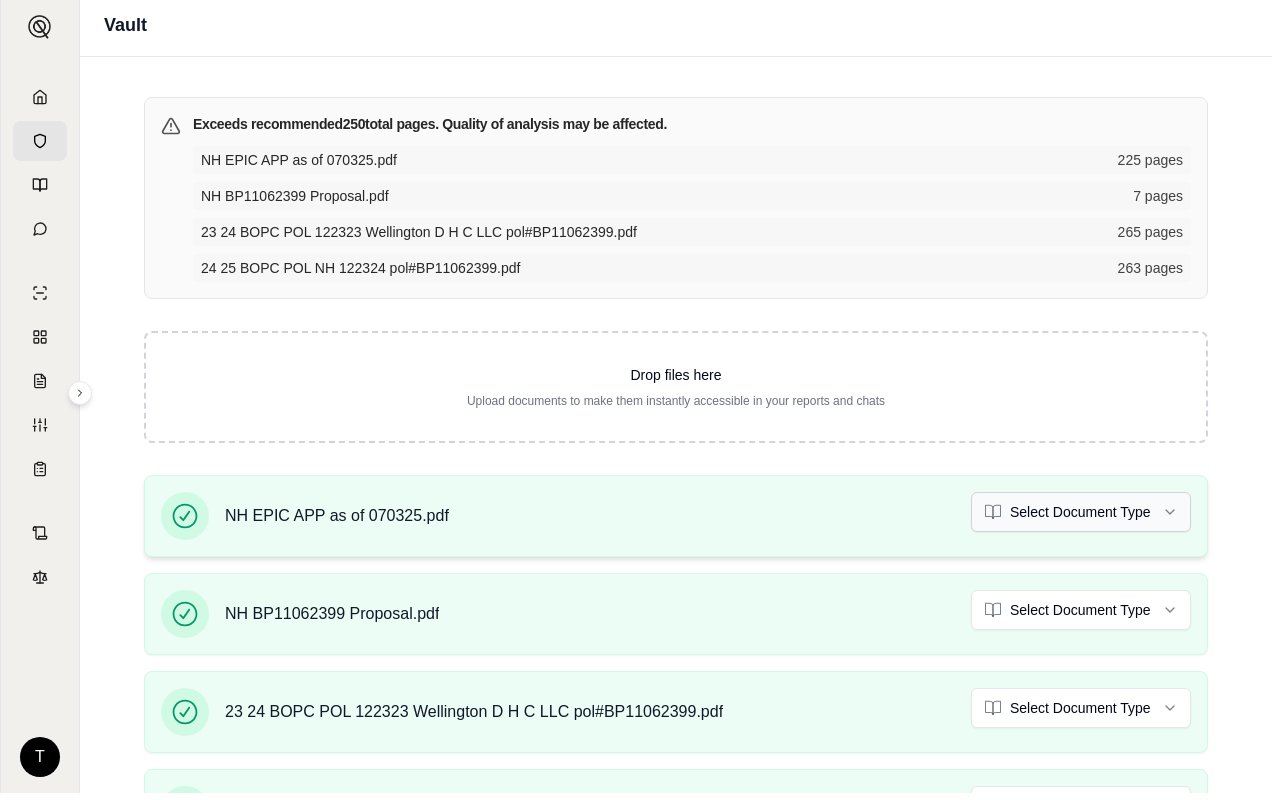 click on "T Vault Exceeds recommended  250  total pages. Quality of analysis may be affected. NH EPIC APP as of 070325.pdf 225 pages NH BP11062399 Proposal.pdf 7 pages 23 24 BOPC POL 122323 Wellington D H C LLC pol#BP11062399.pdf 265 pages 24 25 BOPC POL NH 122324 pol#BP11062399.pdf 263 pages Drop files here Upload documents to make them instantly accessible in your reports and chats NH EPIC APP as of 070325.pdf Select Document Type NH BP11062399 Proposal.pdf Select Document Type 23 24 BOPC POL 122323 Wellington D H C LLC pol#BP11062399.pdf Select Document Type 24 25 BOPC POL NH 122324 pol#BP11062399.pdf Select Document Type My Vault Shared Vault All Types Selected Name Type Created At Actions NH EPIC APP as of 070325.pdf reference [DATE] NH BP11062399 Proposal.pdf reference [DATE] 23 24 BOPC POL 122323 Wellington D H C LLC pol#BP11062399.pdf reference [DATE] 24 25 BOPC POL NH 122324 pol#BP11062399.pdf reference [DATE] Showing 4 of 4 Page  1  of  1 Go to first page Go to previous page" at bounding box center (636, 393) 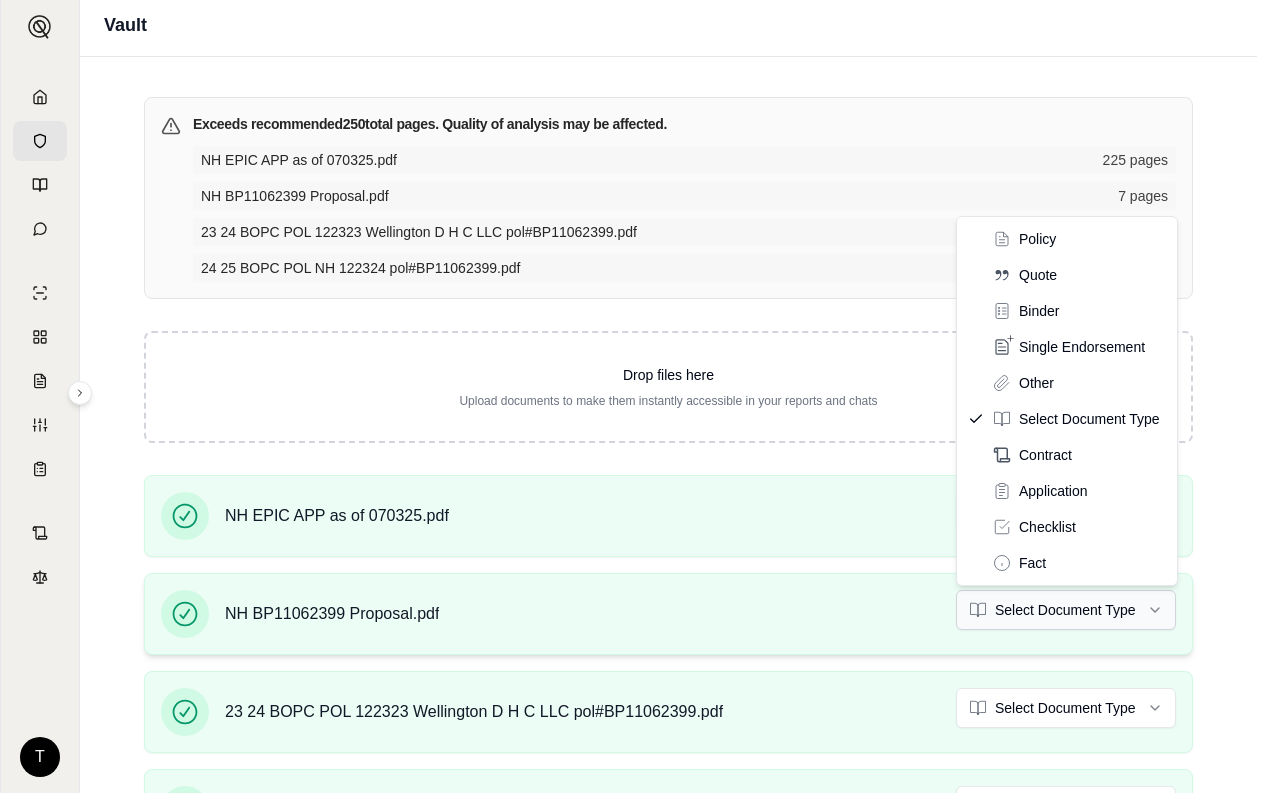 click on "Document type updated successfully T Vault Exceeds recommended  250  total pages. Quality of analysis may be affected. NH EPIC APP as of 070325.pdf 225 pages NH BP11062399 Proposal.pdf 7 pages 23 24 BOPC POL 122323 Wellington D H C LLC pol#BP11062399.pdf 265 pages 24 25 BOPC POL NH 122324 pol#BP11062399.pdf 263 pages Drop files here Upload documents to make them instantly accessible in your reports and chats NH EPIC APP as of 070325.pdf Application NH BP11062399 Proposal.pdf Select Document Type 23 24 BOPC POL 122323 Wellington D H C LLC pol#BP11062399.pdf Select Document Type 24 25 BOPC POL NH 122324 pol#BP11062399.pdf Select Document Type My Vault Shared Vault All Types Selected Name Type Created At Actions NH EPIC APP as of 070325.pdf reference [DATE] NH BP11062399 Proposal.pdf reference [DATE] 23 24 BOPC POL 122323 Wellington D H C LLC pol#BP11062399.pdf reference [DATE] 24 25 BOPC POL NH 122324 pol#BP11062399.pdf reference [DATE] Showing 4 of 4 Page  1  of  1 Go to next page" at bounding box center [636, 393] 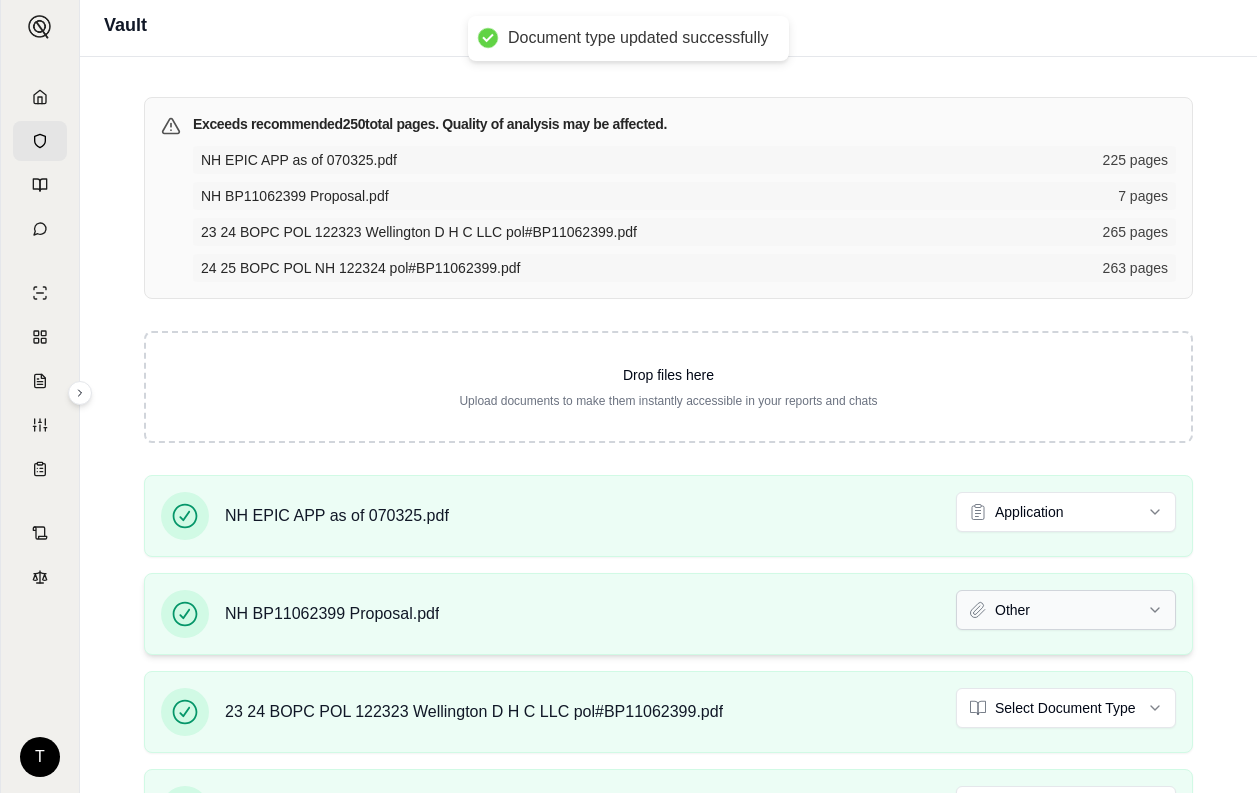 click on "Document type updated successfully T Vault Exceeds recommended  250  total pages. Quality of analysis may be affected. NH EPIC APP as of 070325.pdf 225 pages NH BP11062399 Proposal.pdf 7 pages 23 24 BOPC POL 122323 Wellington D H C LLC pol#BP11062399.pdf 265 pages 24 25 BOPC POL NH 122324 pol#BP11062399.pdf 263 pages Drop files here Upload documents to make them instantly accessible in your reports and chats NH EPIC APP as of 070325.pdf Application NH BP11062399 Proposal.pdf Other 23 24 BOPC POL 122323 Wellington D H C LLC pol#BP11062399.pdf Select Document Type 24 25 BOPC POL NH 122324 pol#BP11062399.pdf Select Document Type My Vault Shared Vault All Types Selected Name Type Created At Actions NH EPIC APP as of 070325.pdf reference [DATE] NH BP11062399 Proposal.pdf reference [DATE] 23 24 BOPC POL 122323 Wellington D H C LLC pol#BP11062399.pdf reference [DATE] 24 25 BOPC POL NH 122324 pol#BP11062399.pdf reference [DATE] Showing 4 of 4 Page  1  of  1 Go to first page" at bounding box center (628, 393) 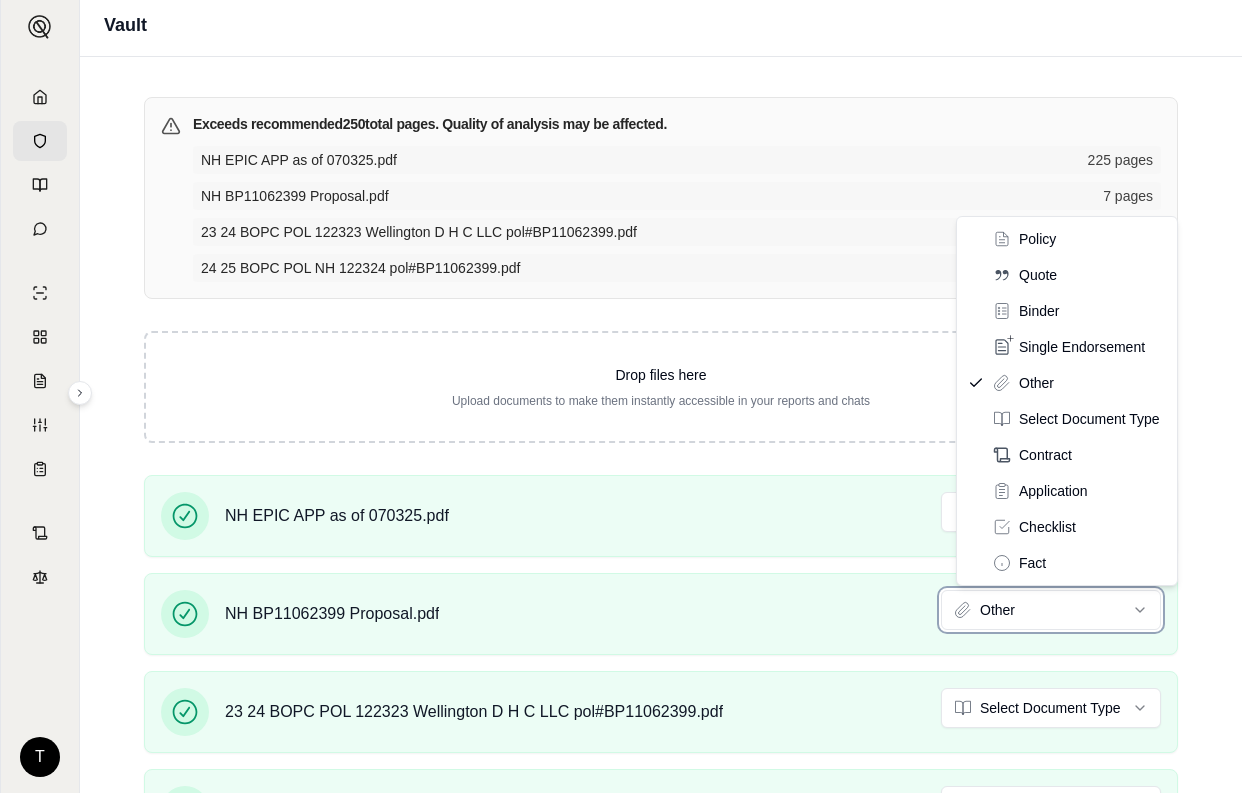 click on "T Vault Exceeds recommended  250  total pages. Quality of analysis may be affected. NH EPIC APP as of 070325.pdf 225 pages NH BP11062399 Proposal.pdf 7 pages 23 24 BOPC POL 122323 Wellington D H C LLC pol#BP11062399.pdf 265 pages 24 25 BOPC POL NH 122324 pol#BP11062399.pdf 263 pages Drop files here Upload documents to make them instantly accessible in your reports and chats NH EPIC APP as of 070325.pdf Application NH BP11062399 Proposal.pdf Other 23 24 BOPC POL 122323 Wellington D H C LLC pol#BP11062399.pdf Select Document Type 24 25 BOPC POL NH 122324 pol#BP11062399.pdf Select Document Type My Vault Shared Vault All Types Selected Name Type Created At Actions NH EPIC APP as of 070325.pdf application [DATE] NH BP11062399 Proposal.pdf reference [DATE] 23 24 BOPC POL 122323 Wellington D H C LLC pol#BP11062399.pdf reference [DATE] 24 25 BOPC POL NH 122324 pol#BP11062399.pdf reference [DATE] Showing 4 of 4 Page  1  of  1 Go to first page Go to previous page Go to next page
Fact" at bounding box center [628, 393] 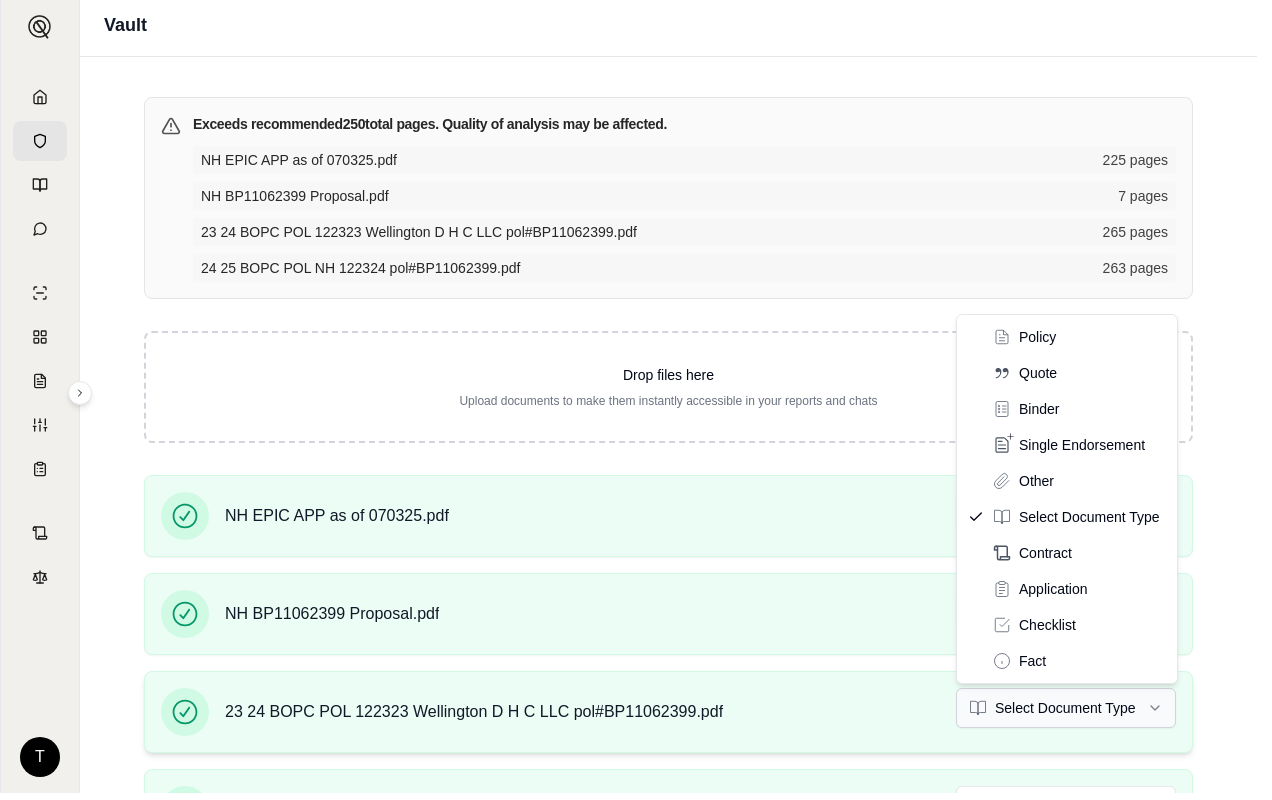 click on "T Vault Exceeds recommended  250  total pages. Quality of analysis may be affected. NH EPIC APP as of 070325.pdf 225 pages NH BP11062399 Proposal.pdf 7 pages 23 24 BOPC POL 122323 Wellington D H C LLC pol#BP11062399.pdf 265 pages 24 25 BOPC POL NH 122324 pol#BP11062399.pdf 263 pages Drop files here Upload documents to make them instantly accessible in your reports and chats NH EPIC APP as of 070325.pdf Application NH BP11062399 Proposal.pdf Other 23 24 BOPC POL 122323 Wellington D H C LLC pol#BP11062399.pdf Select Document Type 24 25 BOPC POL NH 122324 pol#BP11062399.pdf Select Document Type My Vault Shared Vault All Types Selected Name Type Created At Actions NH EPIC APP as of 070325.pdf application [DATE] NH BP11062399 Proposal.pdf reference [DATE] 23 24 BOPC POL 122323 Wellington D H C LLC pol#BP11062399.pdf reference [DATE] 24 25 BOPC POL NH 122324 pol#BP11062399.pdf reference [DATE] Showing 4 of 4 Page  1  of  1 Go to first page Go to previous page Go to next page
Fact" at bounding box center [636, 393] 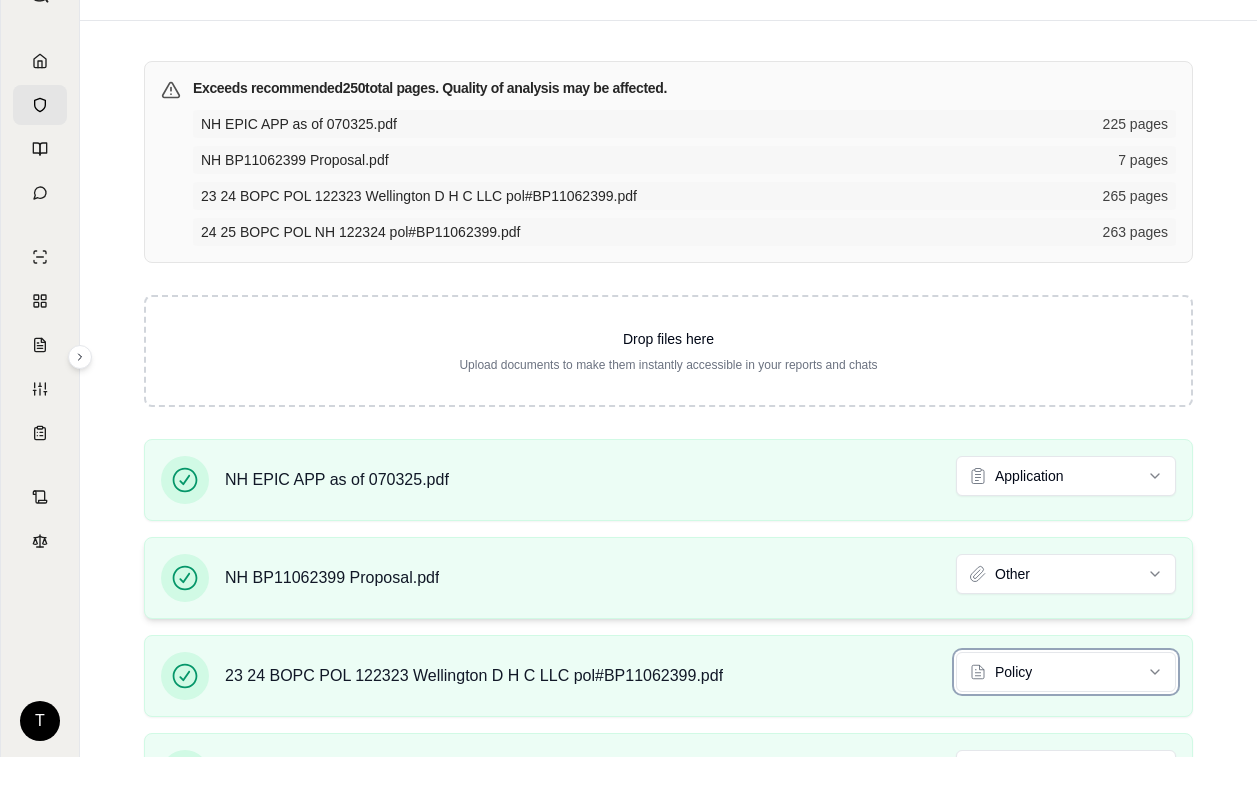 scroll, scrollTop: 7, scrollLeft: 0, axis: vertical 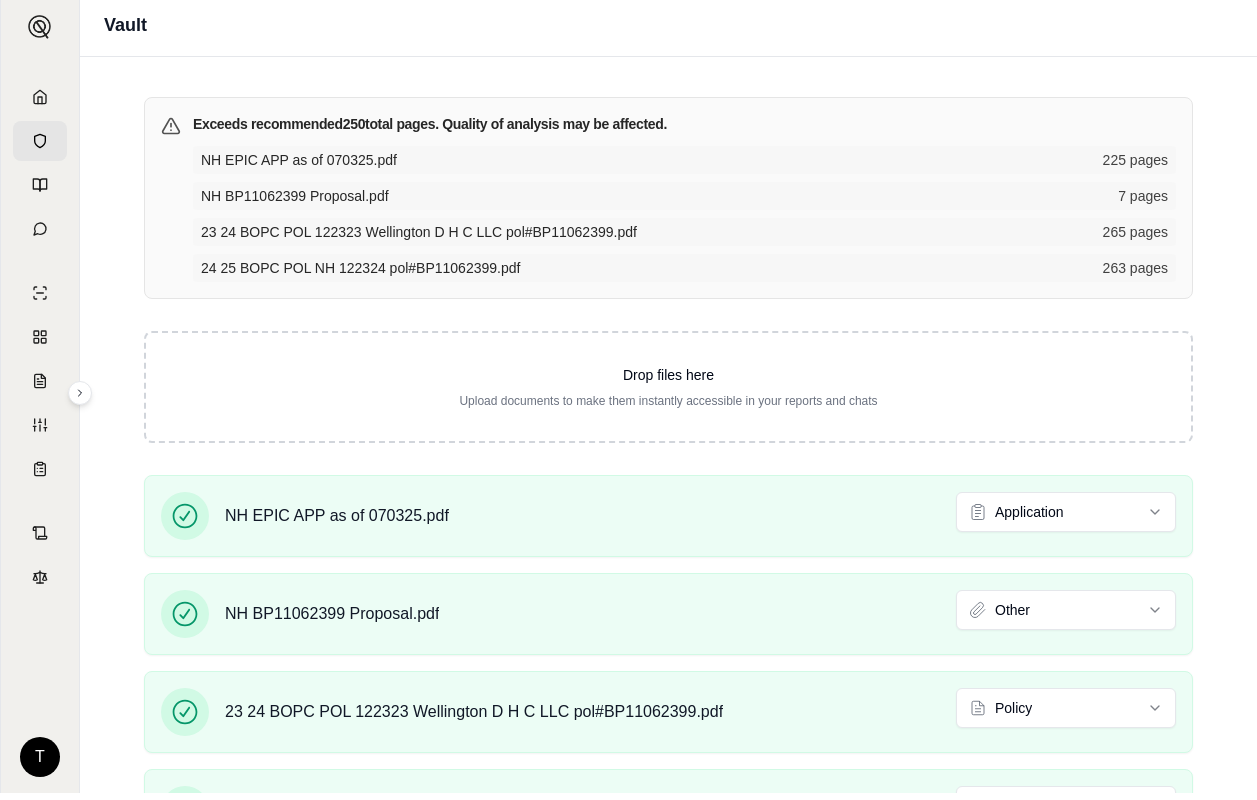 click on "24 25 BOPC POL NH 122324 pol#BP11062399.pdf" at bounding box center [646, 268] 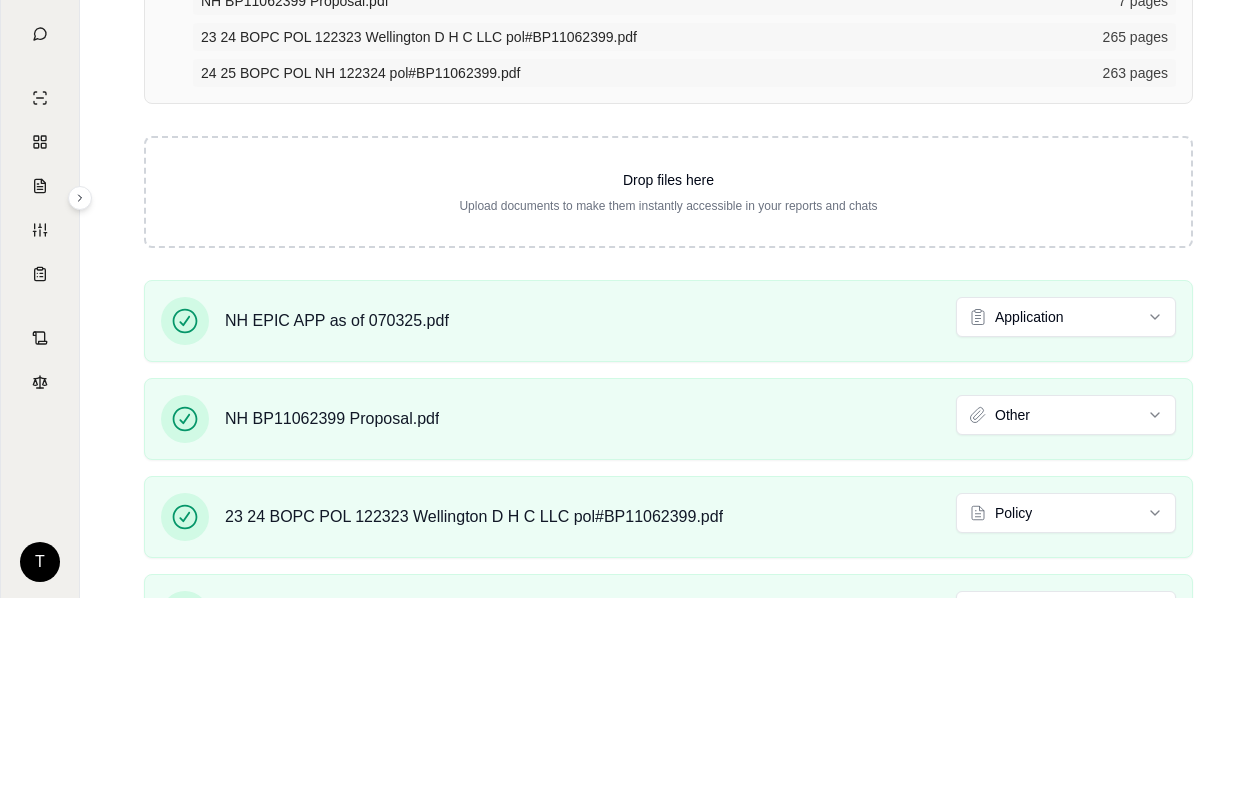 scroll, scrollTop: 275, scrollLeft: 0, axis: vertical 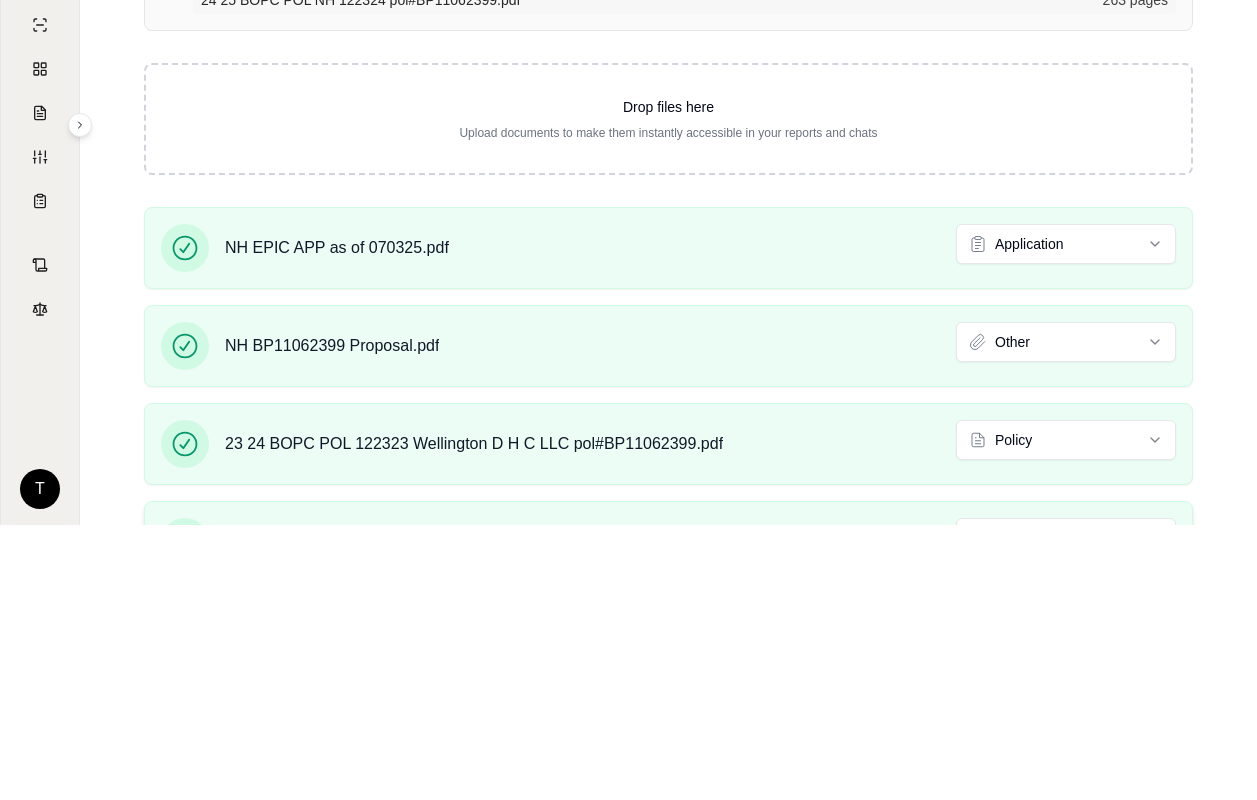 click on "24 25 BOPC POL NH 122324 pol#BP11062399.pdf Select Document Type" at bounding box center (668, 542) 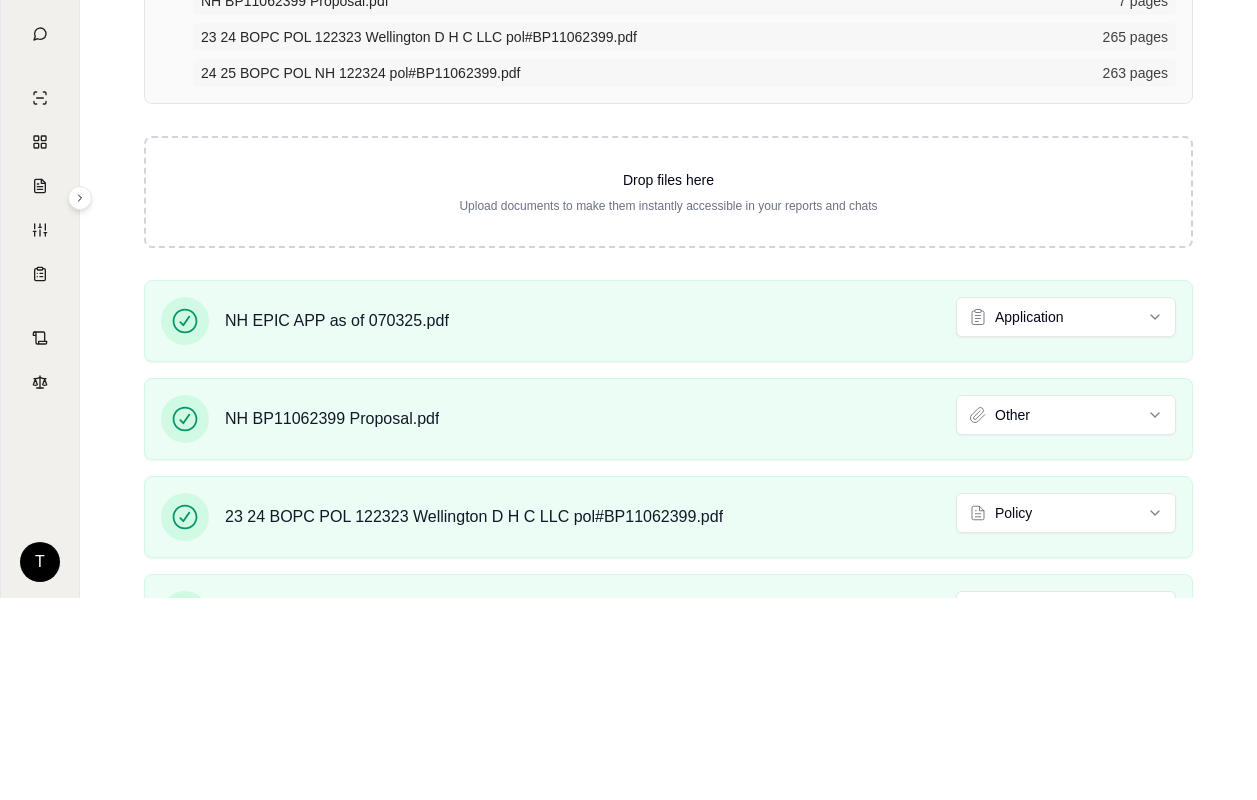 scroll, scrollTop: 207, scrollLeft: 0, axis: vertical 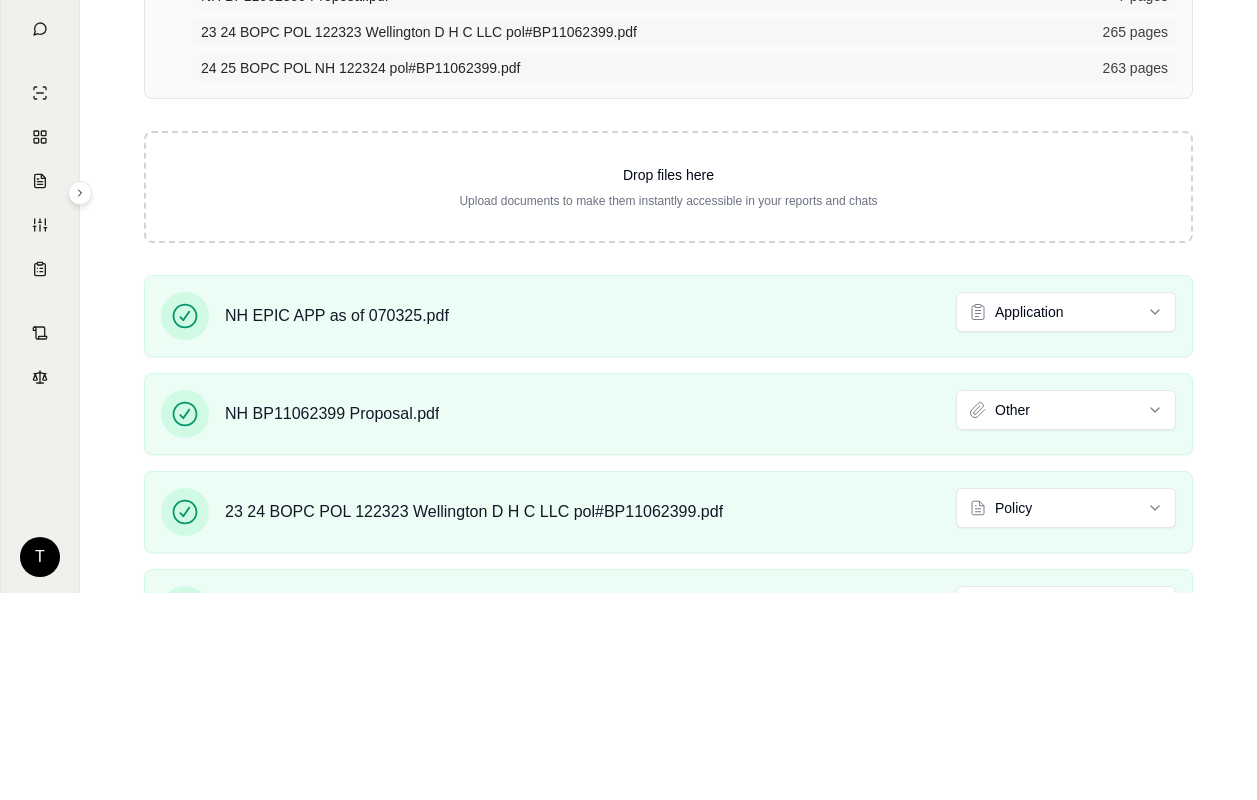 click on "24 25 BOPC POL NH 122324 pol#BP11062399.pdf" at bounding box center [646, 68] 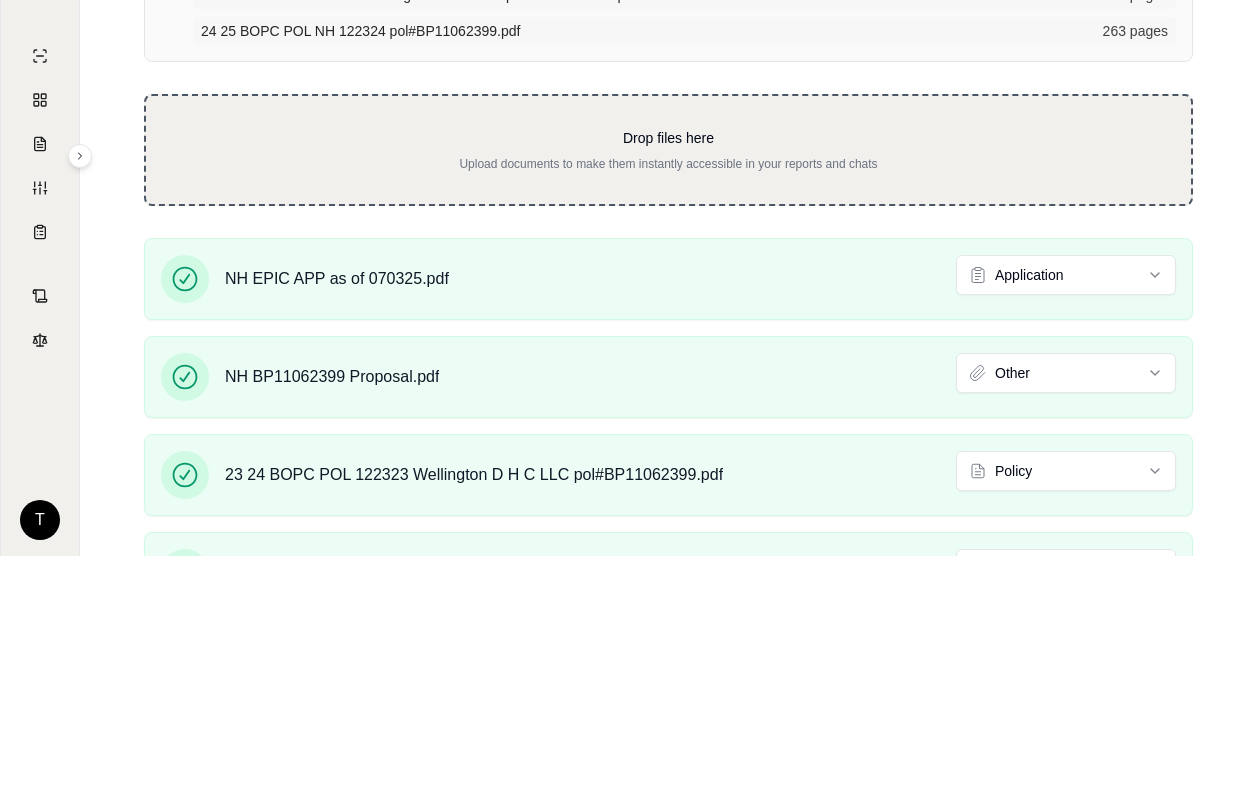 scroll, scrollTop: 275, scrollLeft: 0, axis: vertical 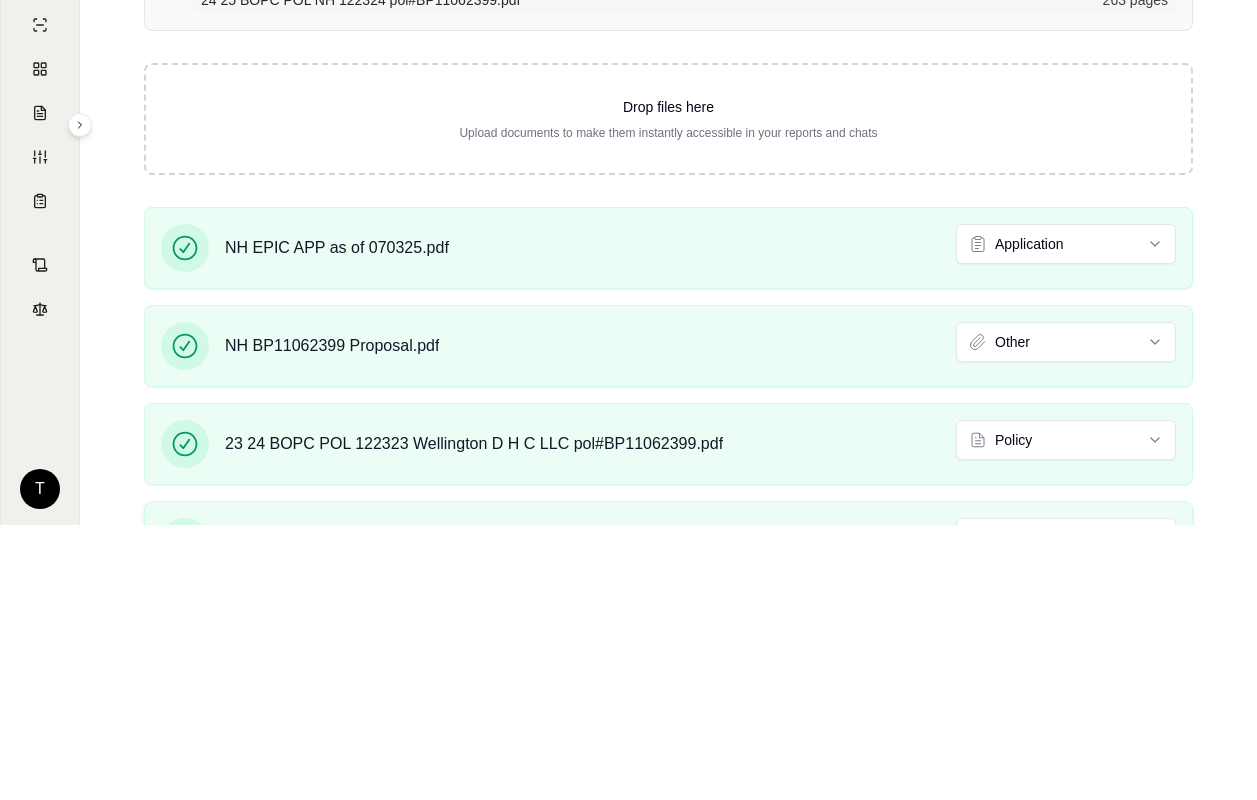 click on "24 25 BOPC POL NH 122324 pol#BP11062399.pdf Select Document Type" at bounding box center [668, 542] 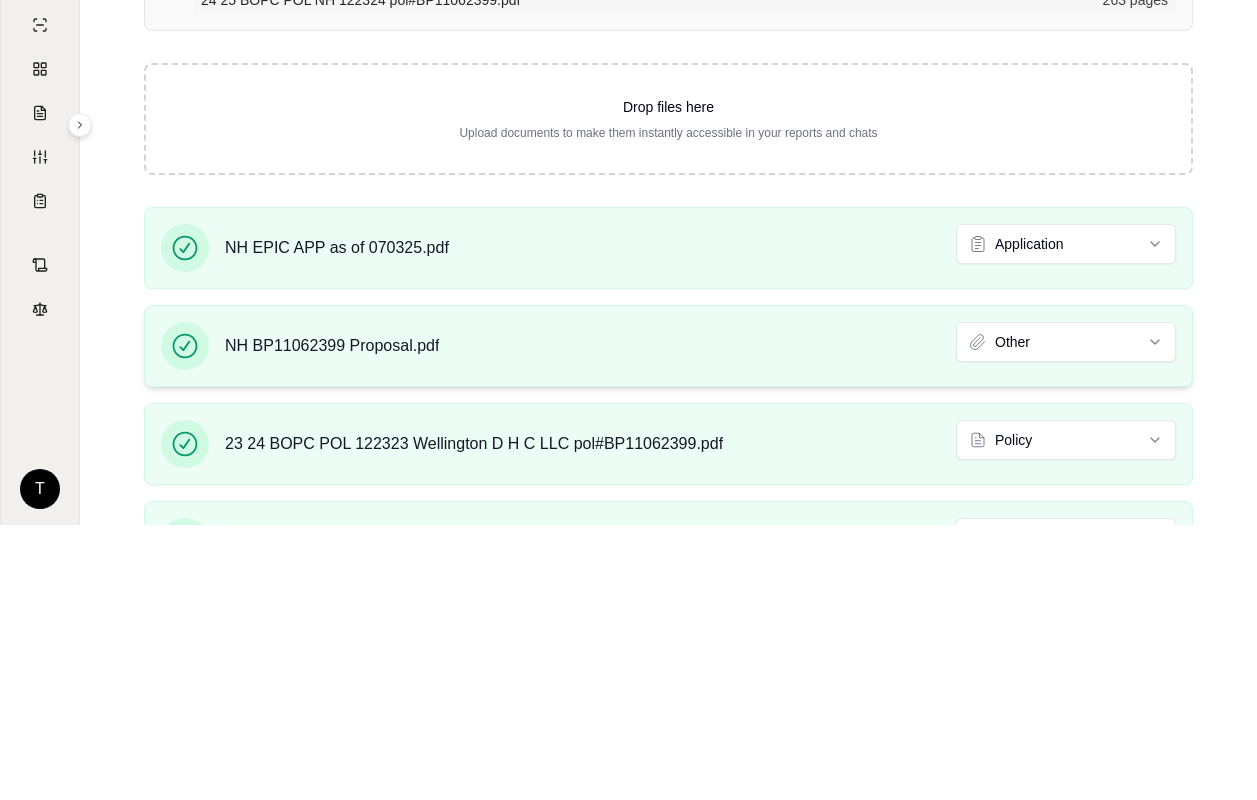 click 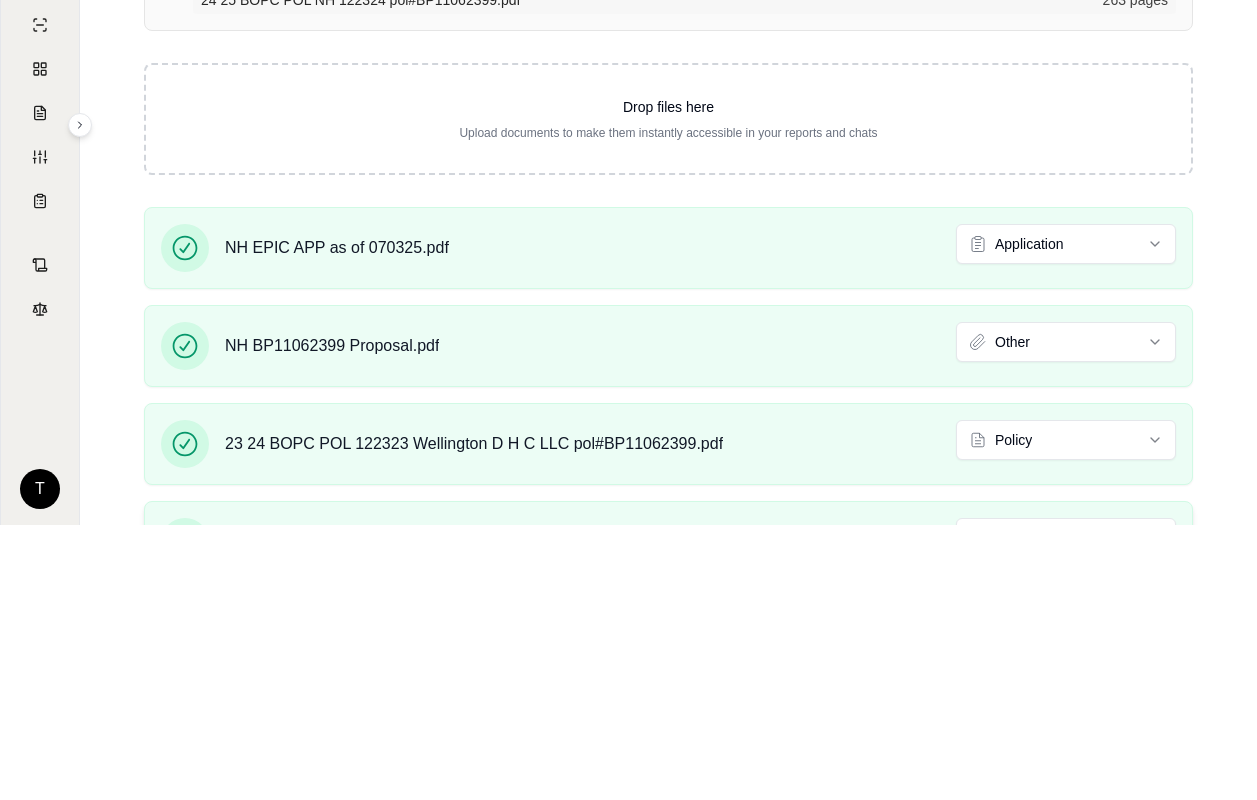 click at bounding box center [185, 542] 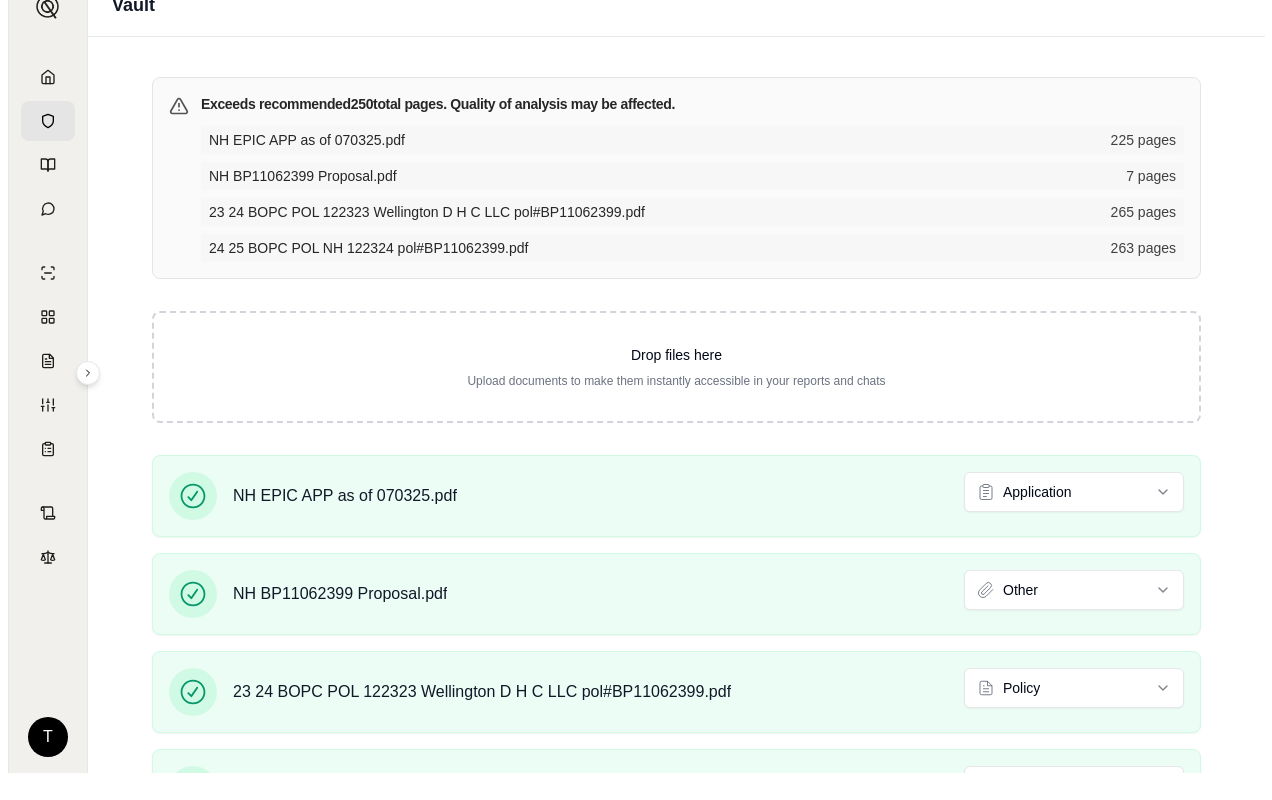scroll, scrollTop: 0, scrollLeft: 0, axis: both 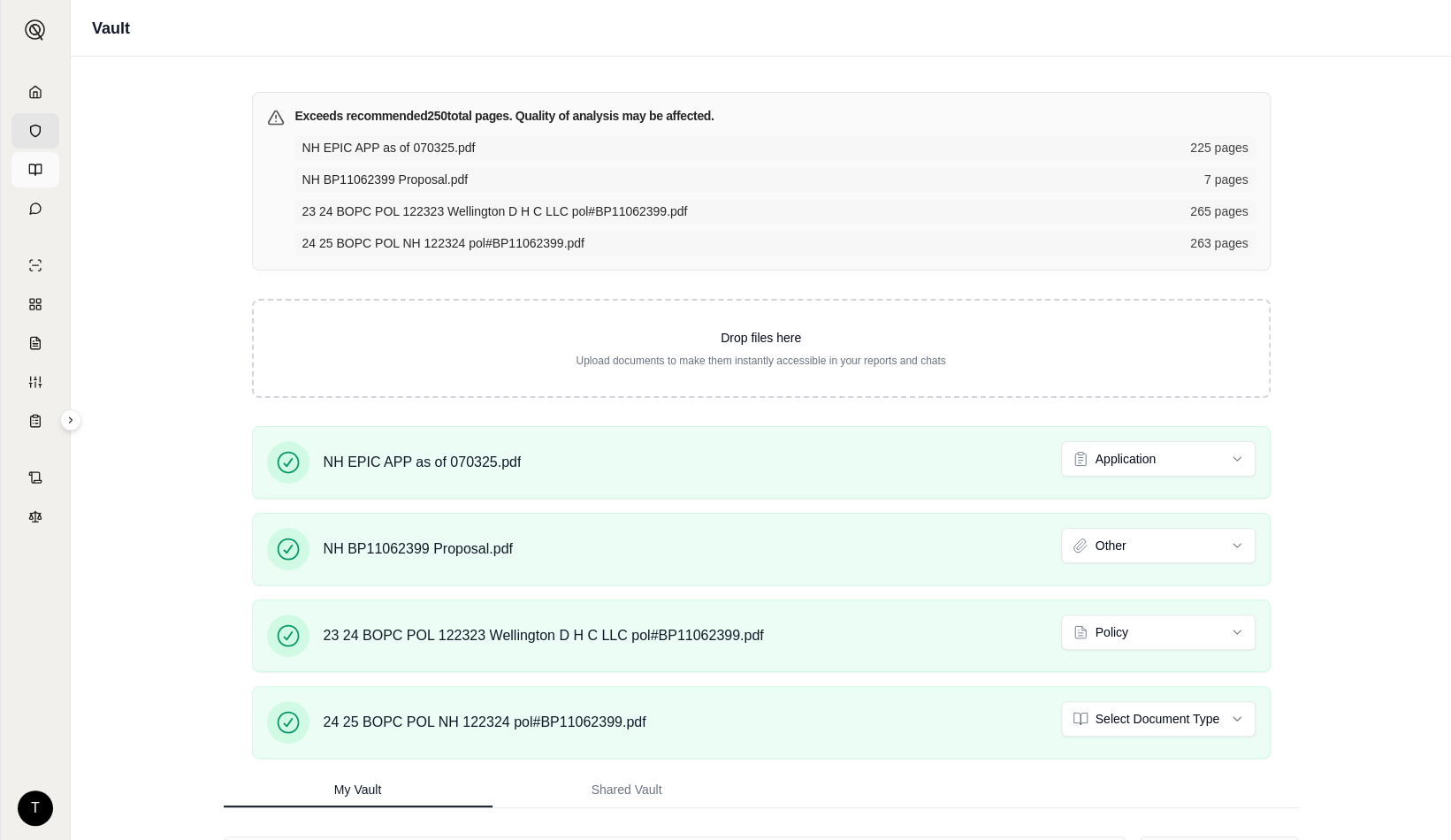 click 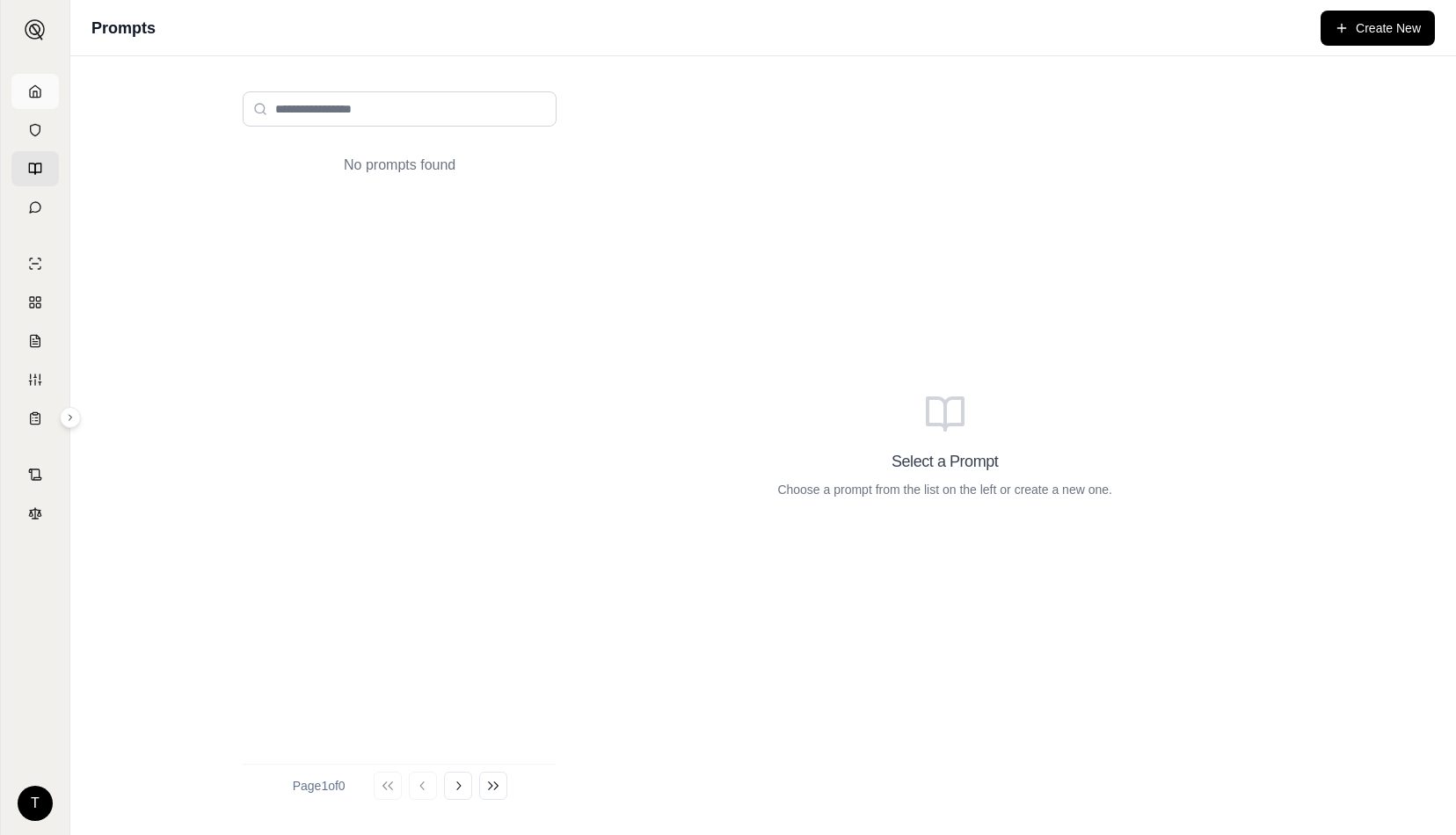 click 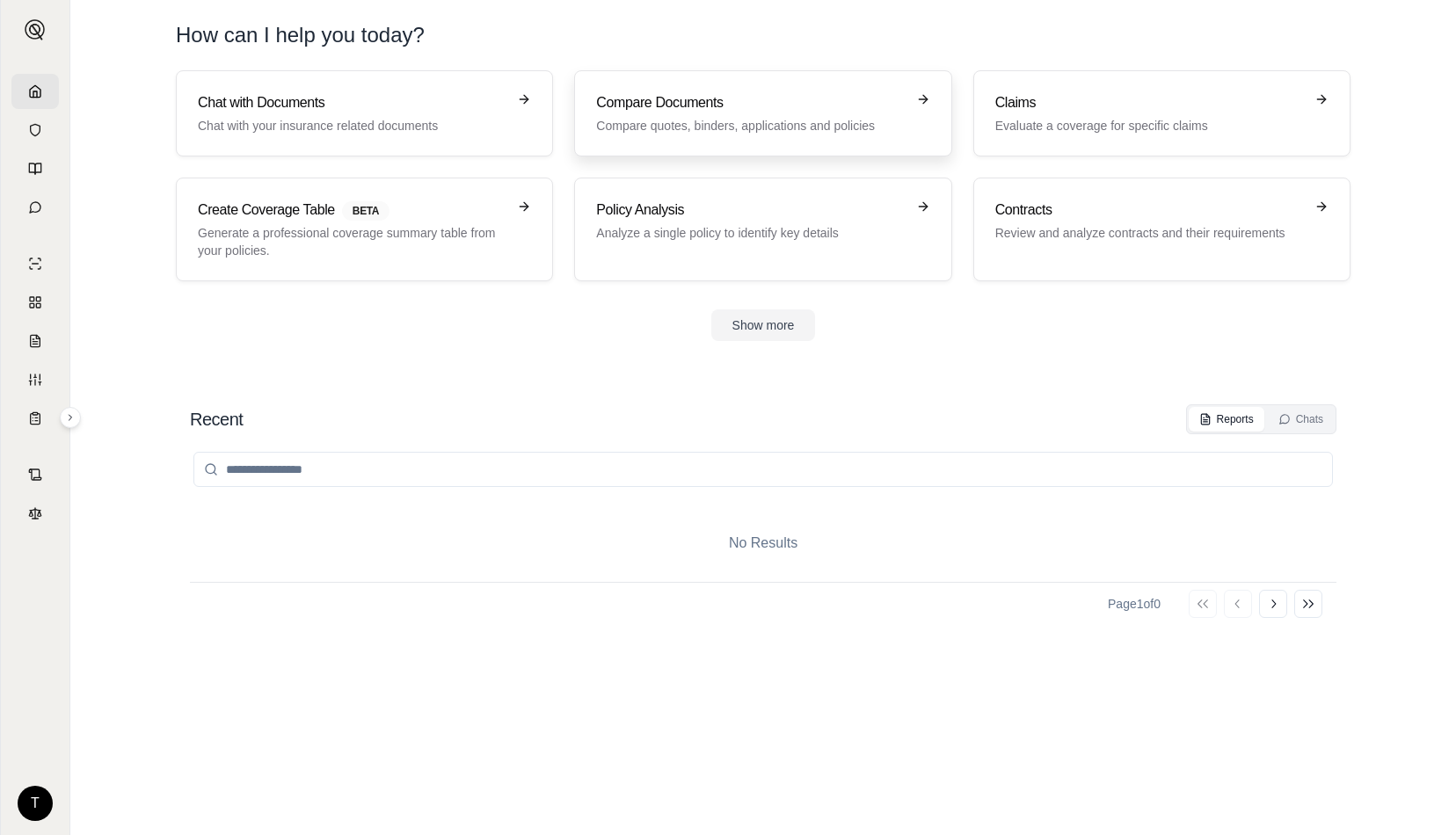 click on "Compare quotes, binders, applications and policies" at bounding box center (750, 126) 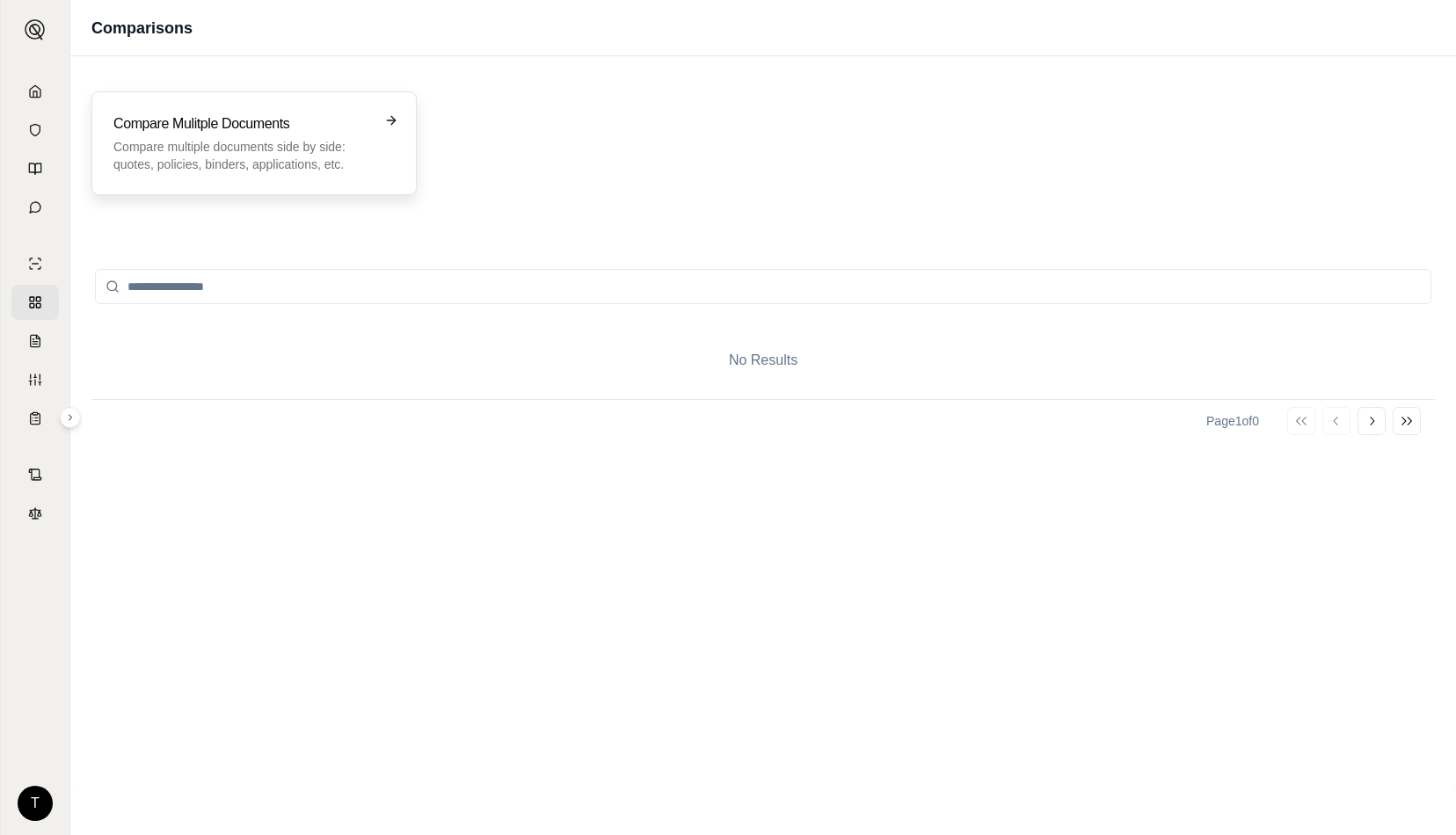 click 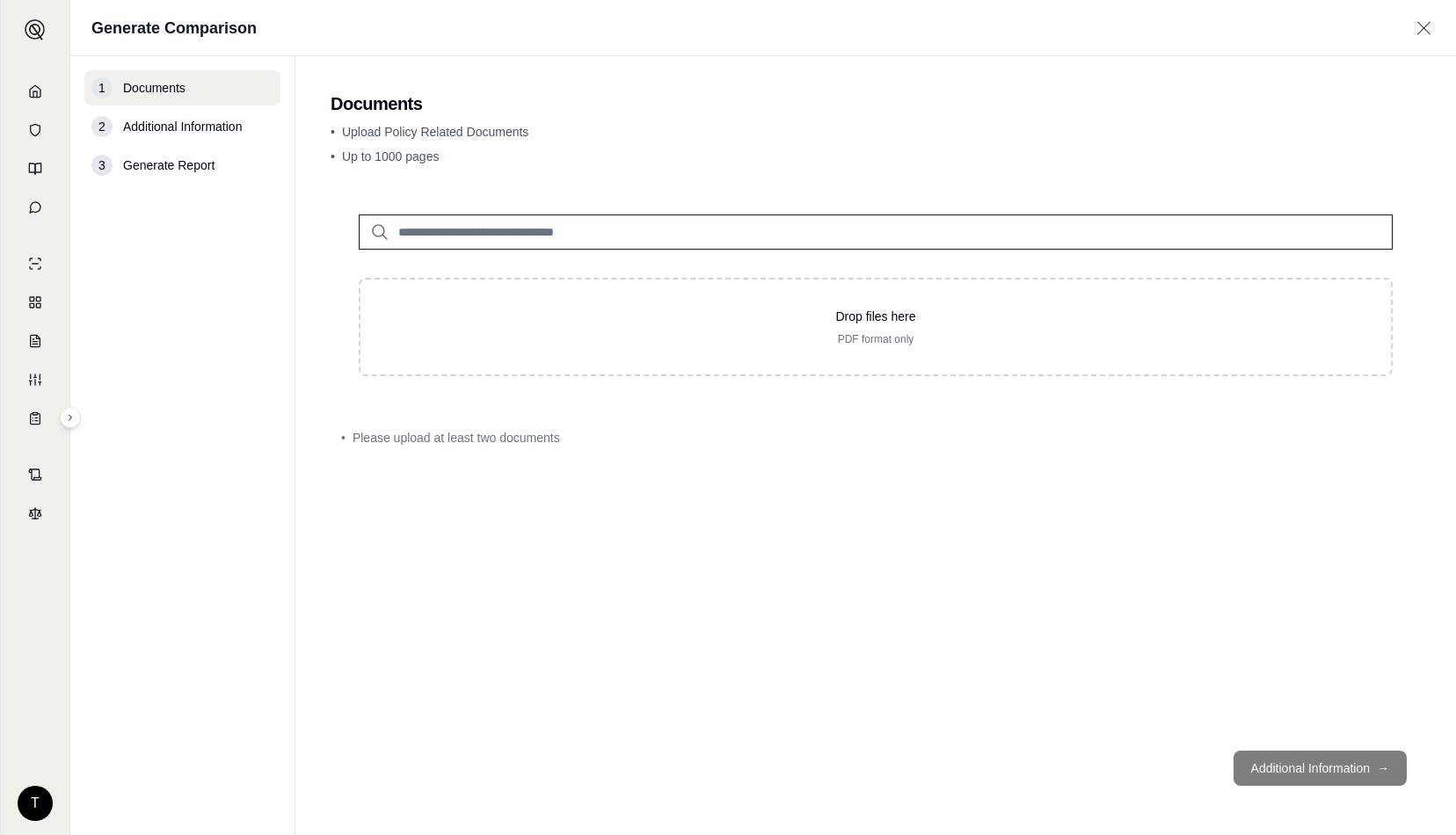 click 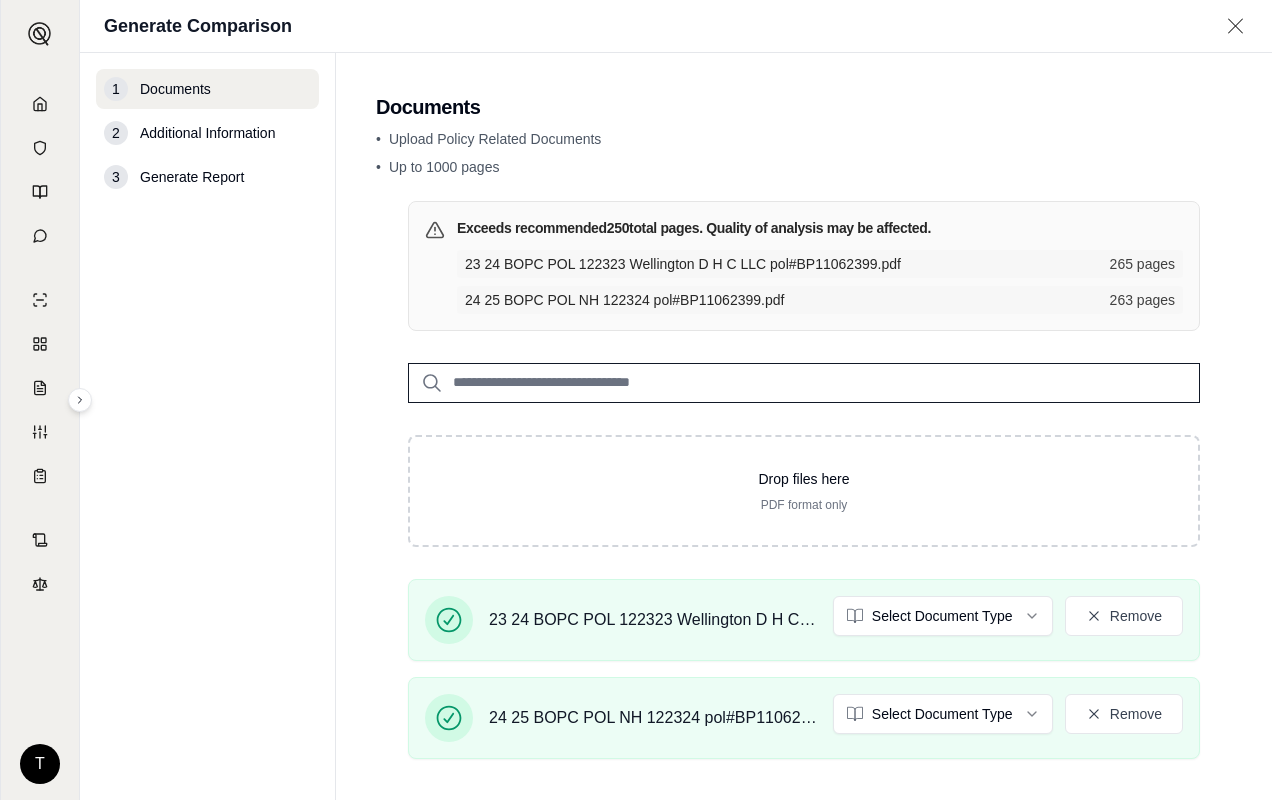 click on "Generate Report" at bounding box center [192, 177] 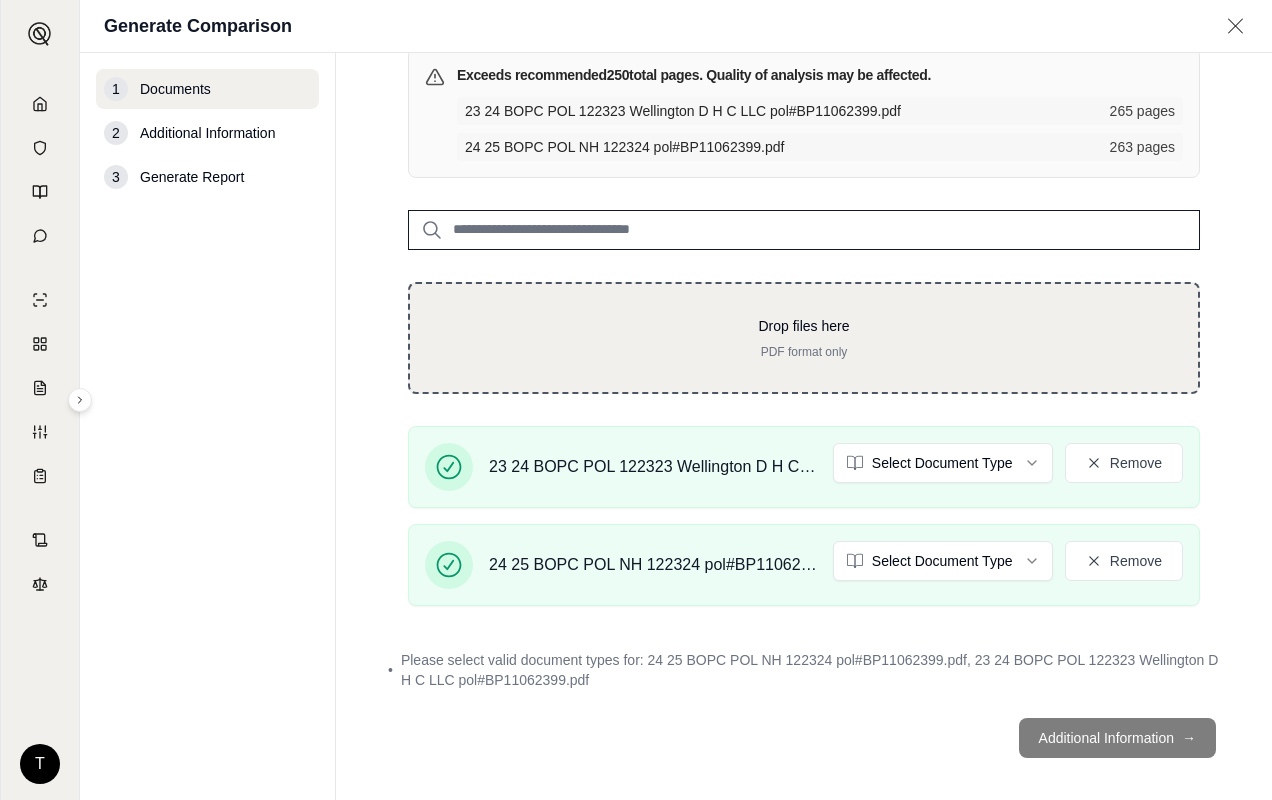scroll, scrollTop: 167, scrollLeft: 0, axis: vertical 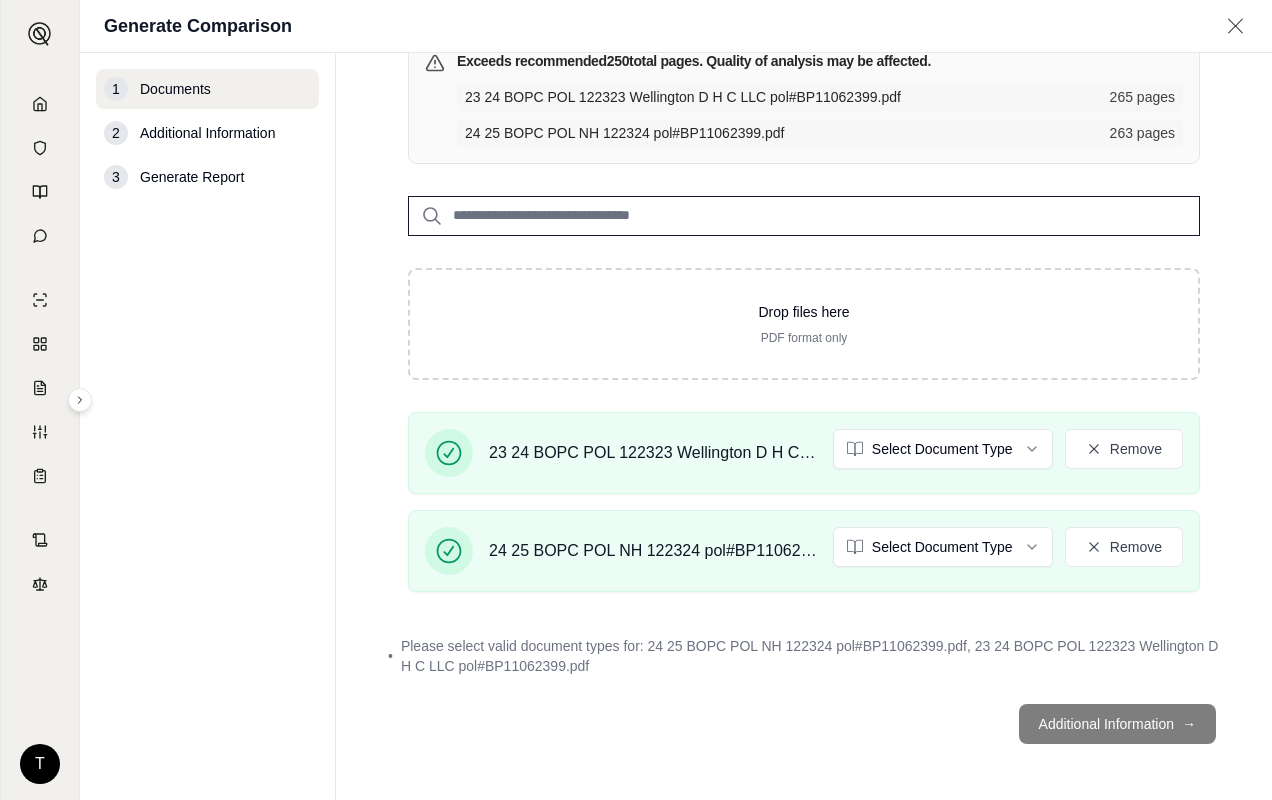 click on "Additional Information →" at bounding box center (804, 724) 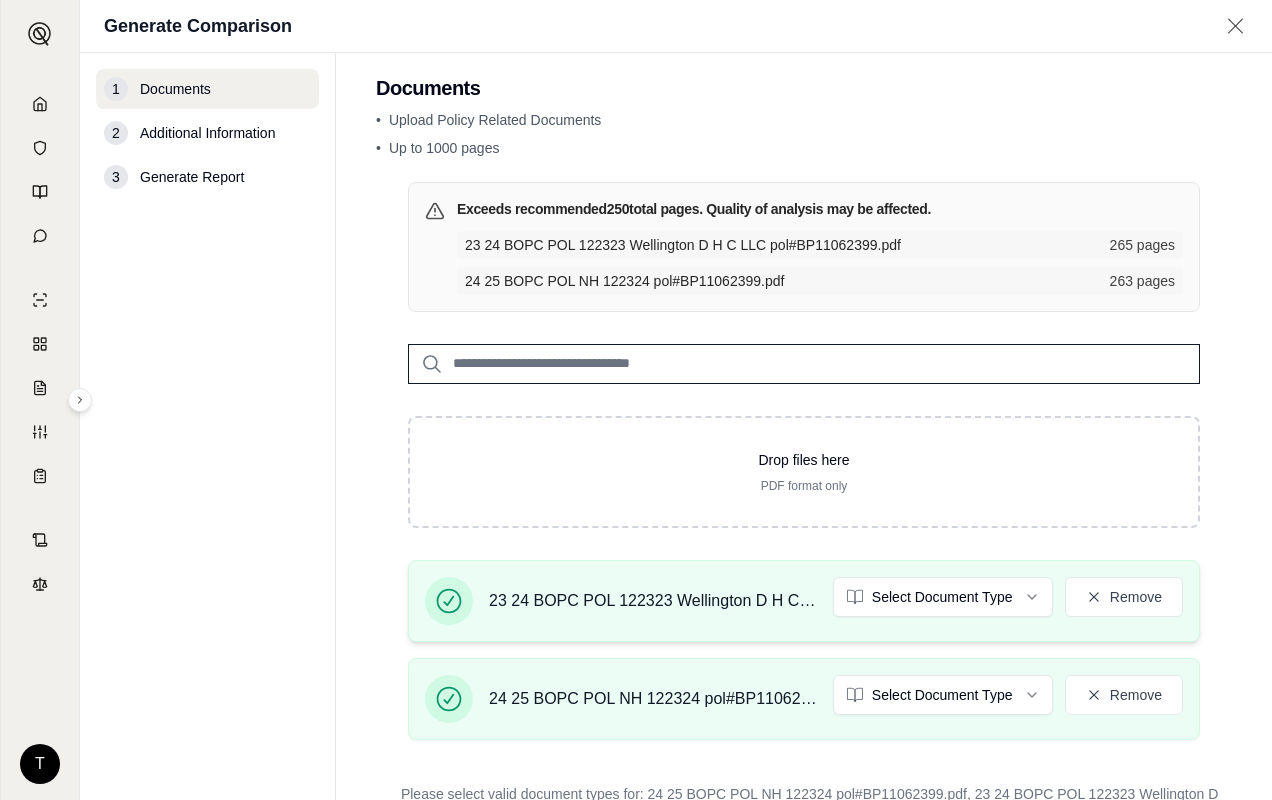 scroll, scrollTop: 0, scrollLeft: 0, axis: both 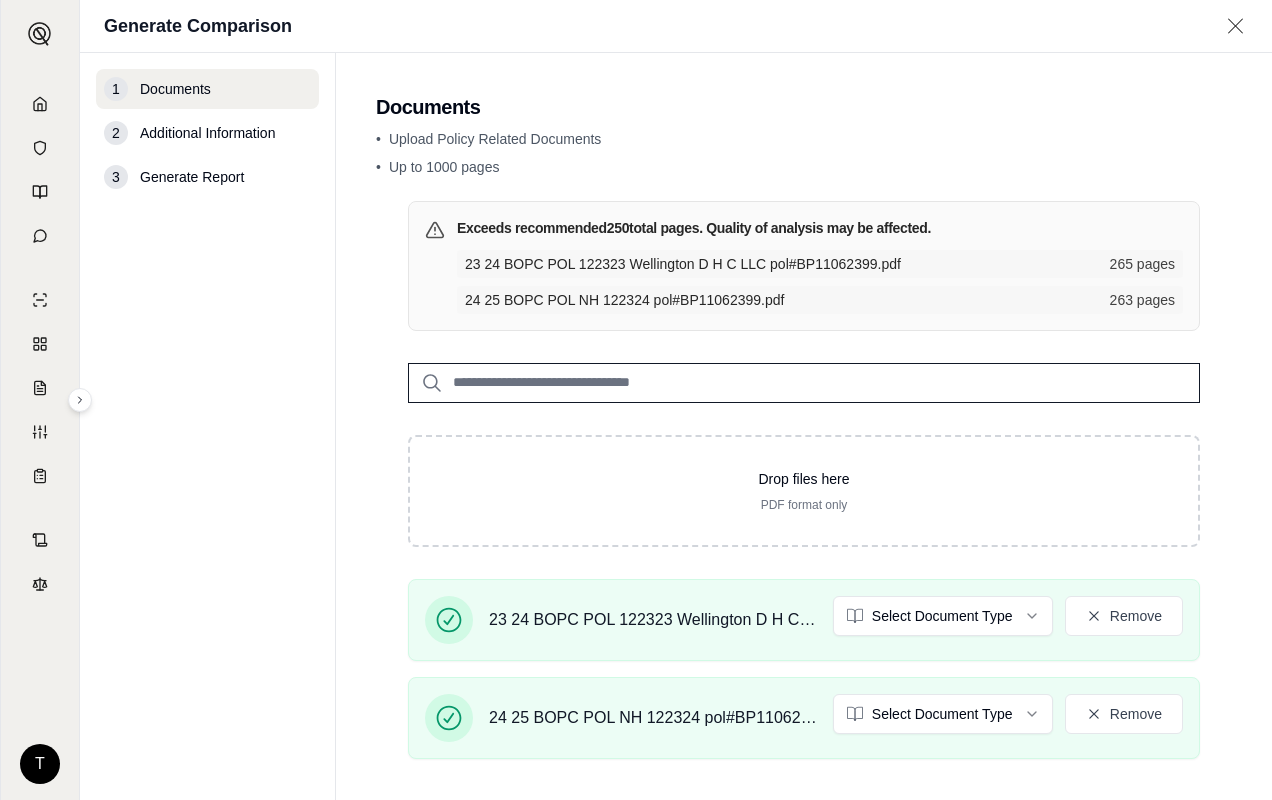 click 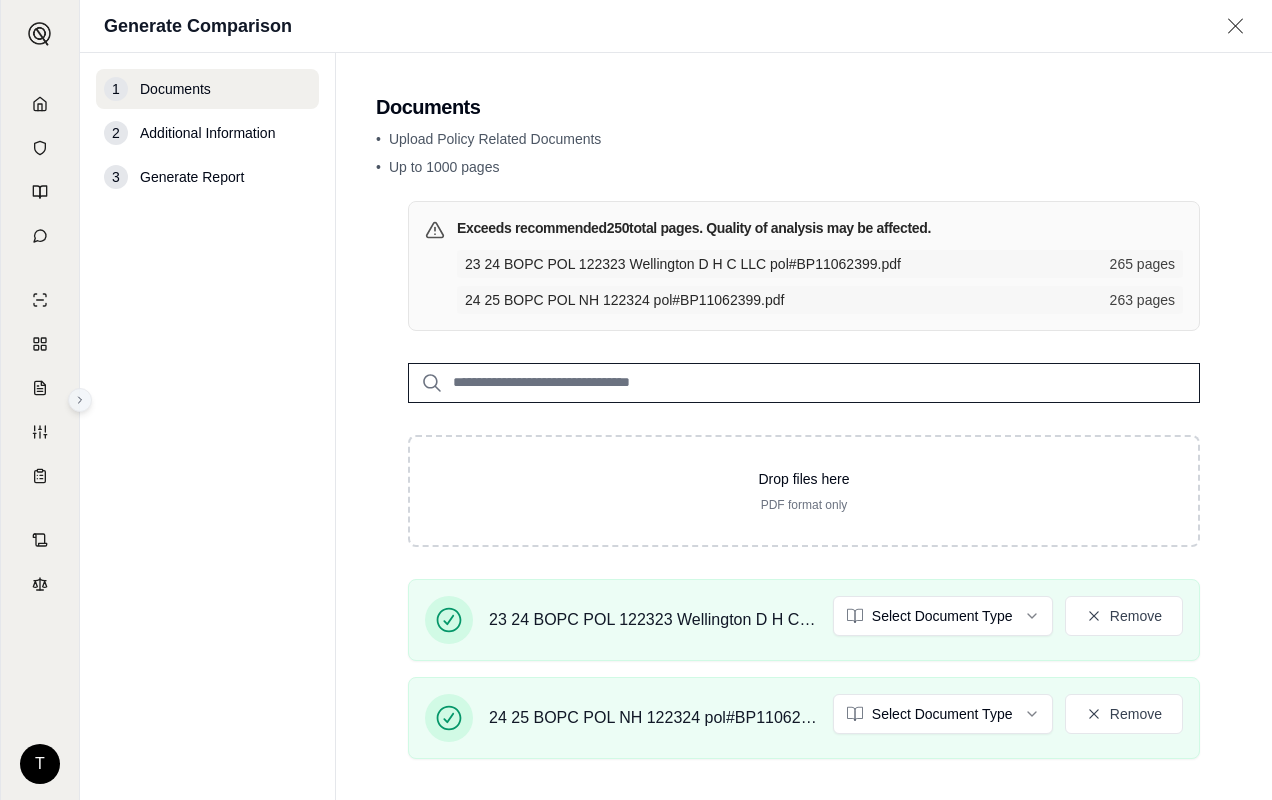 click 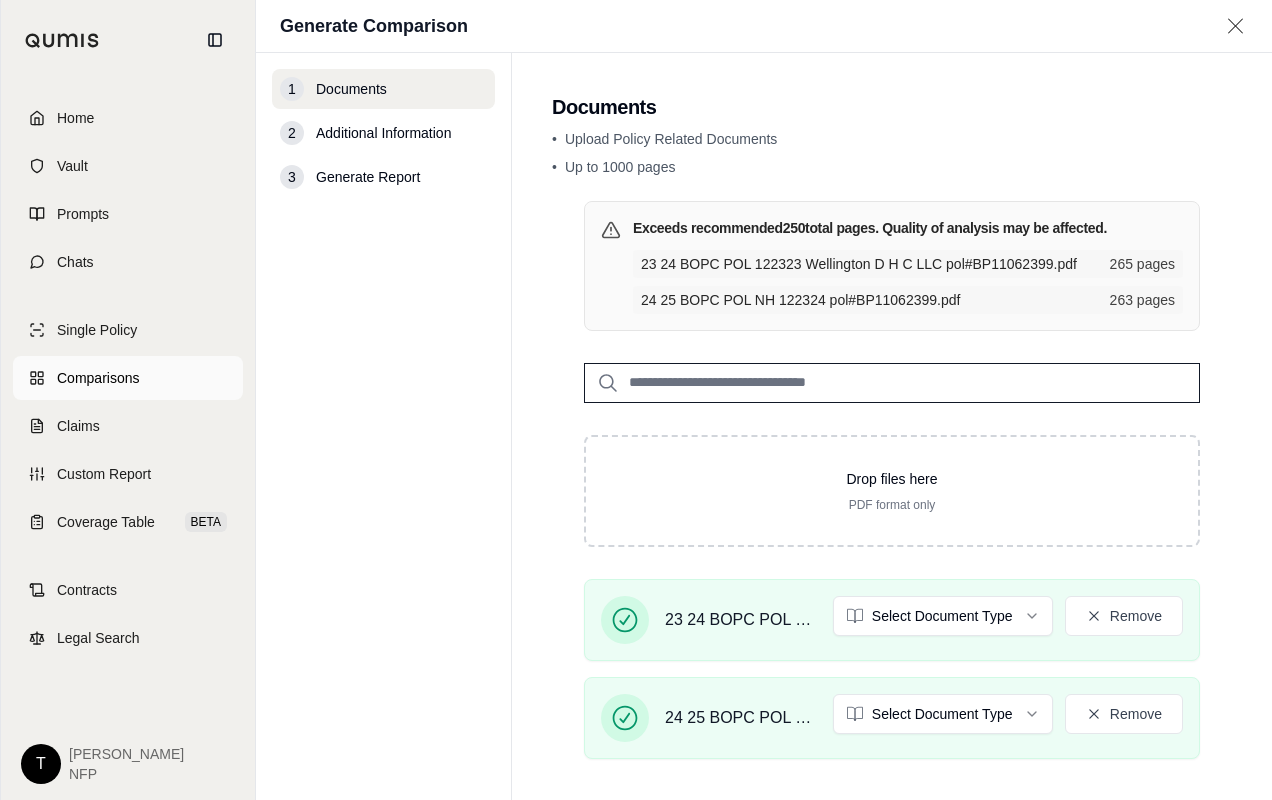 click on "Comparisons" at bounding box center (98, 378) 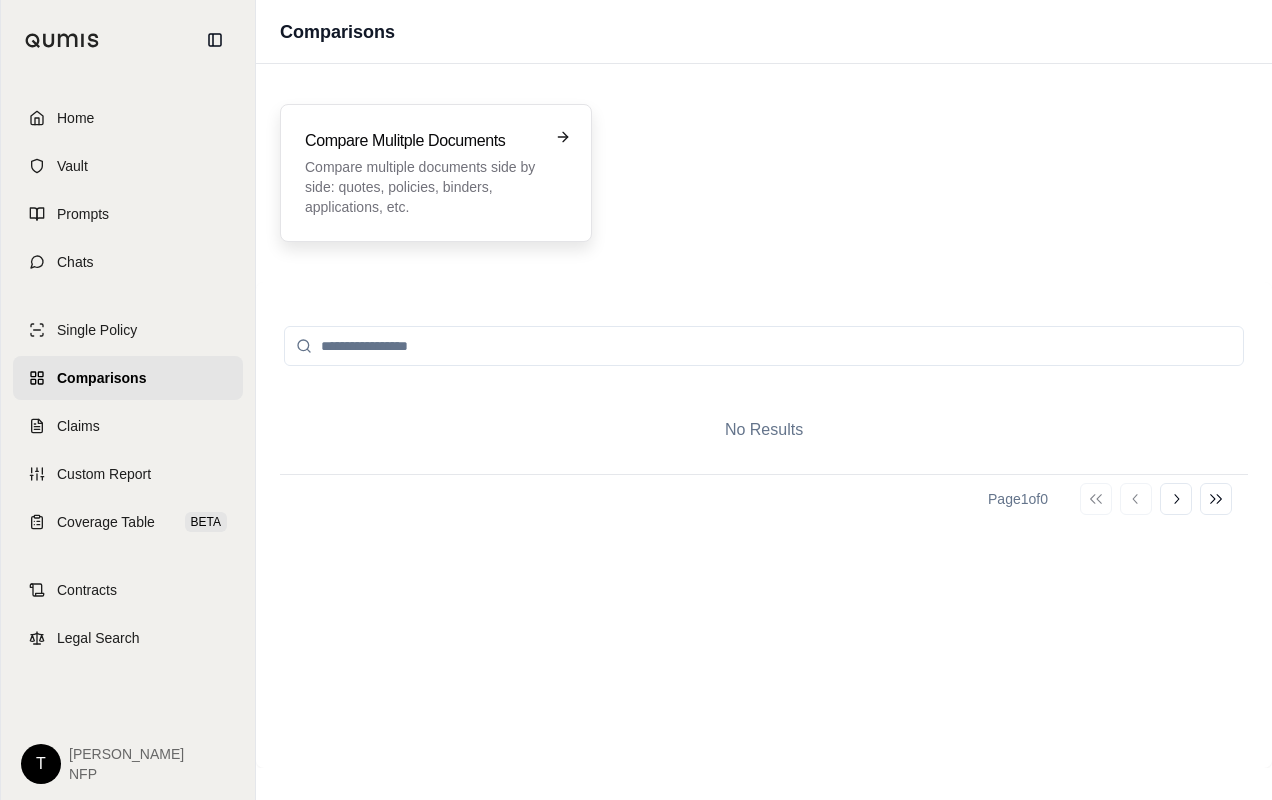 click 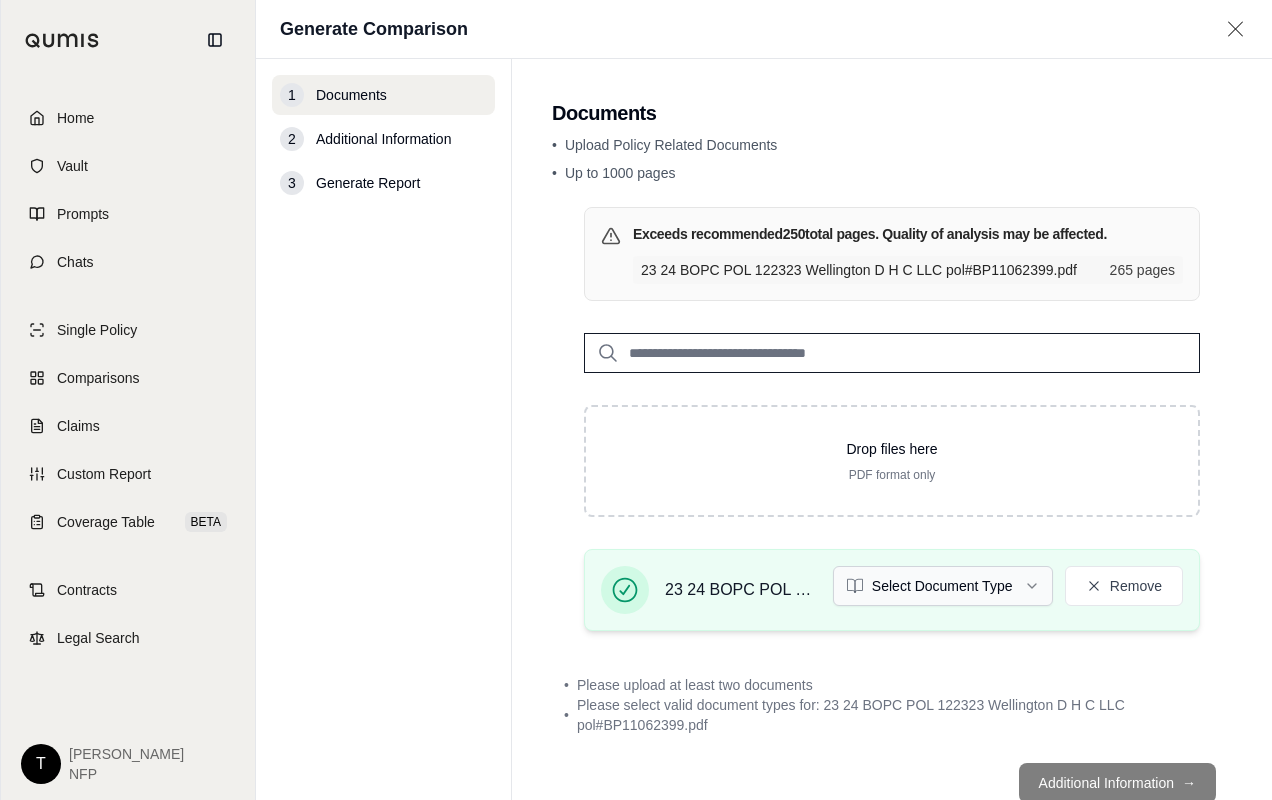 click on "Home Vault Prompts Chats Single Policy Comparisons Claims Custom Report Coverage Table BETA Contracts Legal Search T [PERSON_NAME] NFP Generate Comparison 1 Documents 2 Additional Information 3 Generate Report Documents • Upload Policy Related Documents • Up to 1000 pages Exceeds recommended  250  total pages. Quality of analysis may be affected. 23 24 BOPC POL 122323 Wellington D H C LLC pol#BP11062399.pdf 265 pages Drop files here PDF format only 23 24 BOPC POL 122323 Wellington D H C LLC pol#BP11062399.pdf Select Document Type Remove • Please upload at least two documents • Please select valid document types for: 23 24 BOPC POL 122323 Wellington D H C LLC pol#BP11062399.pdf Additional Information →" at bounding box center [636, 400] 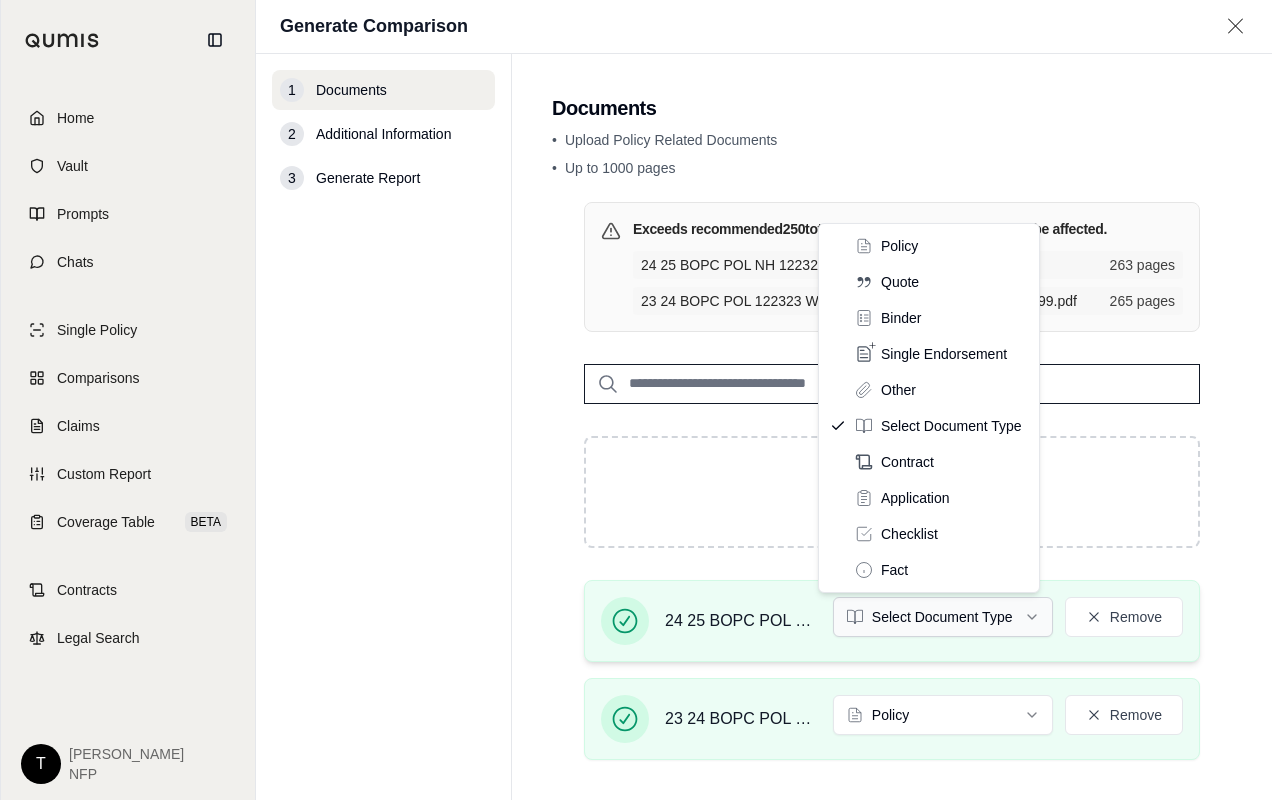 click on "Home Vault Prompts Chats Single Policy Comparisons Claims Custom Report Coverage Table BETA Contracts Legal Search T [PERSON_NAME] NFP Generate Comparison 1 Documents 2 Additional Information 3 Generate Report Documents • Upload Policy Related Documents • Up to 1000 pages Exceeds recommended  250  total pages. Quality of analysis may be affected. 24 25 BOPC POL NH 122324 pol#BP11062399.pdf 263 pages 23 24 BOPC POL 122323 Wellington D H C LLC pol#BP11062399.pdf 265 pages Drop files here PDF format only 24 25 BOPC POL NH 122324 pol#BP11062399.pdf Select Document Type Remove 23 24 BOPC POL 122323 [GEOGRAPHIC_DATA] D H C LLC pol#BP11062399.pdf Policy Remove • Please select valid document types for: 24 25 BOPC POL NH 122324 pol#BP11062399.pdf Additional Information →
Policy Quote Binder Single Endorsement Other Select Document Type Contract Application Checklist Fact" at bounding box center [636, 400] 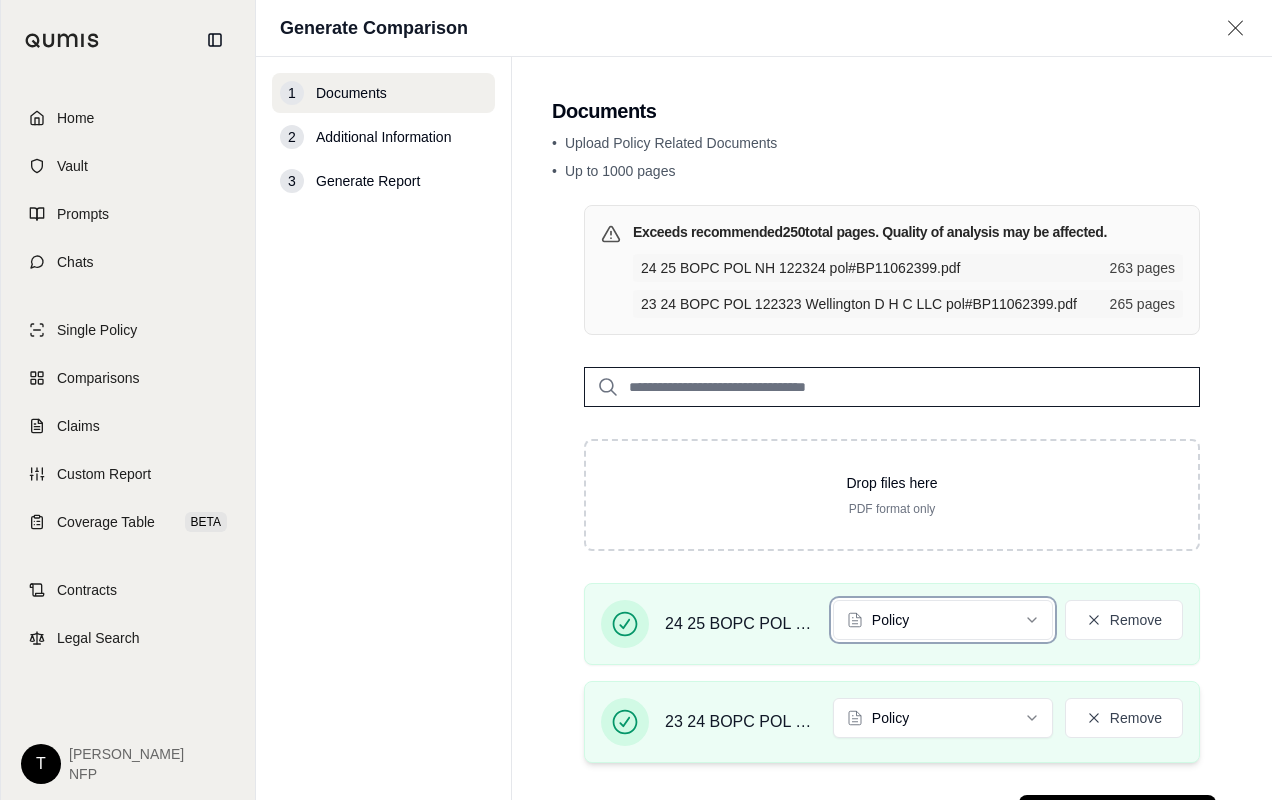 scroll, scrollTop: 91, scrollLeft: 0, axis: vertical 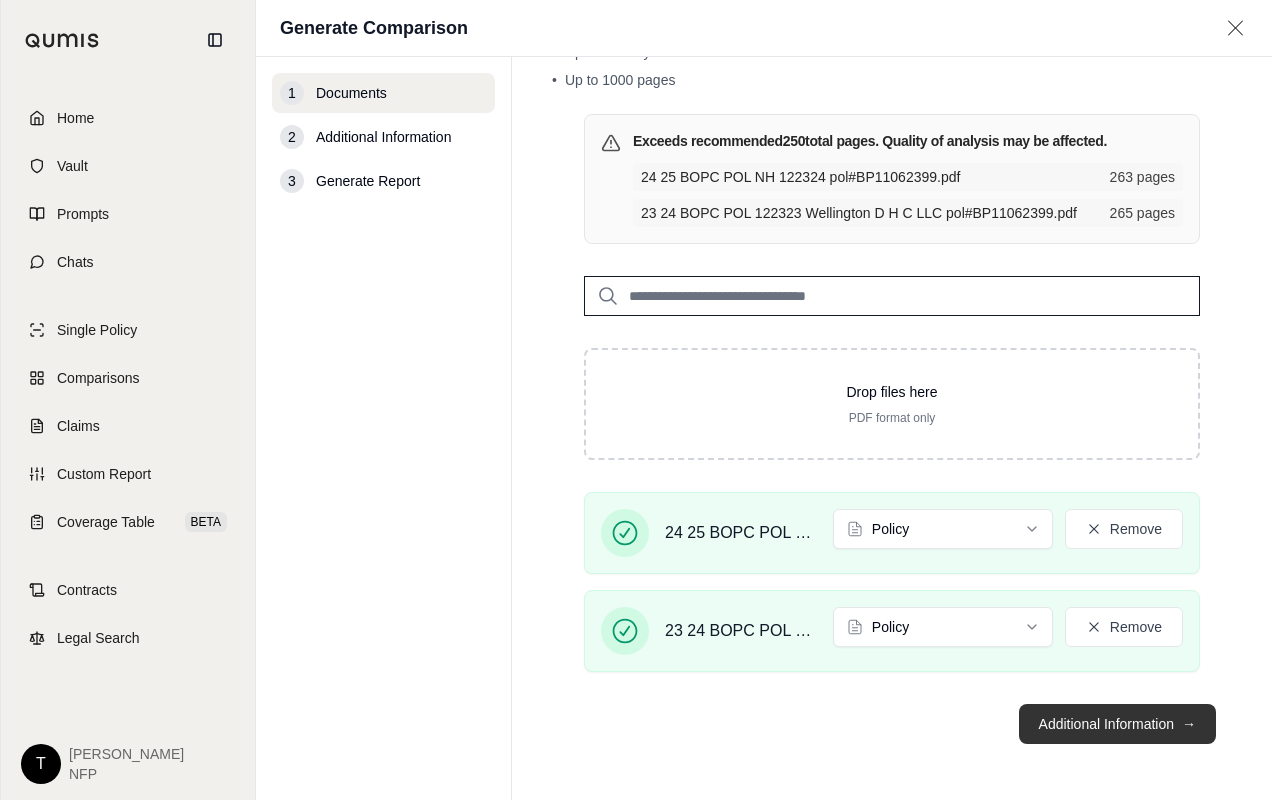 click on "Additional Information →" at bounding box center [1117, 724] 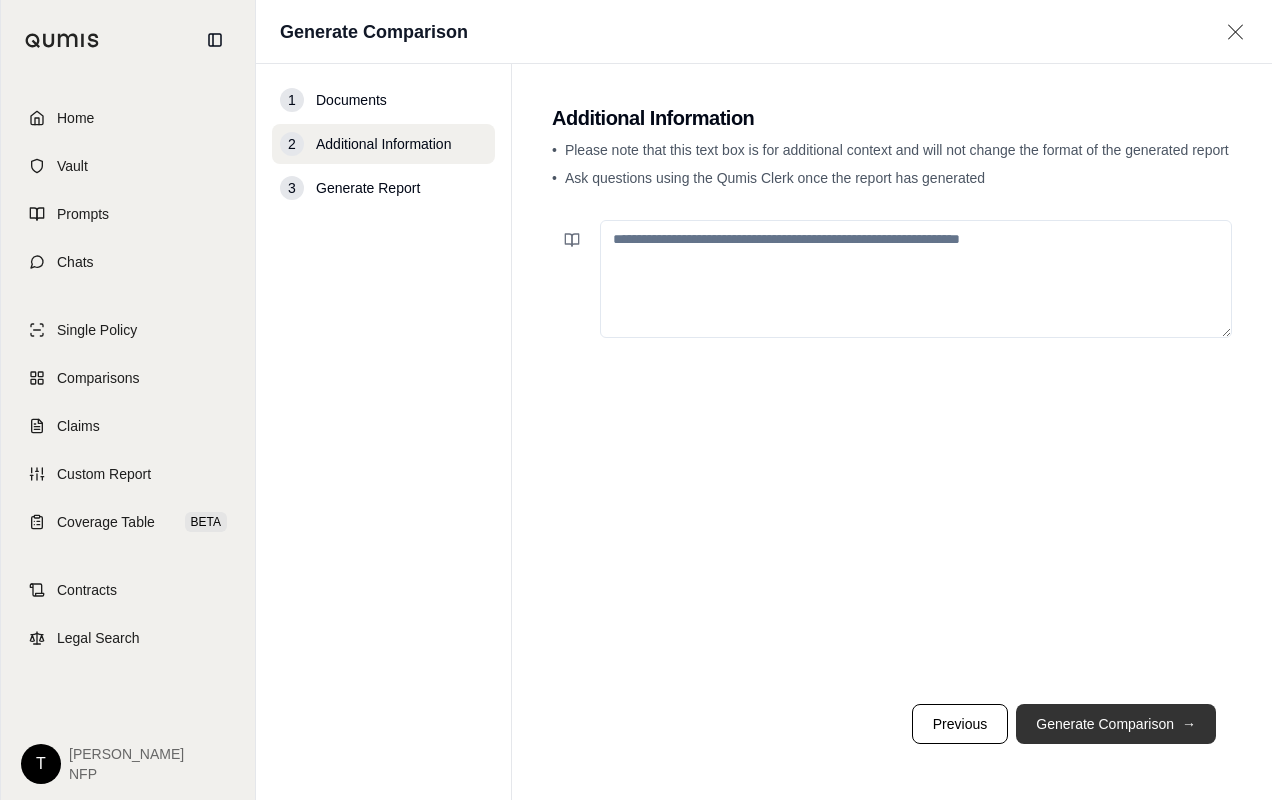 scroll, scrollTop: 0, scrollLeft: 0, axis: both 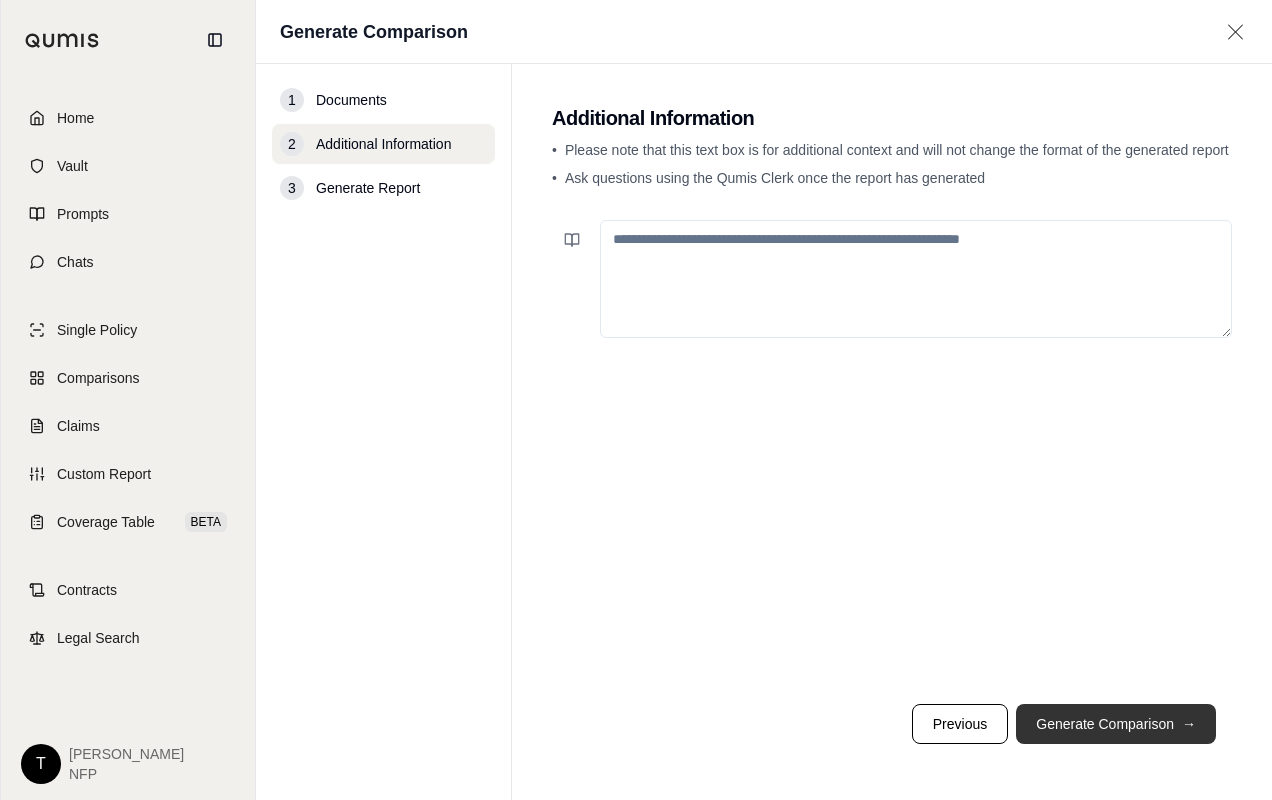 click on "Generate Comparison →" at bounding box center (1116, 724) 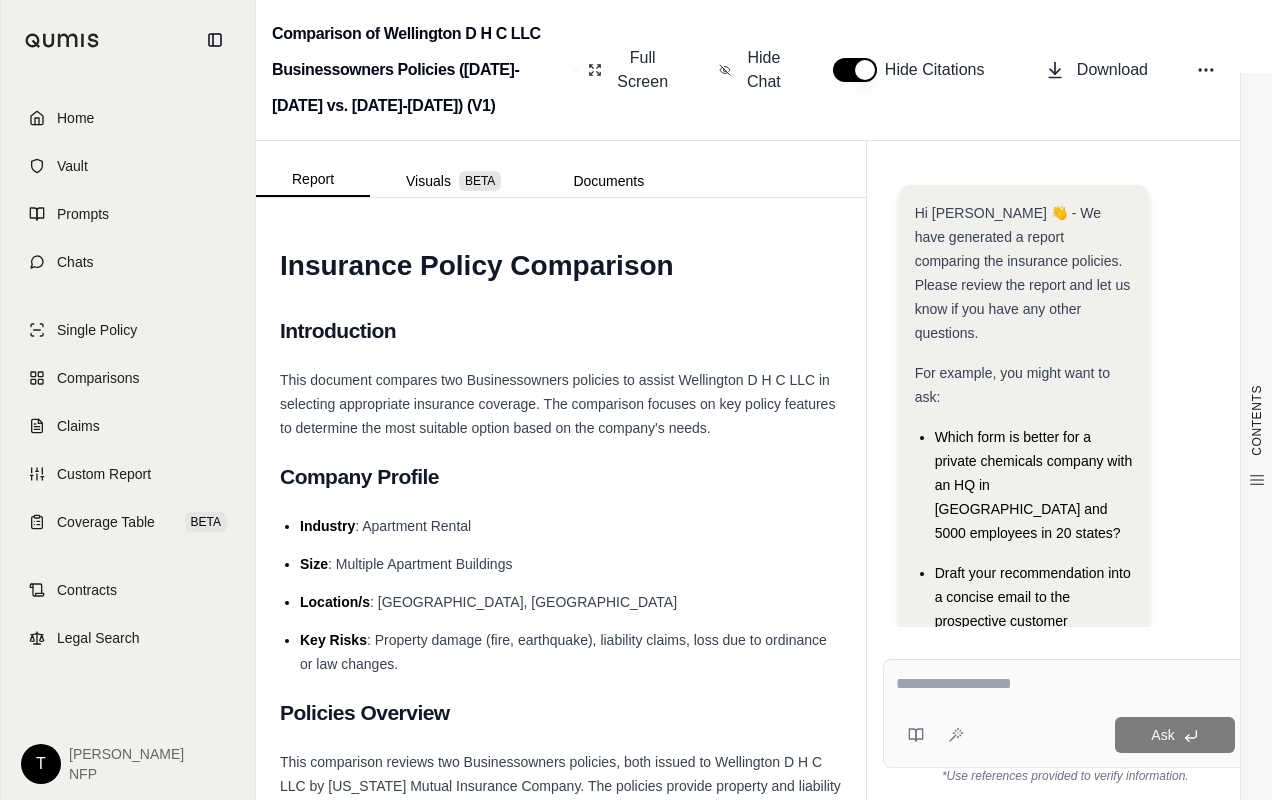 scroll, scrollTop: 311, scrollLeft: 0, axis: vertical 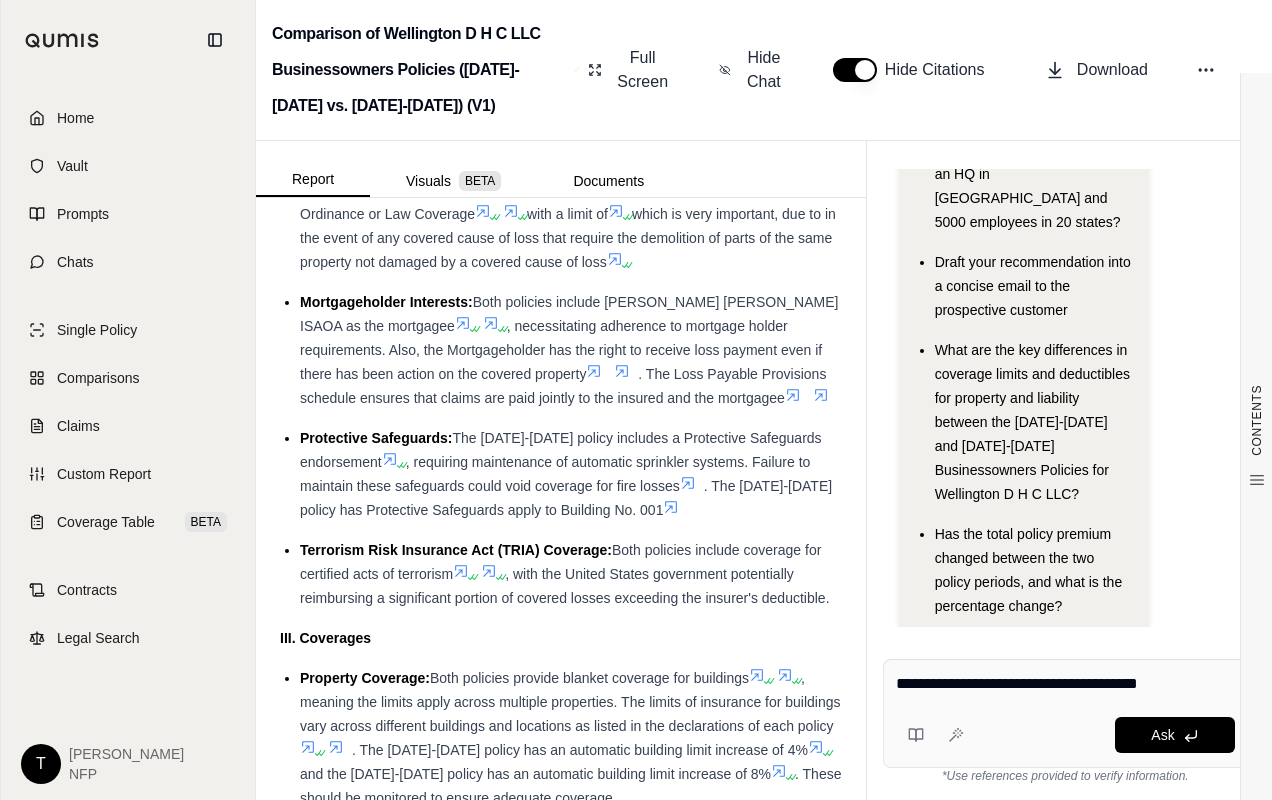 type on "**********" 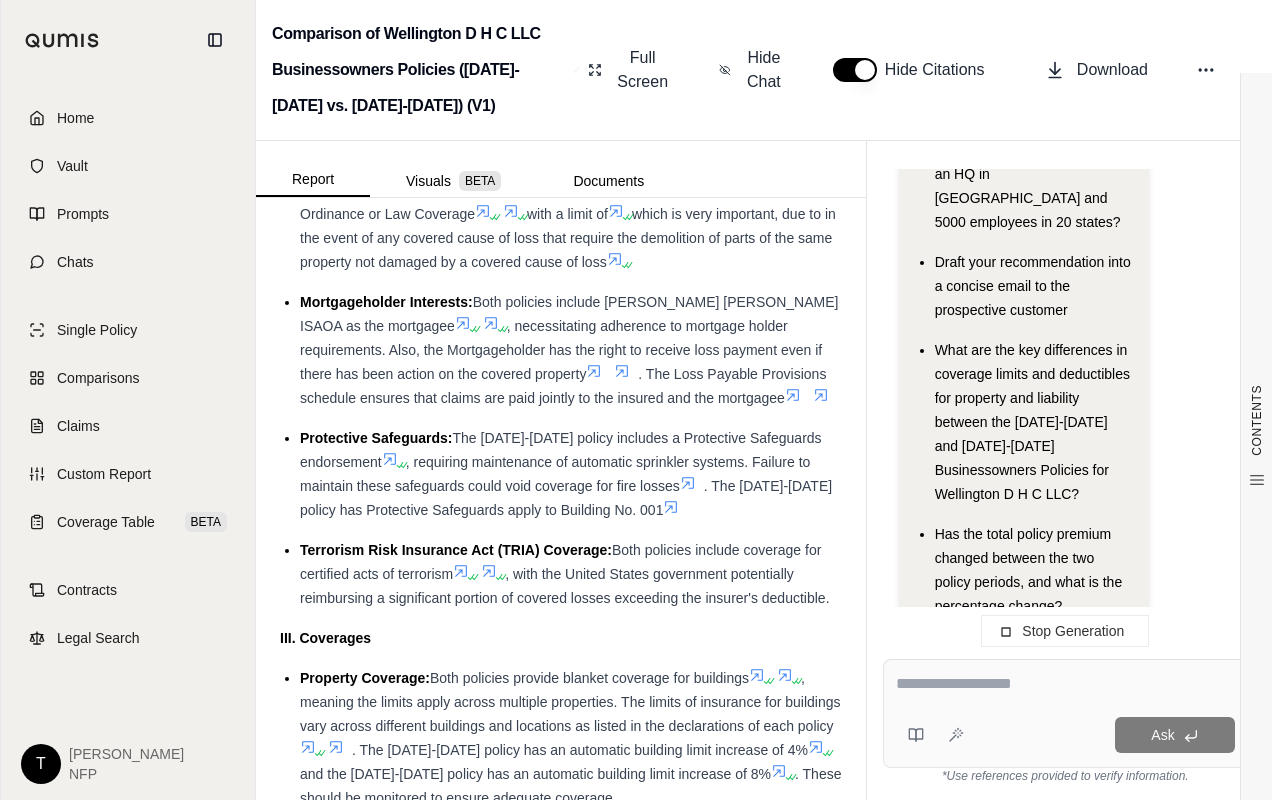 scroll, scrollTop: 551, scrollLeft: 0, axis: vertical 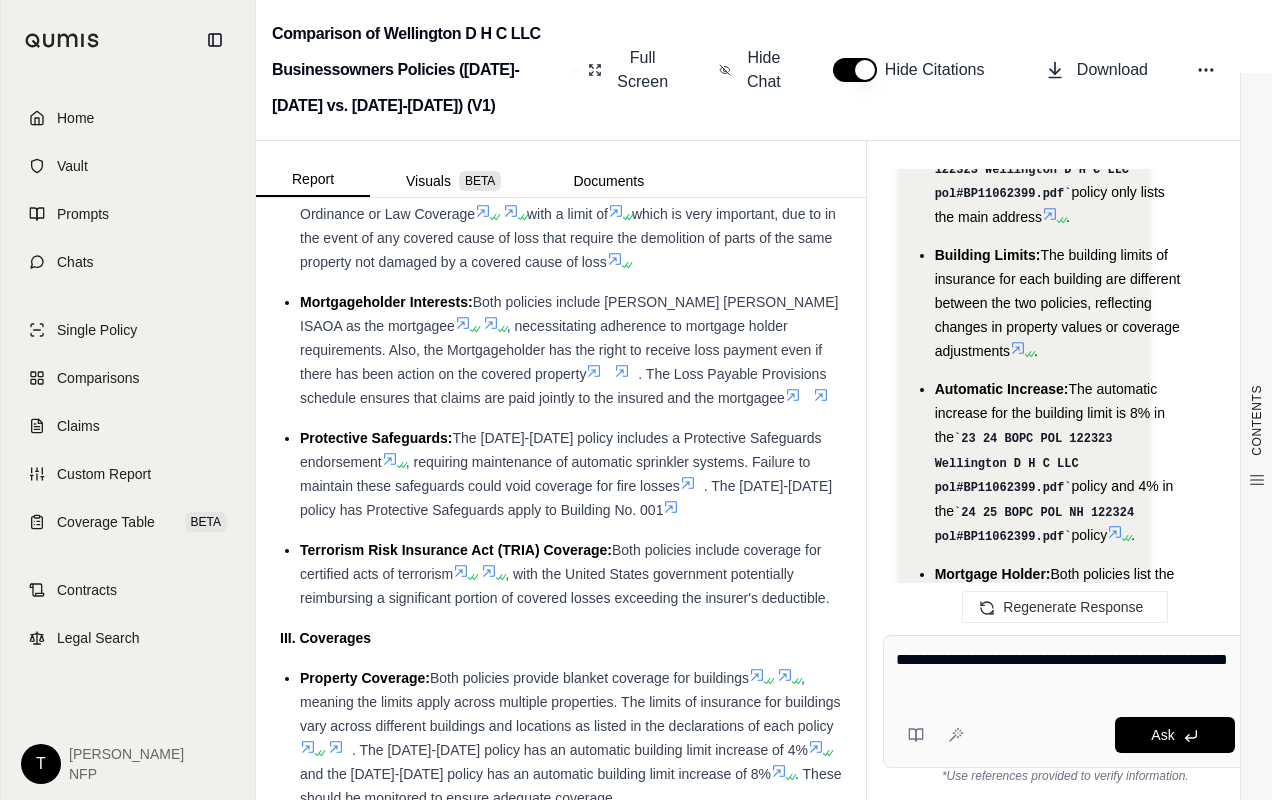 type on "**********" 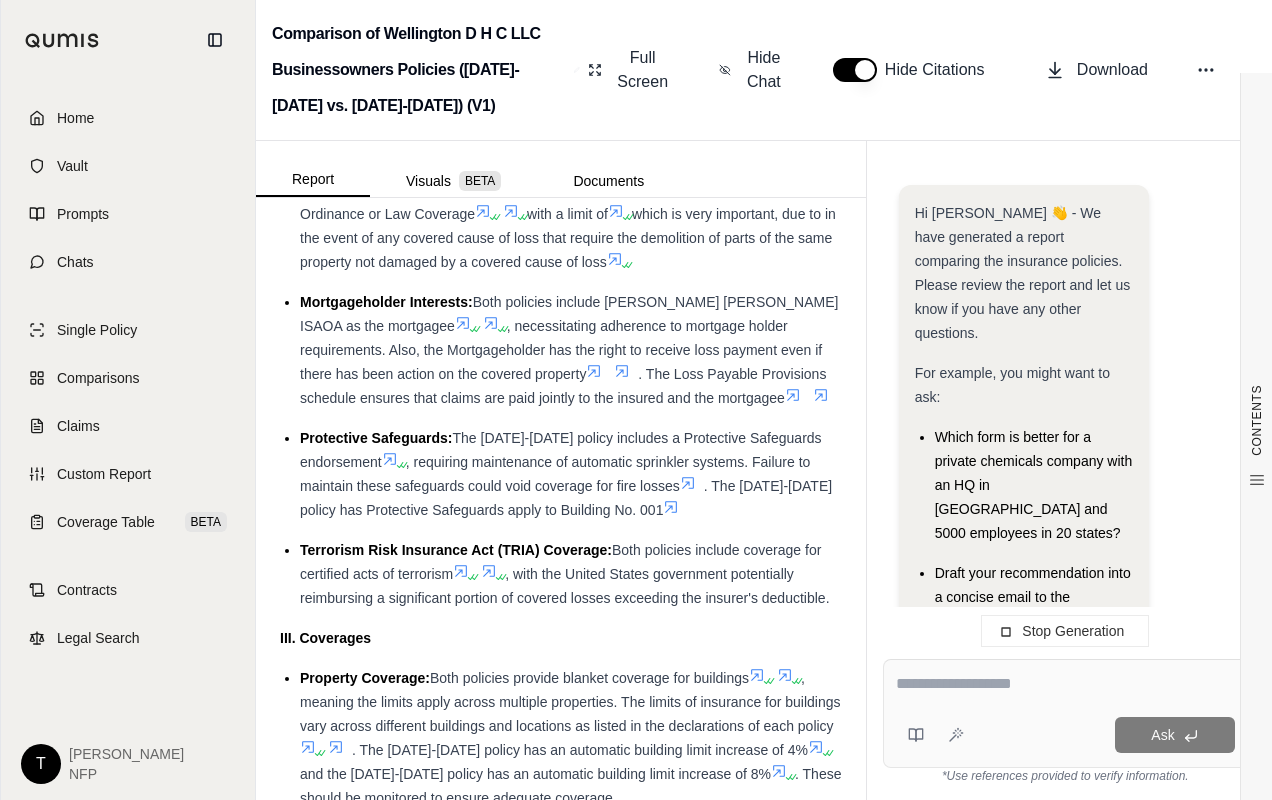 scroll, scrollTop: 0, scrollLeft: 0, axis: both 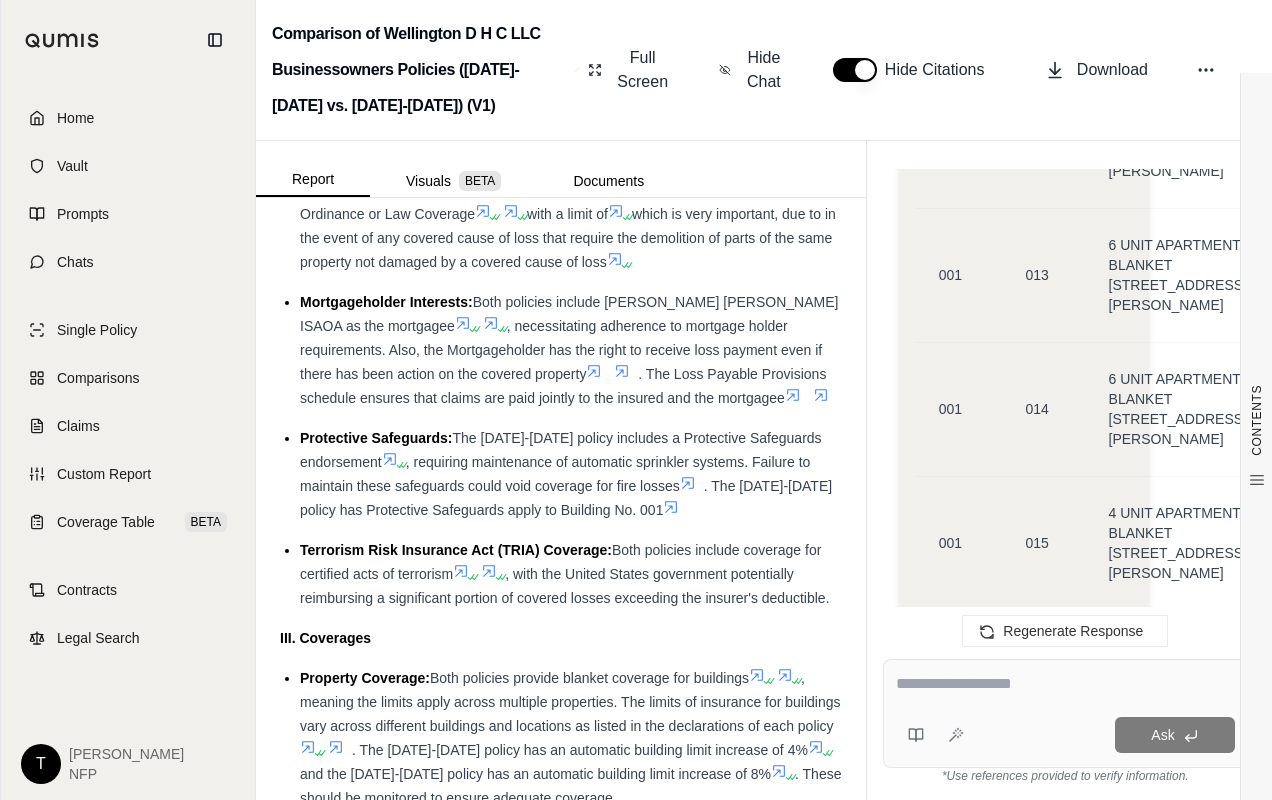 click at bounding box center [1065, 684] 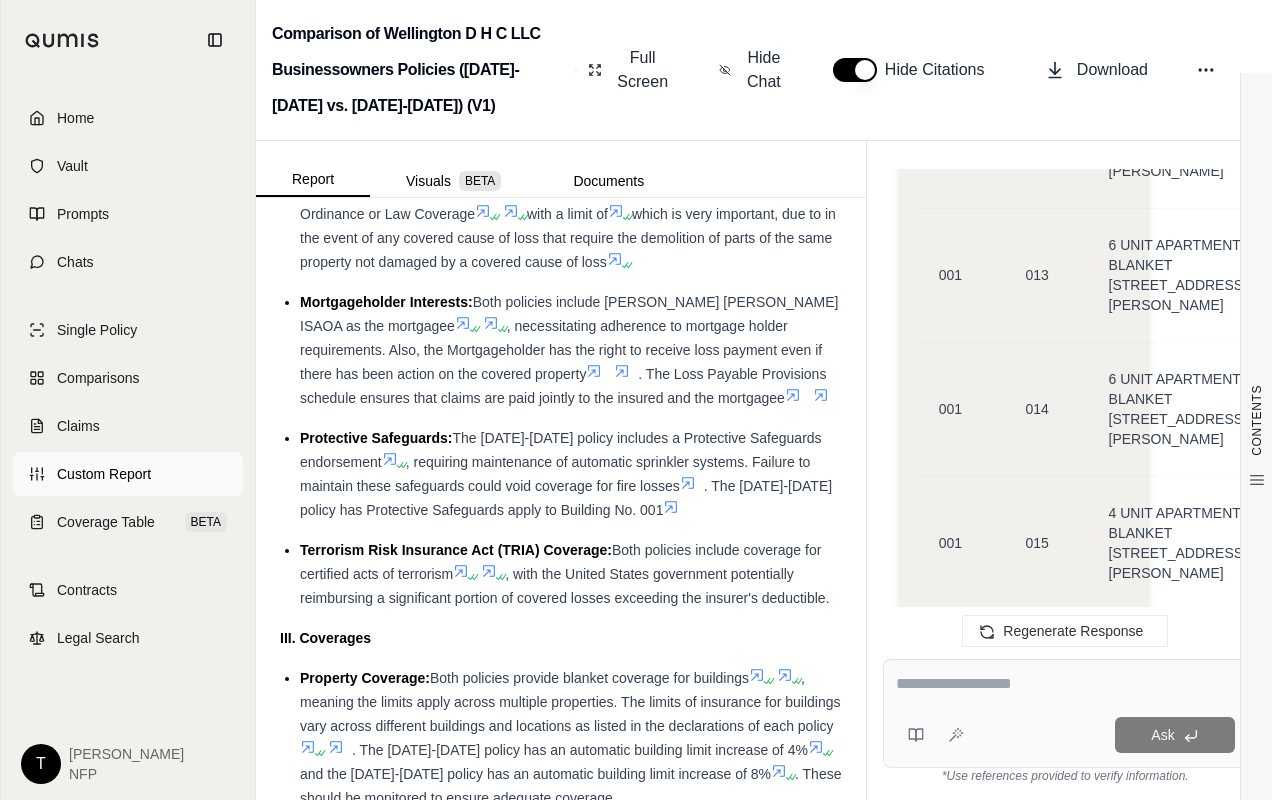 click on "Custom Report" at bounding box center (104, 474) 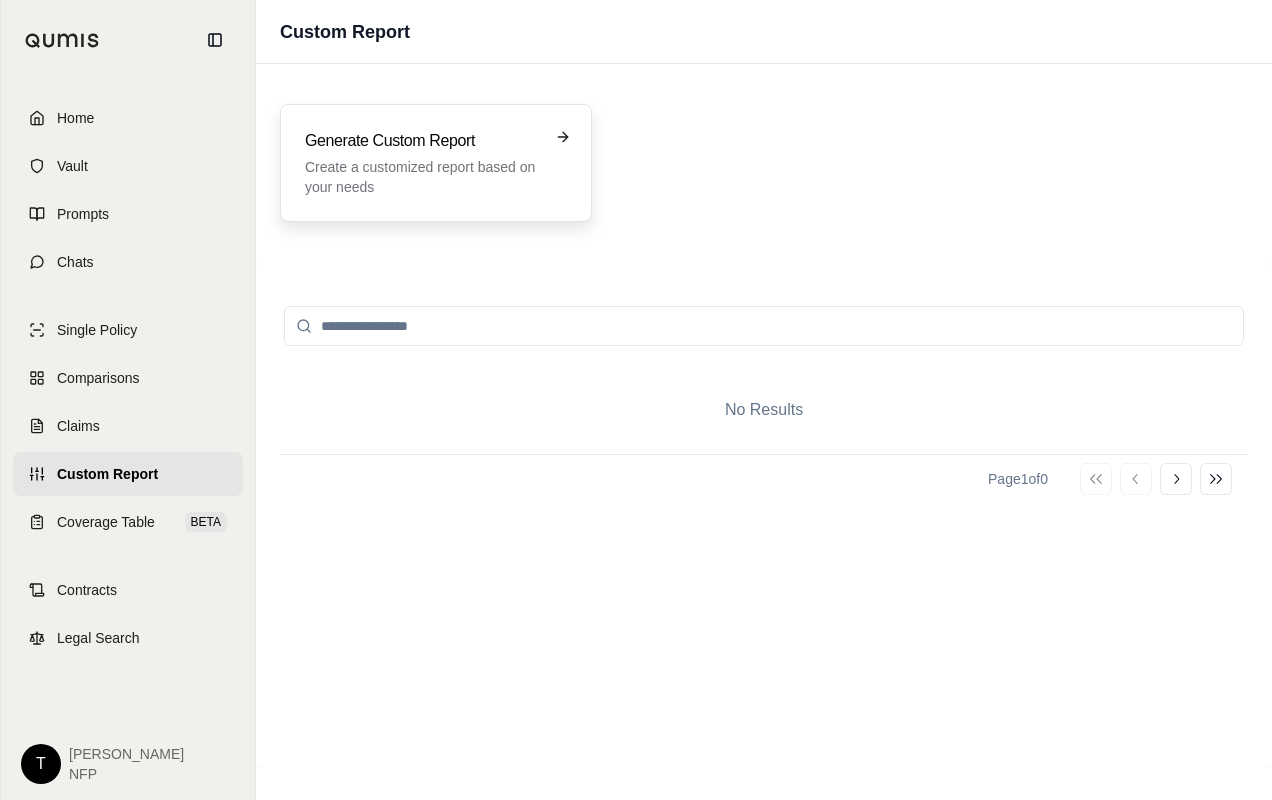 click on "Generate Custom Report" at bounding box center [422, 141] 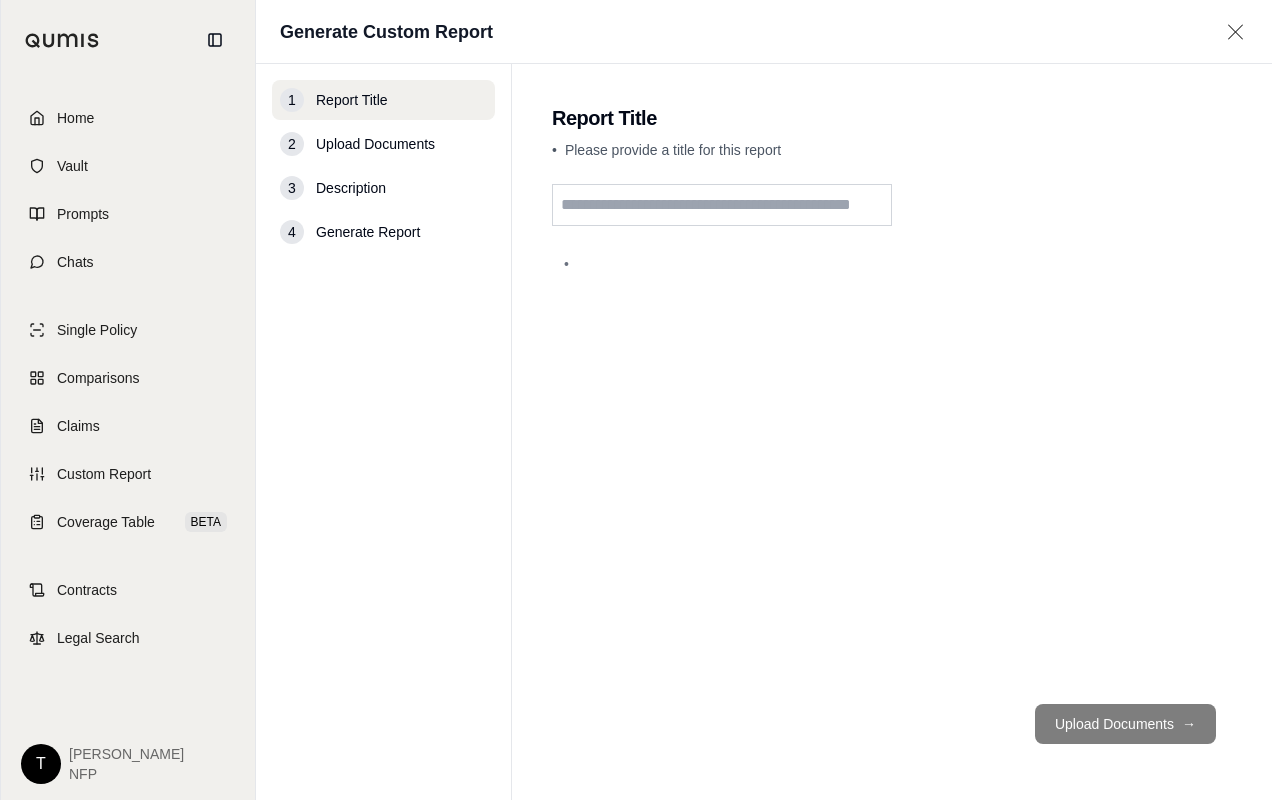 drag, startPoint x: 578, startPoint y: 210, endPoint x: 573, endPoint y: 226, distance: 16.763054 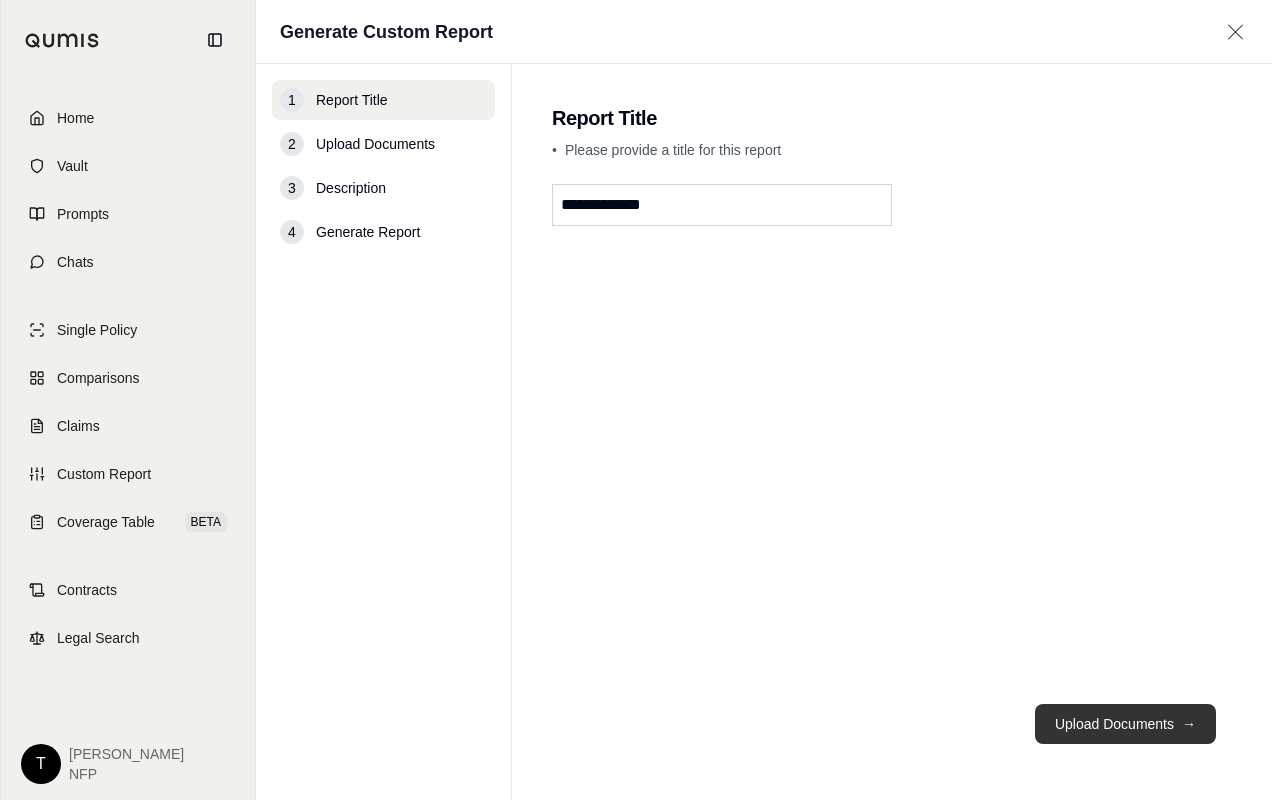 type on "**********" 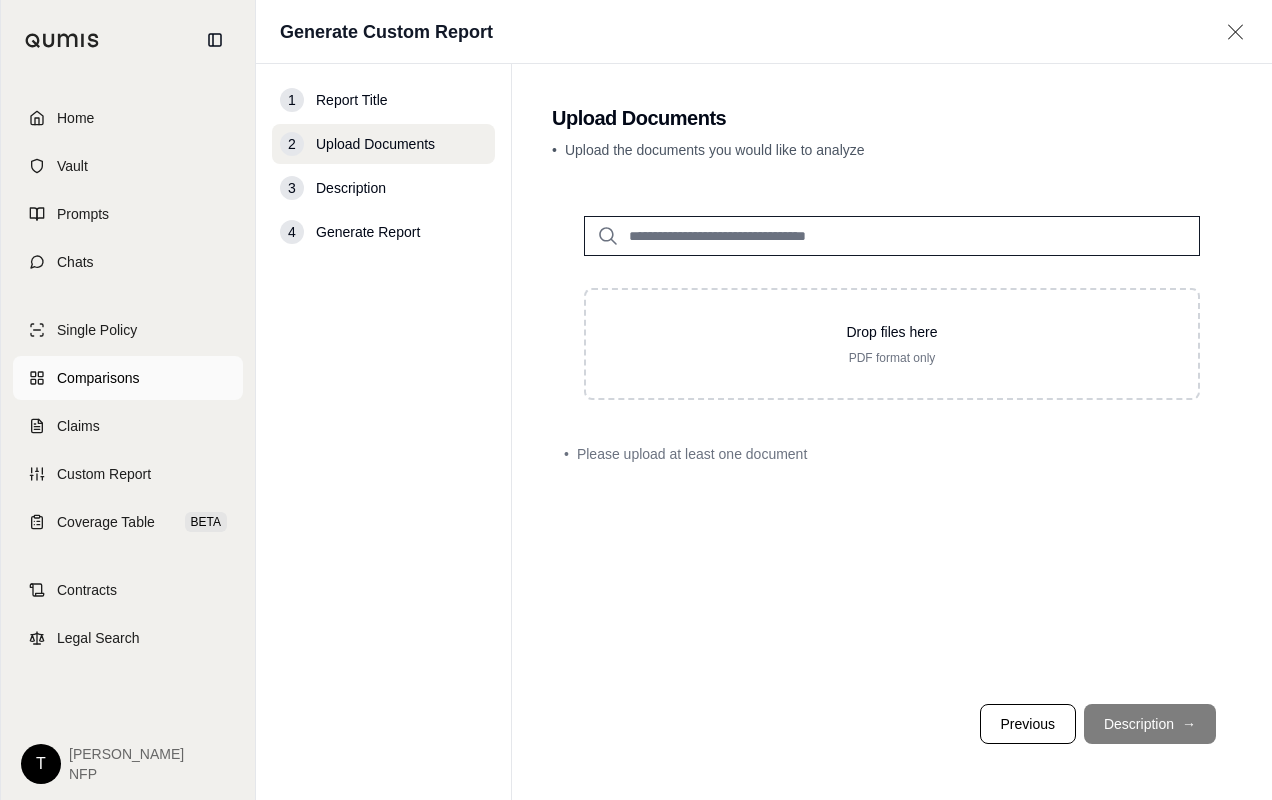click on "Comparisons" at bounding box center (98, 378) 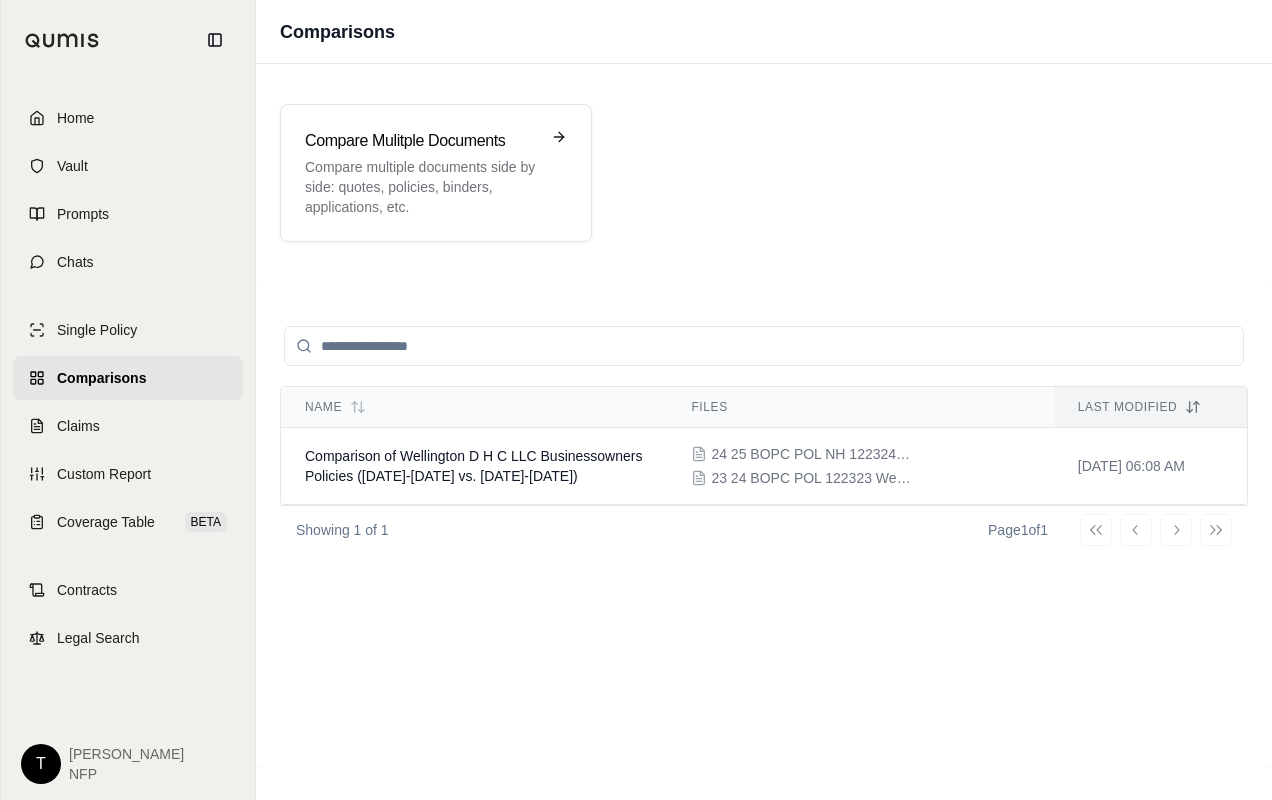 click on "Go to first page Go to previous page Go to next page Go to last page" at bounding box center (1156, 530) 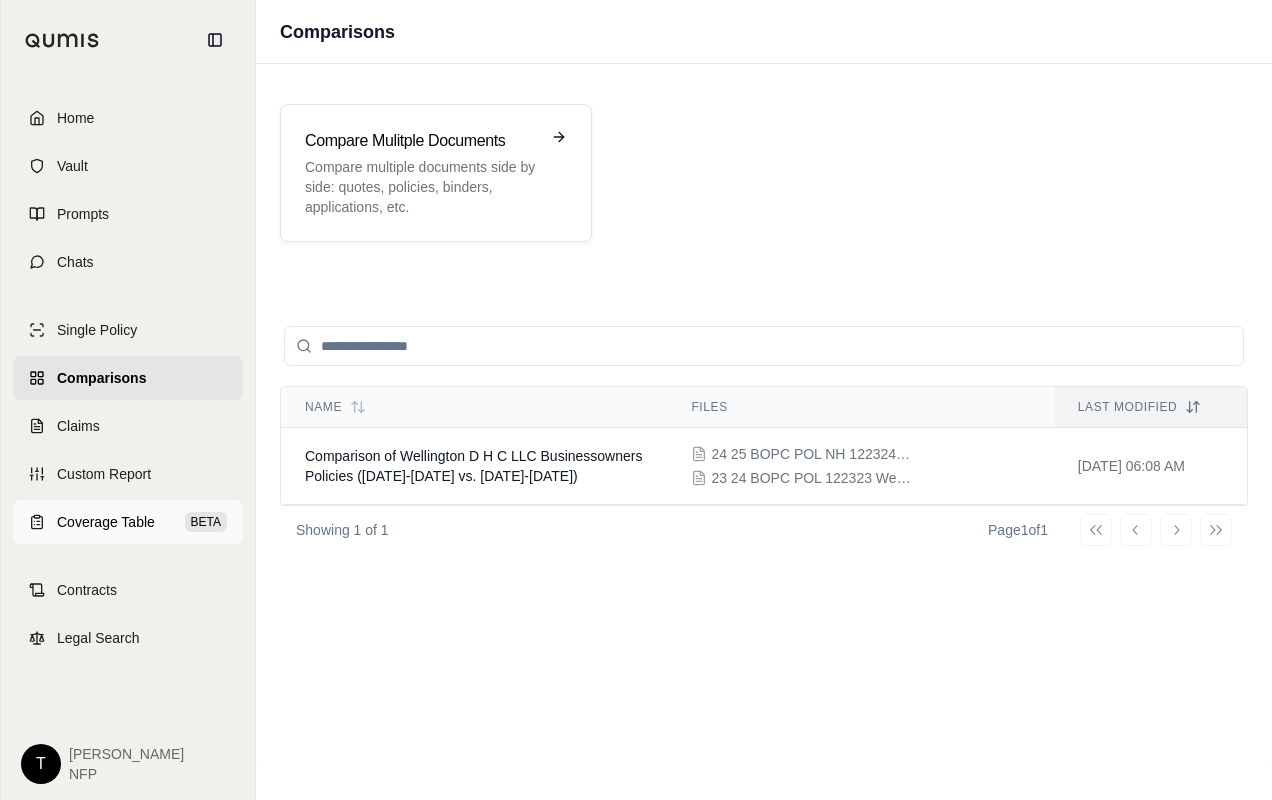 click on "Coverage Table" at bounding box center (106, 522) 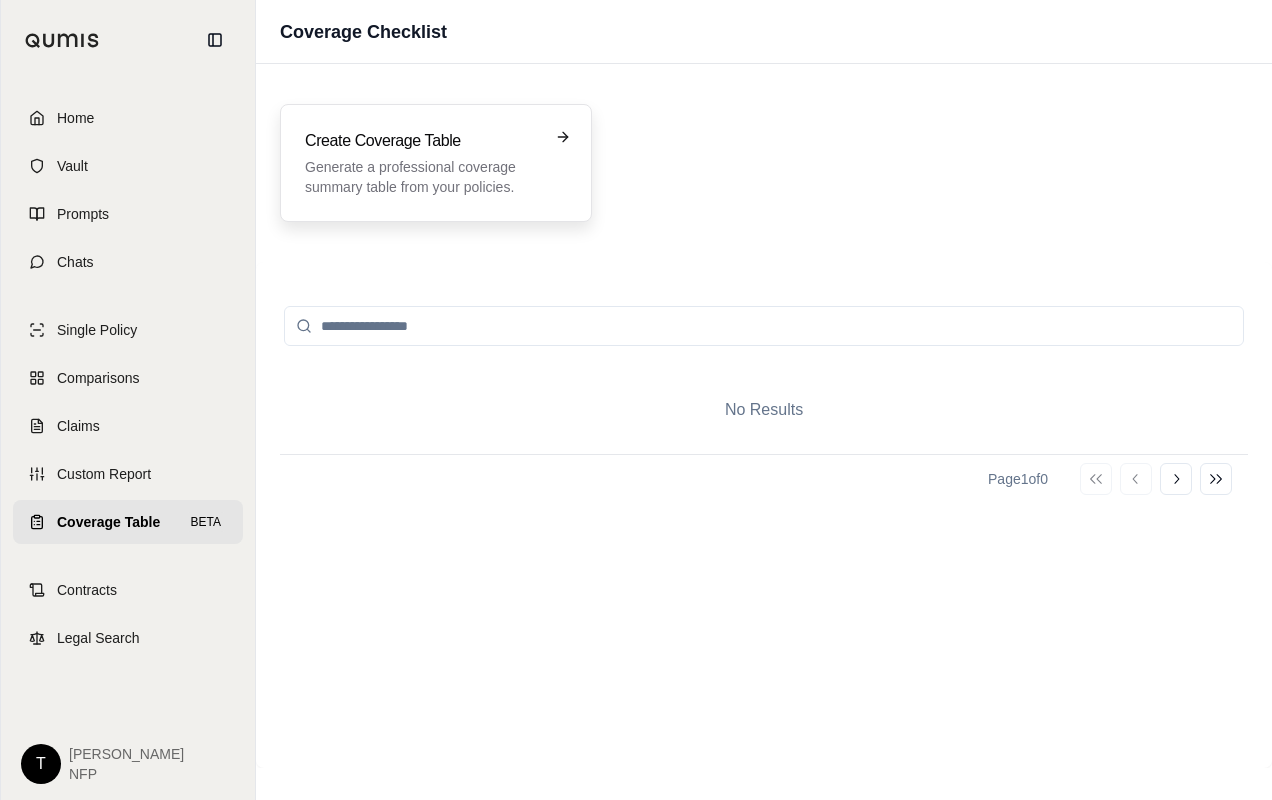 click on "Generate a professional coverage summary table from your policies." at bounding box center (422, 177) 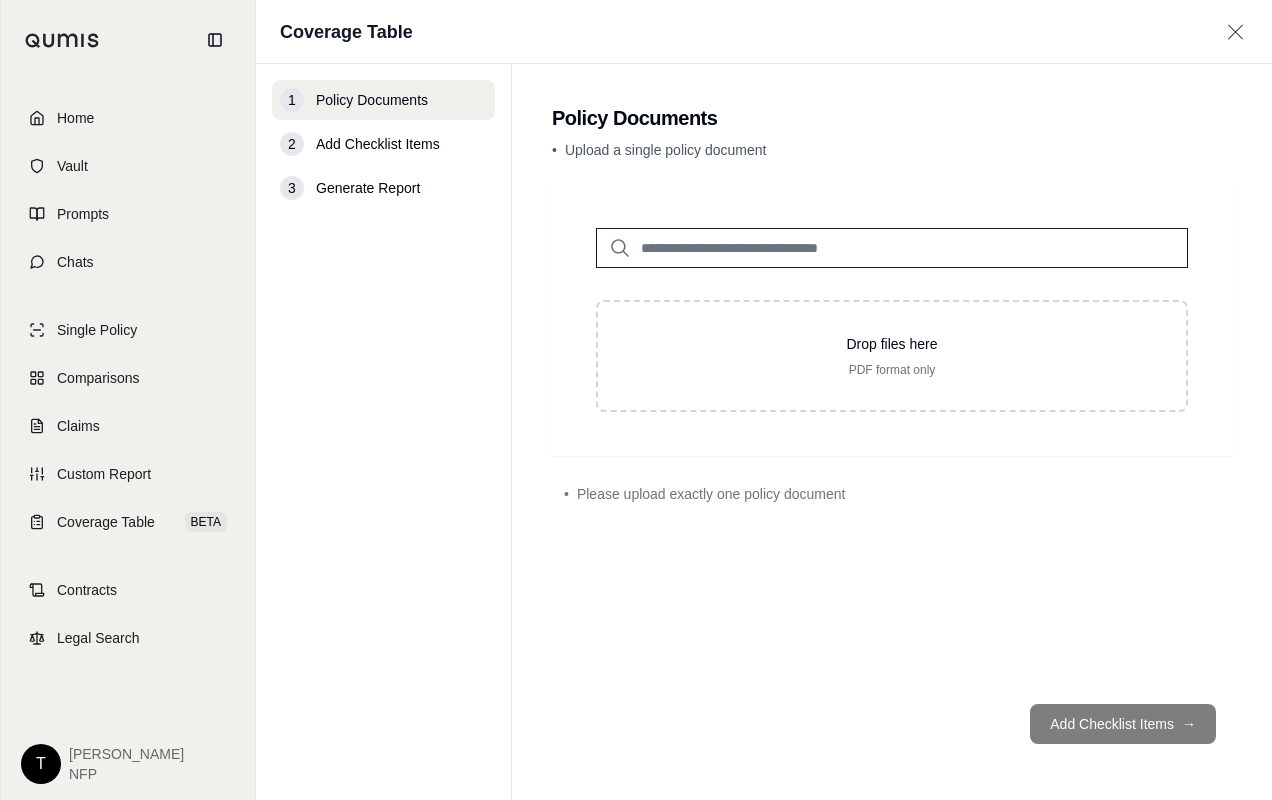 click on "Policy Documents" at bounding box center [372, 100] 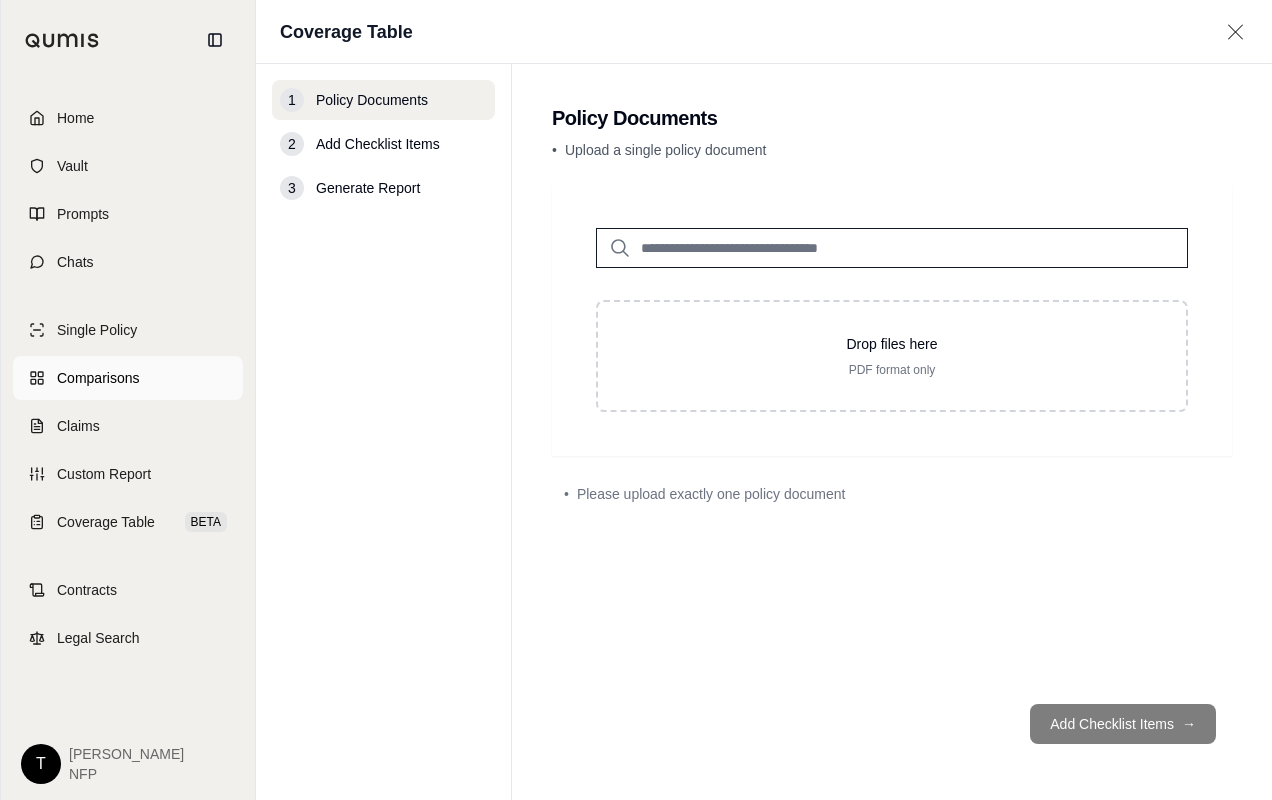 click on "Comparisons" at bounding box center (98, 378) 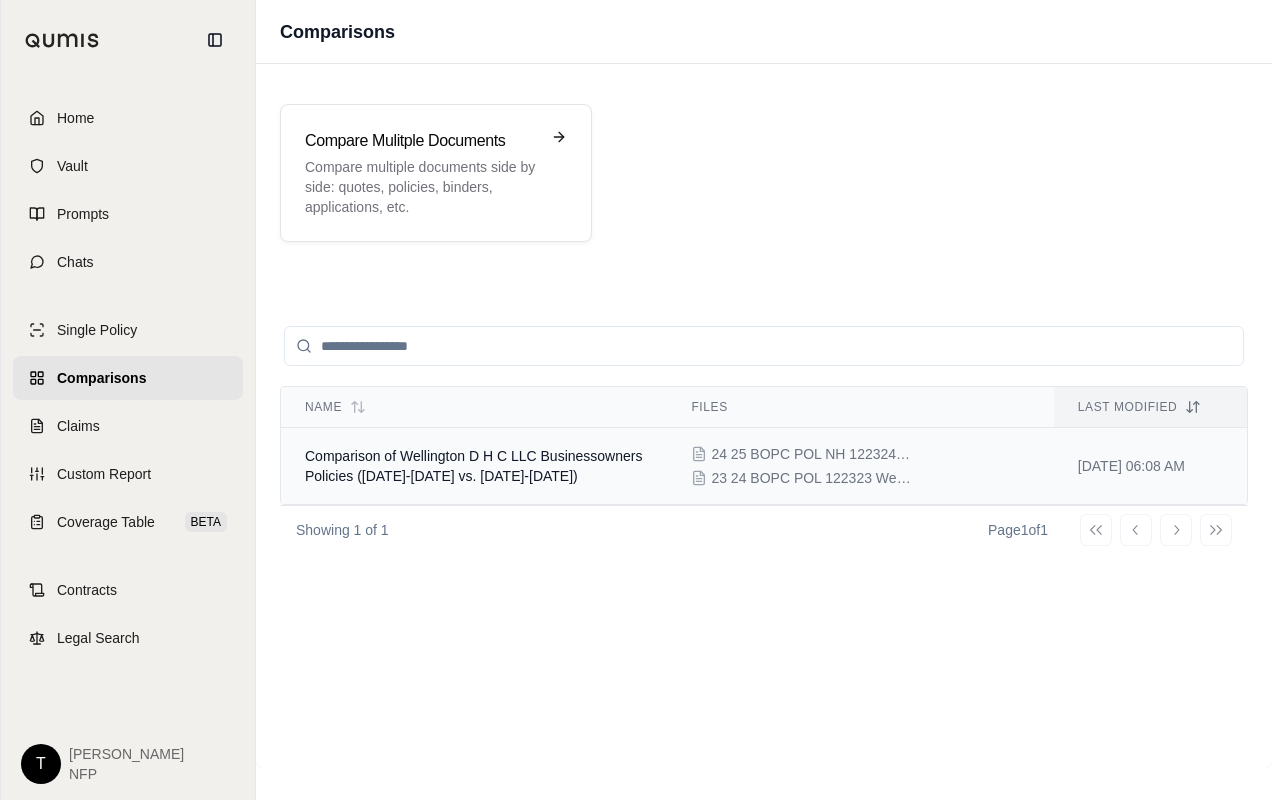 click on "Comparison of Wellington D H C LLC Businessowners Policies ([DATE]-[DATE] vs. [DATE]-[DATE])" at bounding box center [474, 466] 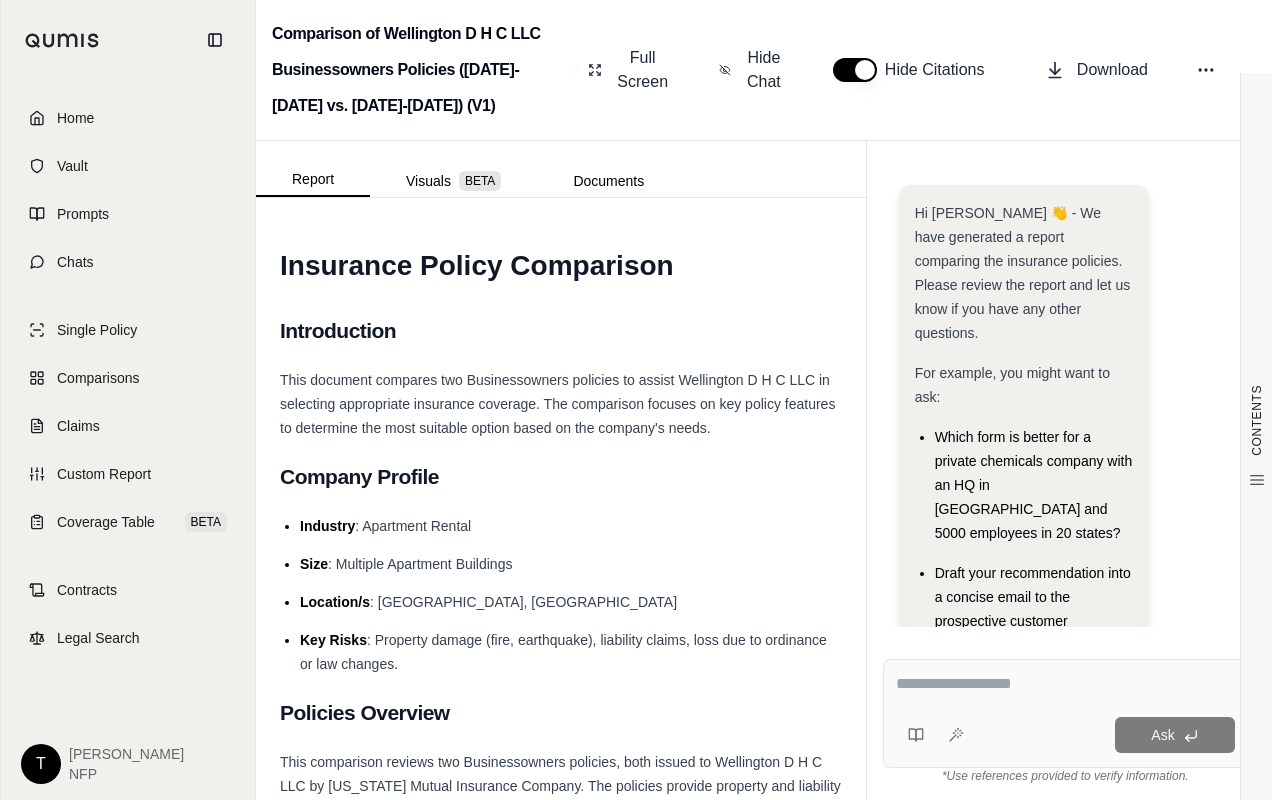 scroll, scrollTop: 311, scrollLeft: 0, axis: vertical 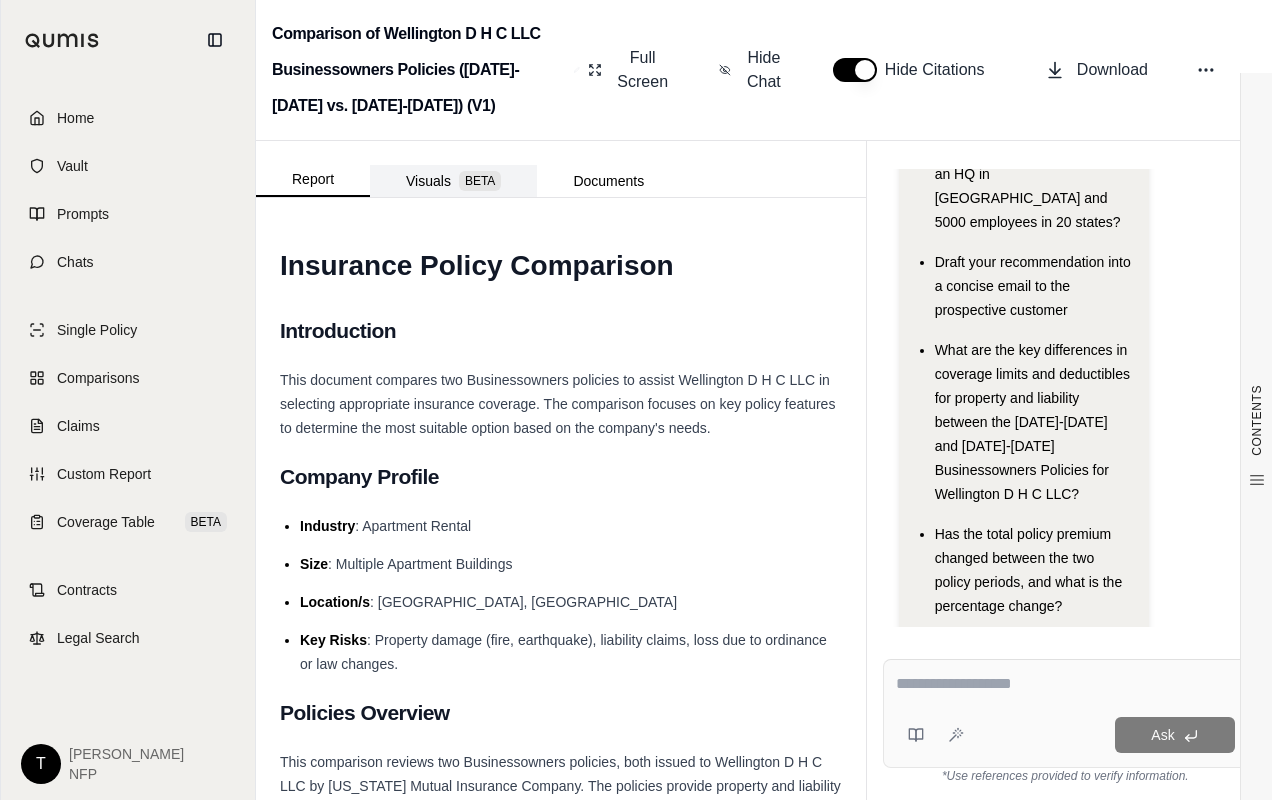 click on "Visuals BETA" at bounding box center [453, 181] 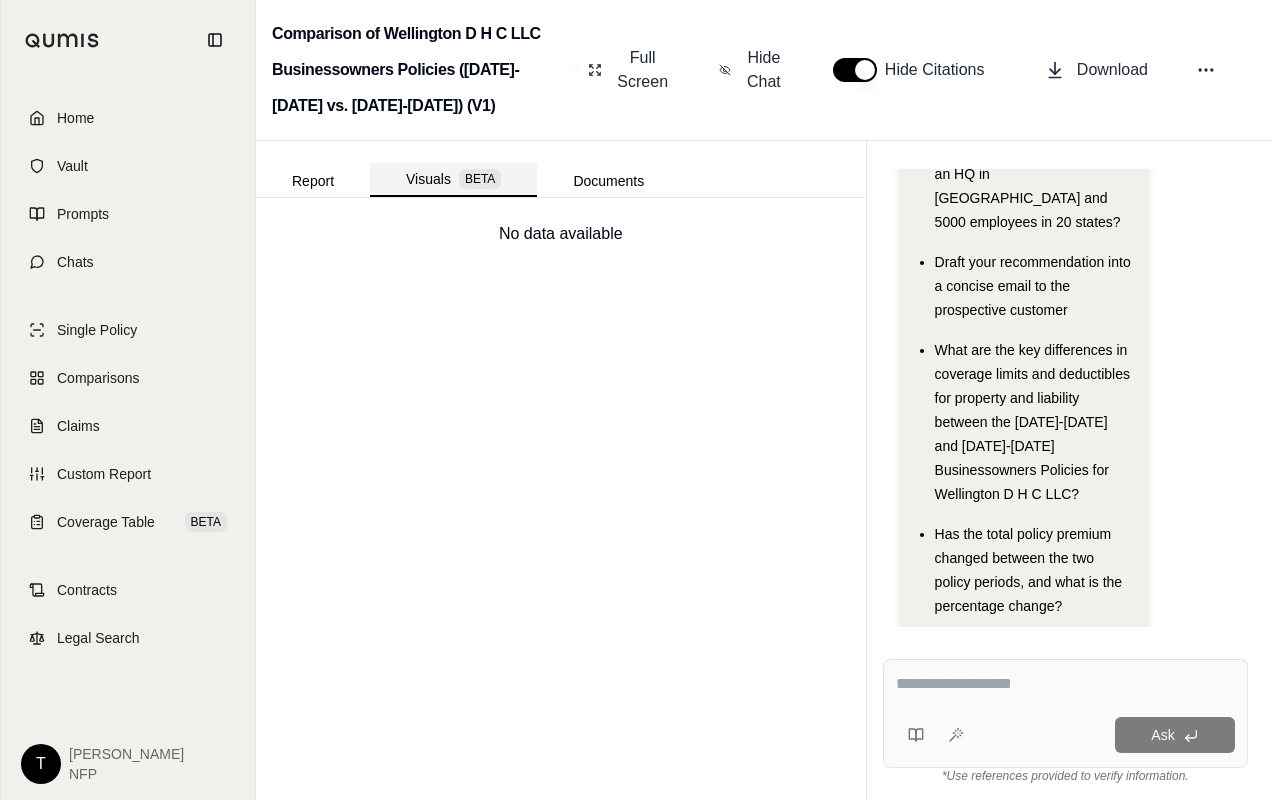 click on "BETA" at bounding box center [480, 179] 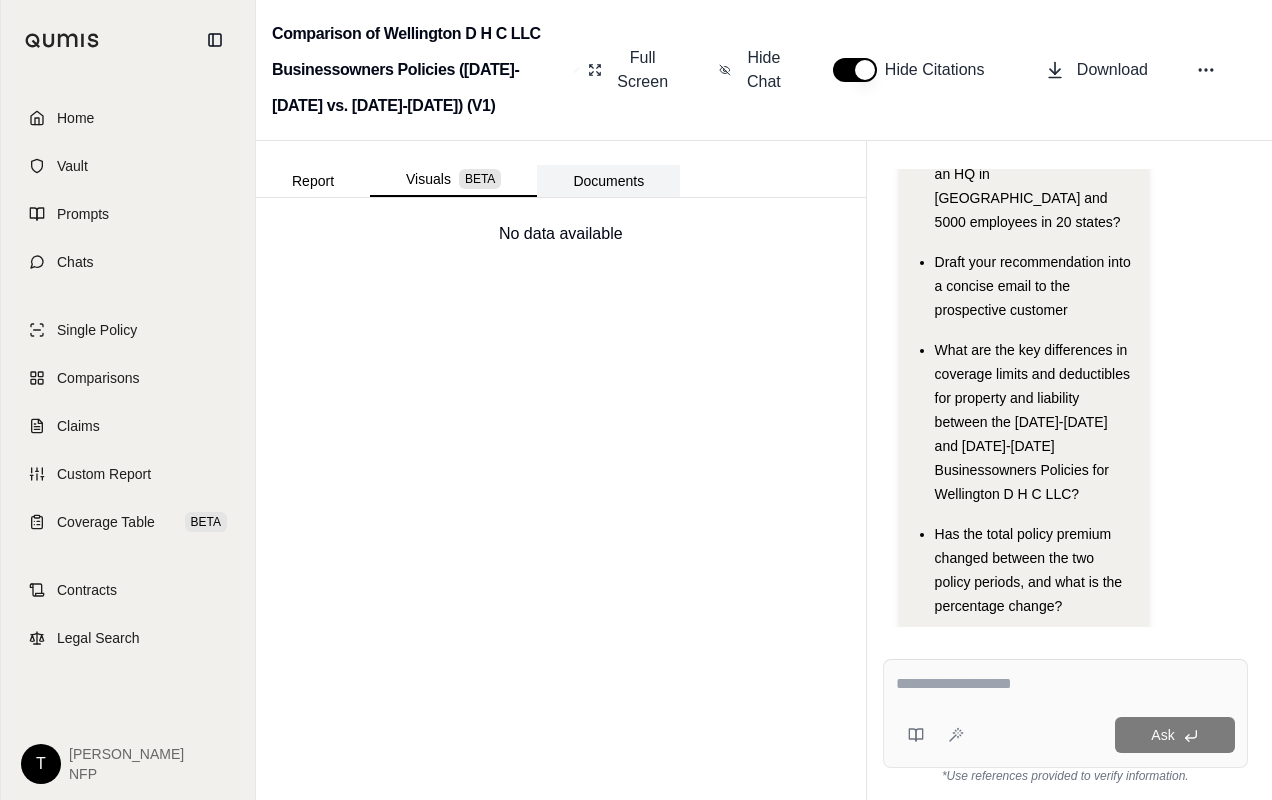 click on "Documents" at bounding box center [608, 181] 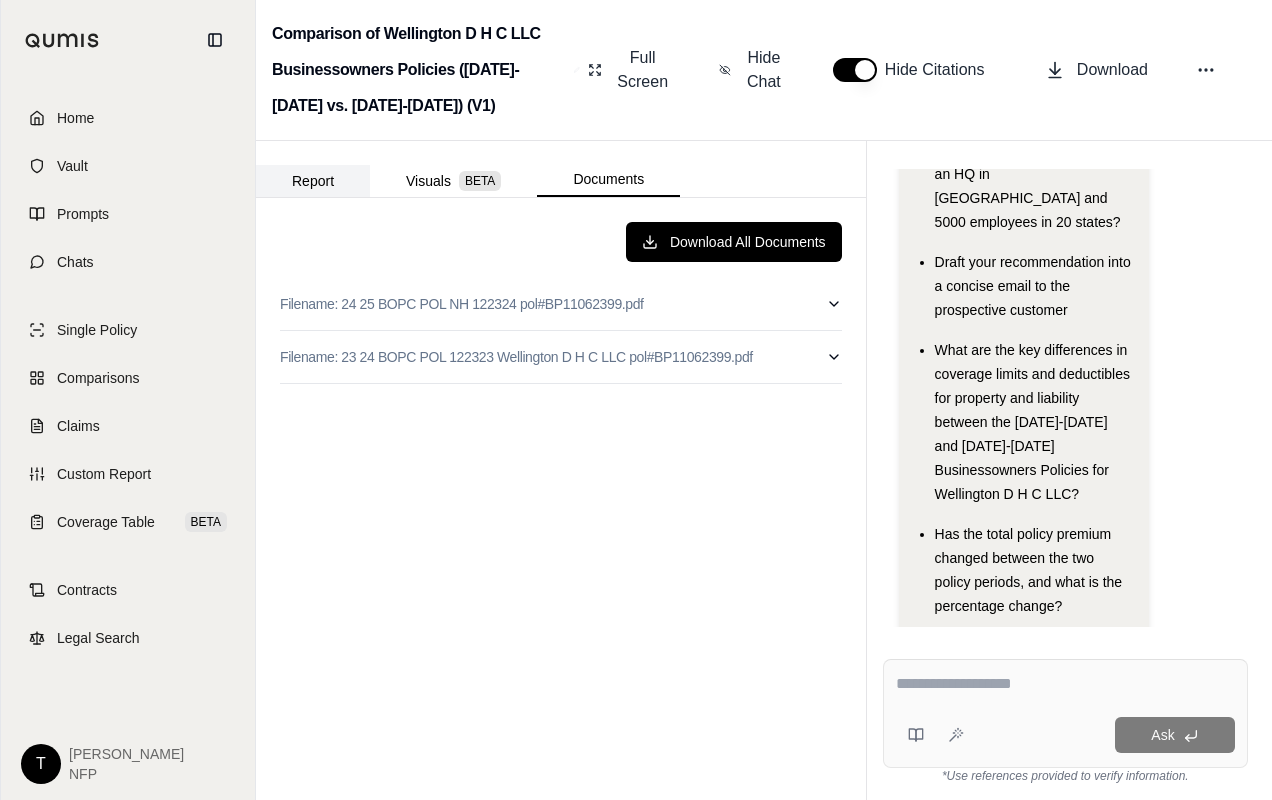 click on "Report" at bounding box center (313, 181) 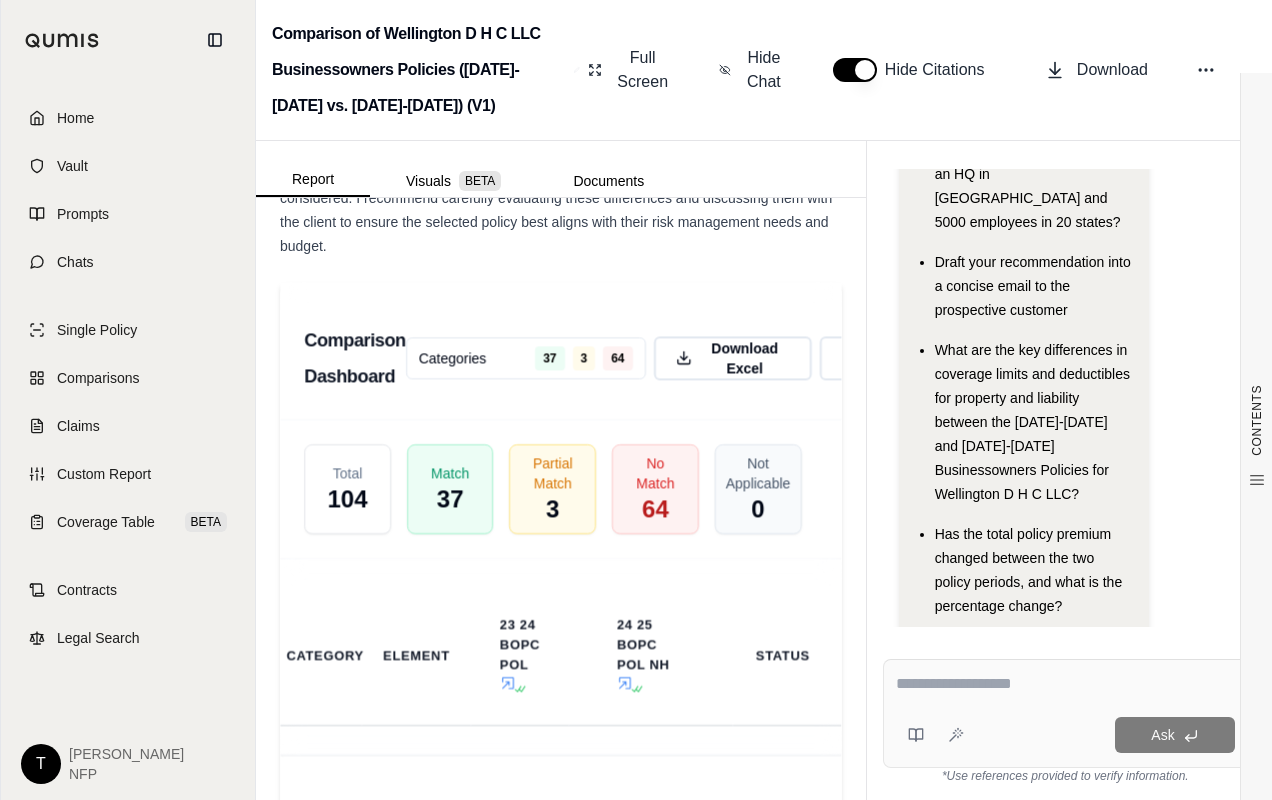 scroll, scrollTop: 4300, scrollLeft: 0, axis: vertical 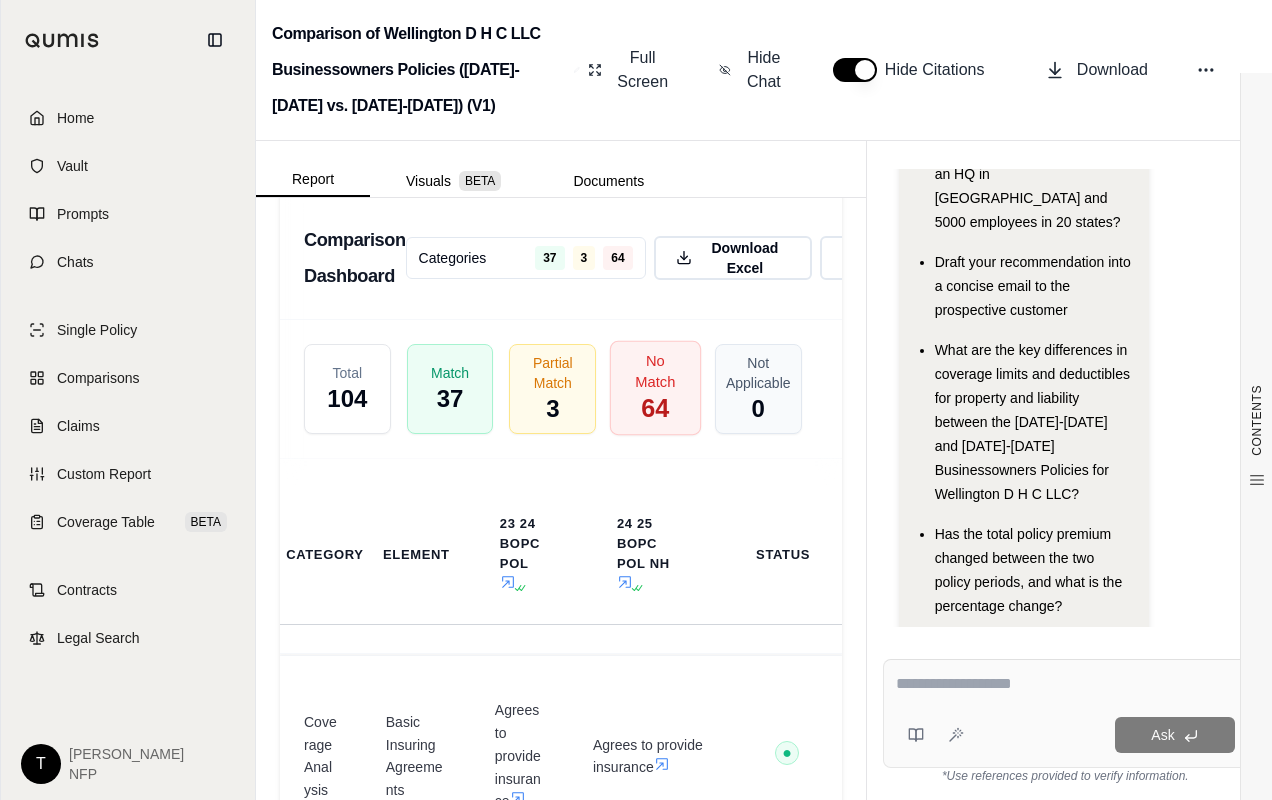 click on "64" at bounding box center (656, 410) 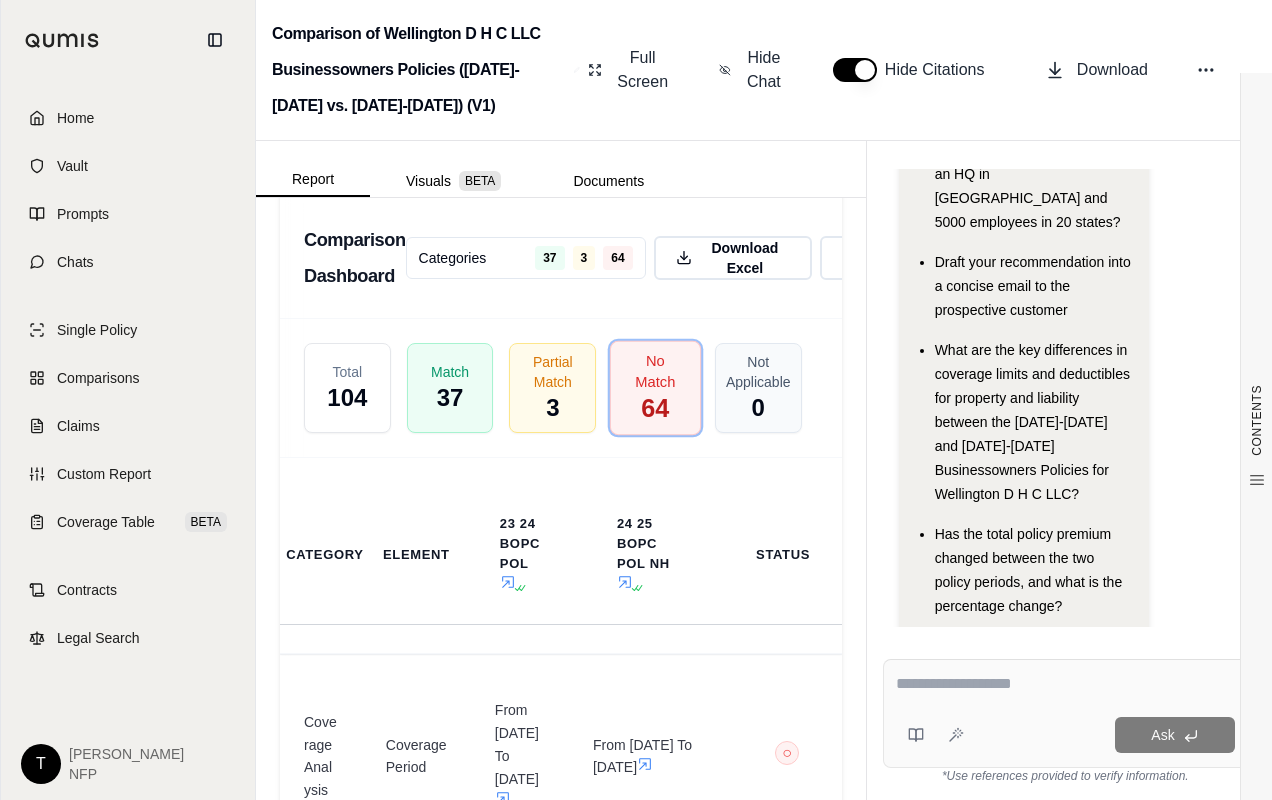 click on "No Match" at bounding box center (655, 372) 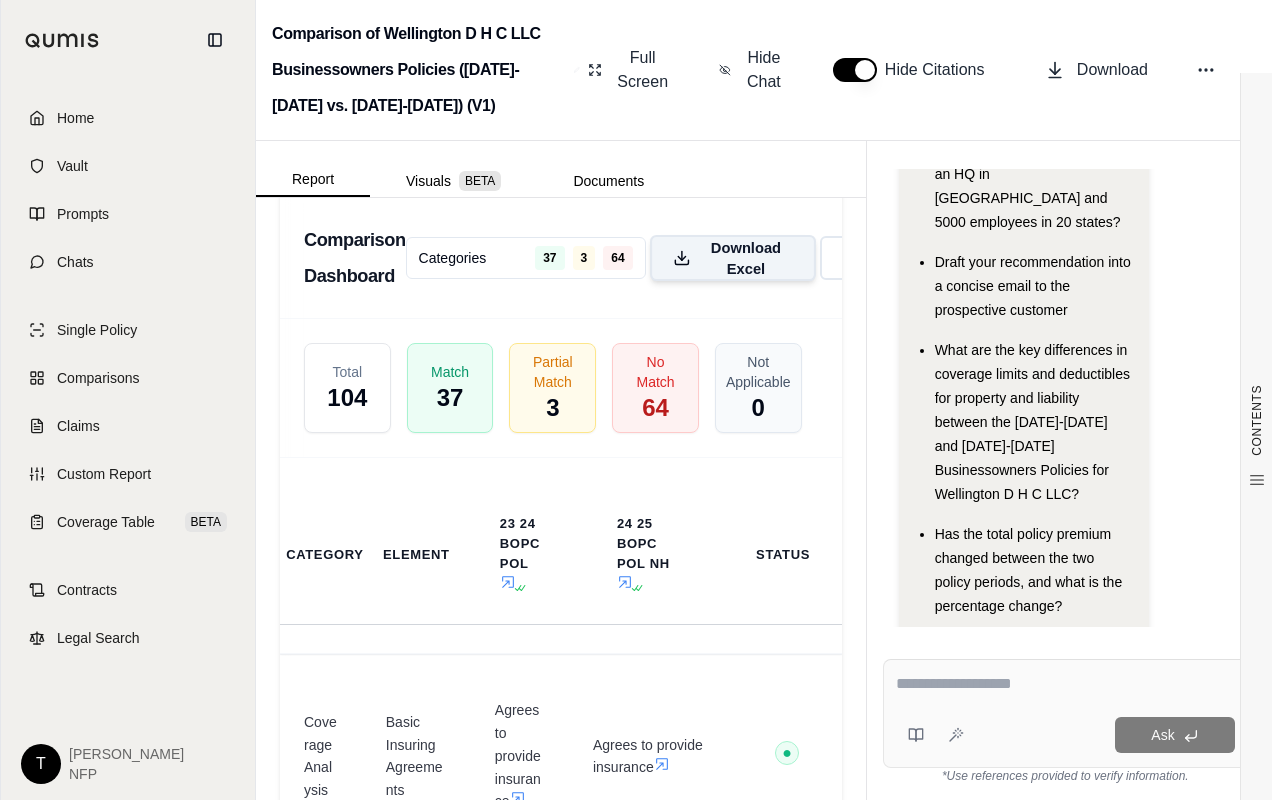click on "Download Excel" at bounding box center [746, 258] 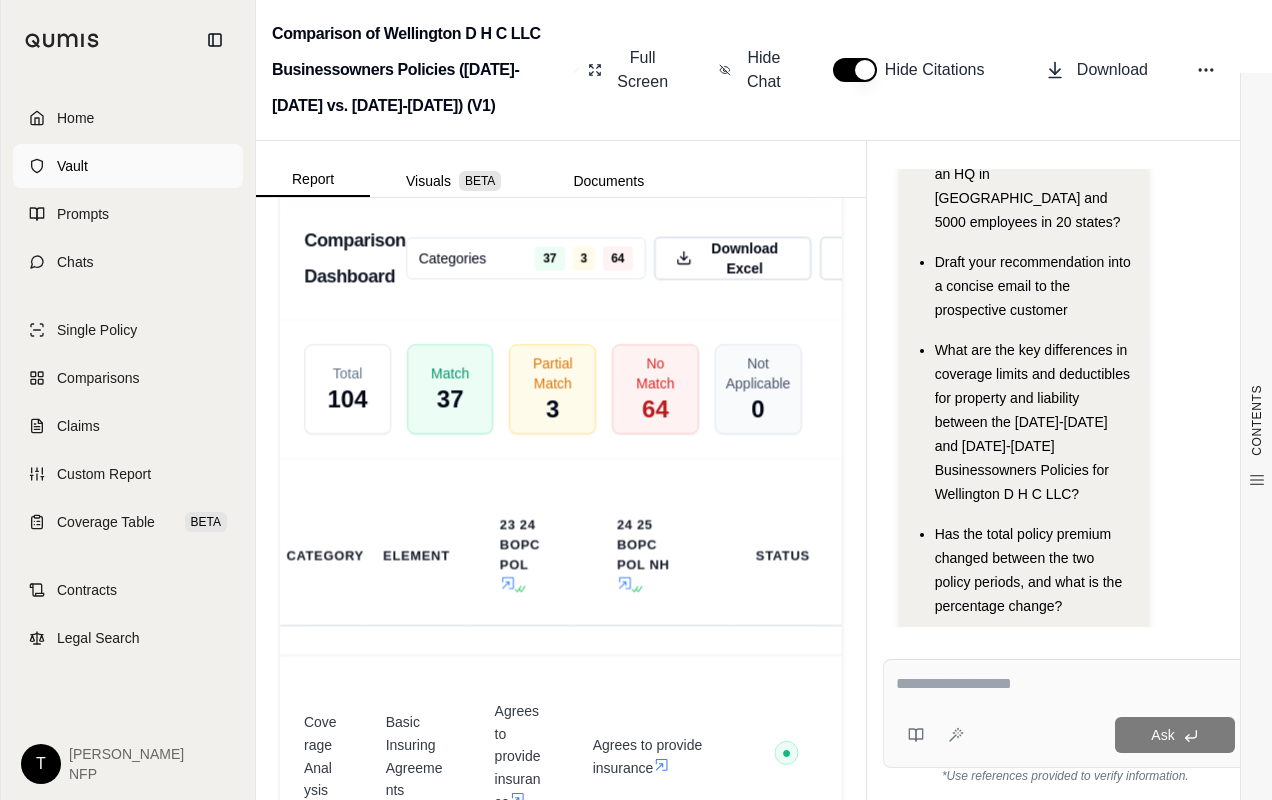 click on "Vault" at bounding box center [72, 166] 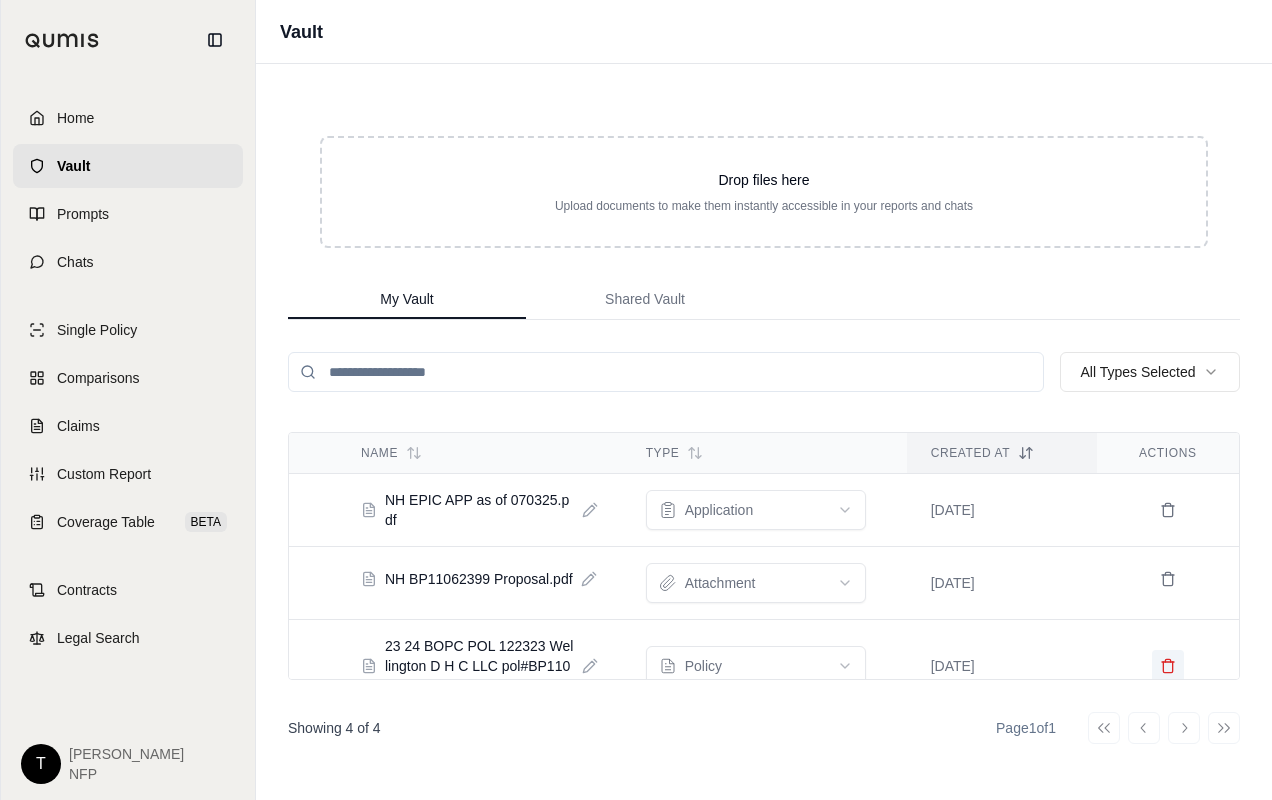 click 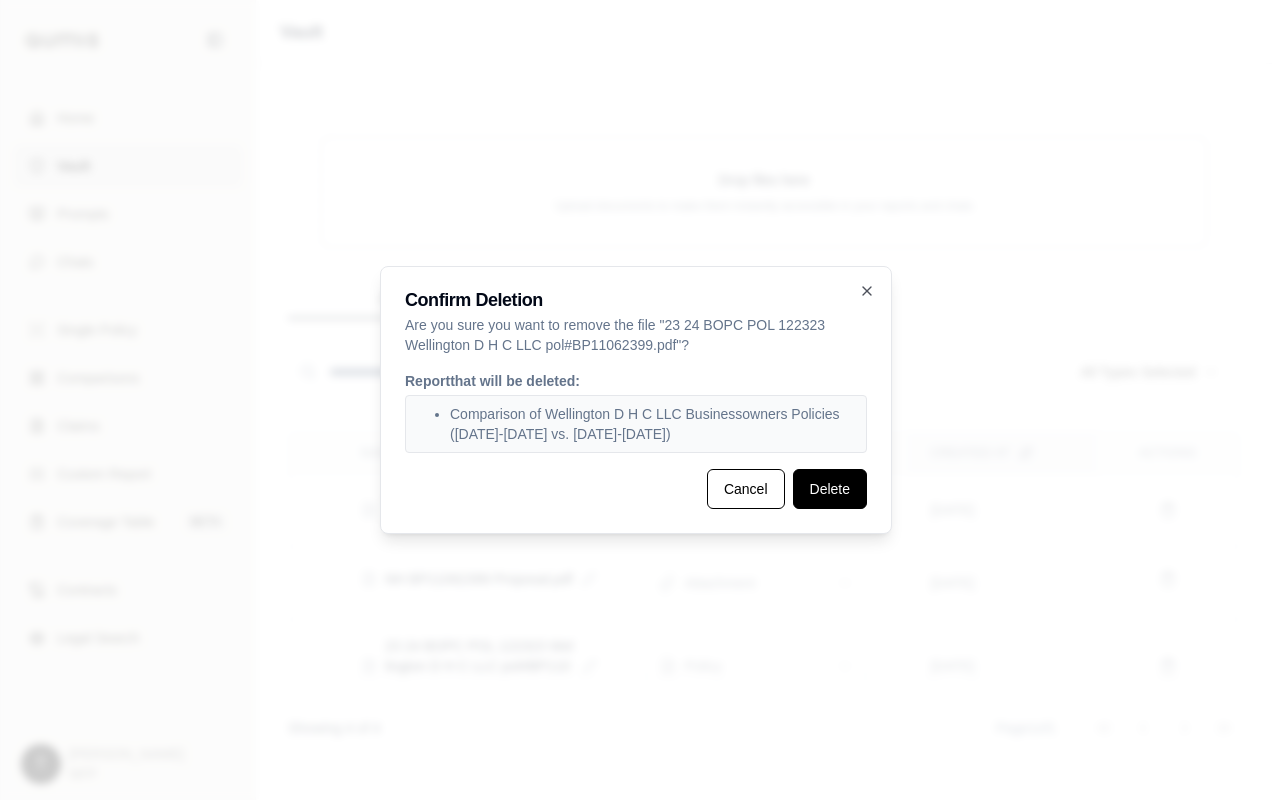 click on "Delete" at bounding box center [830, 489] 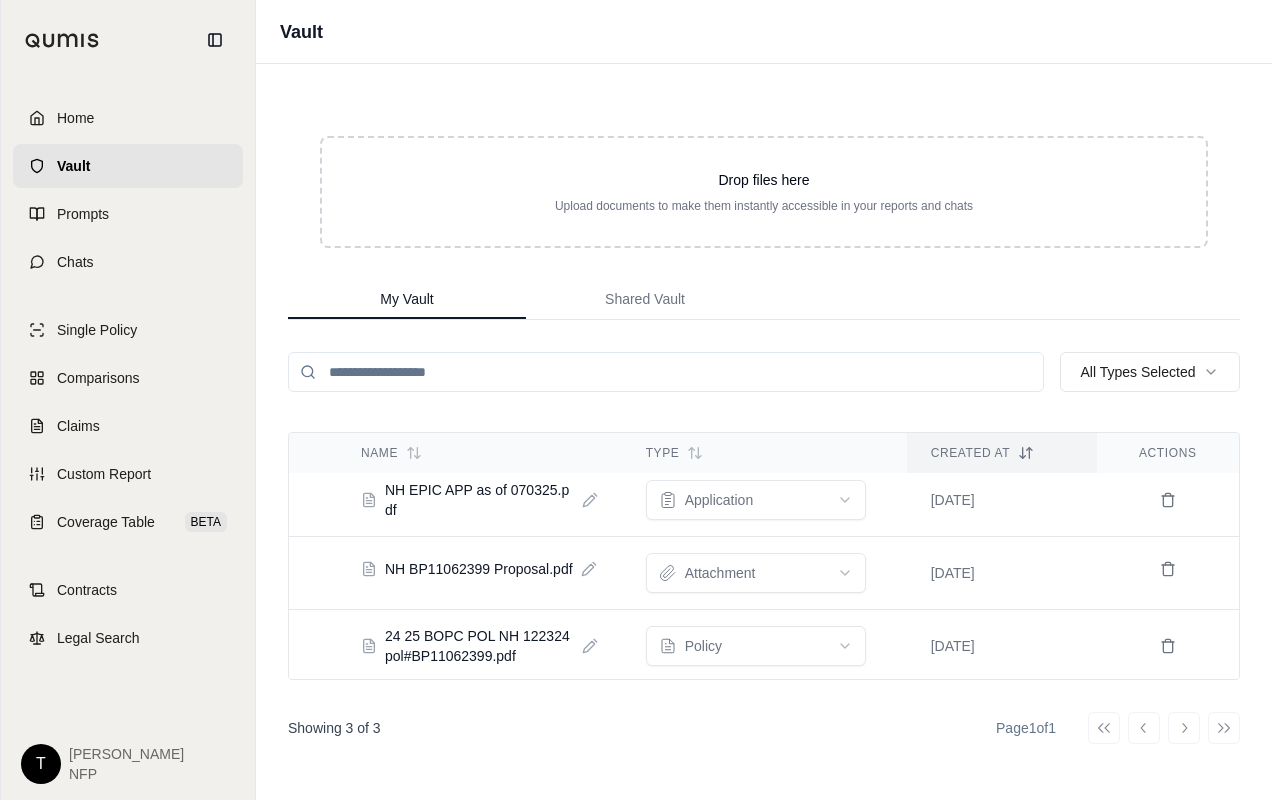 scroll, scrollTop: 13, scrollLeft: 0, axis: vertical 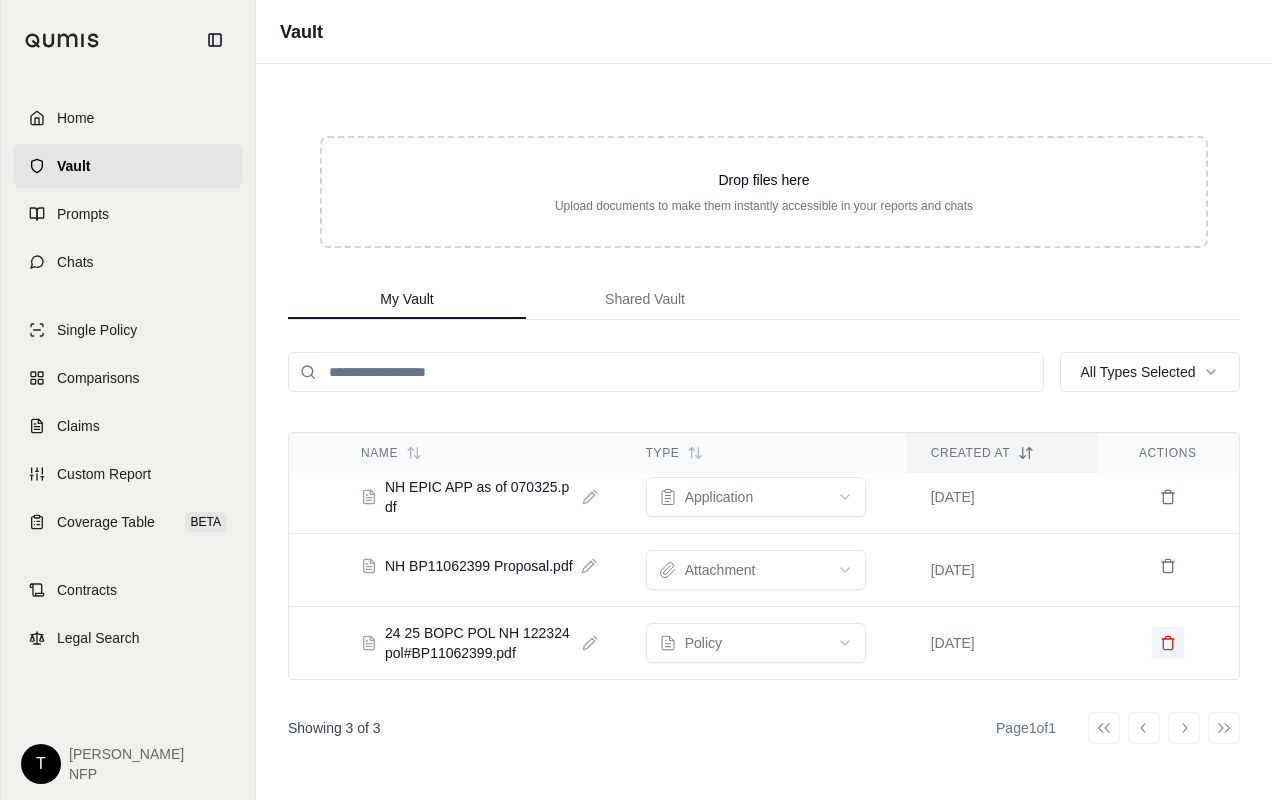 click 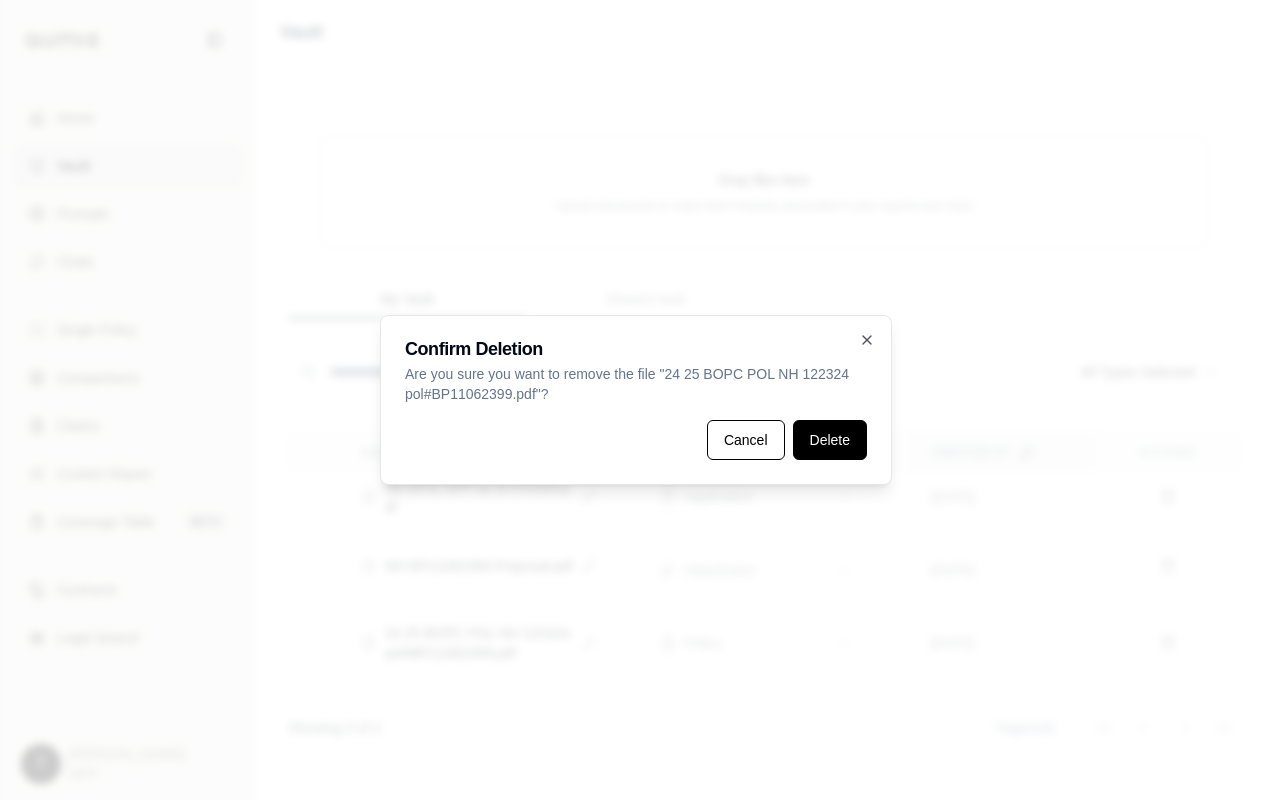 click on "Delete" at bounding box center [830, 440] 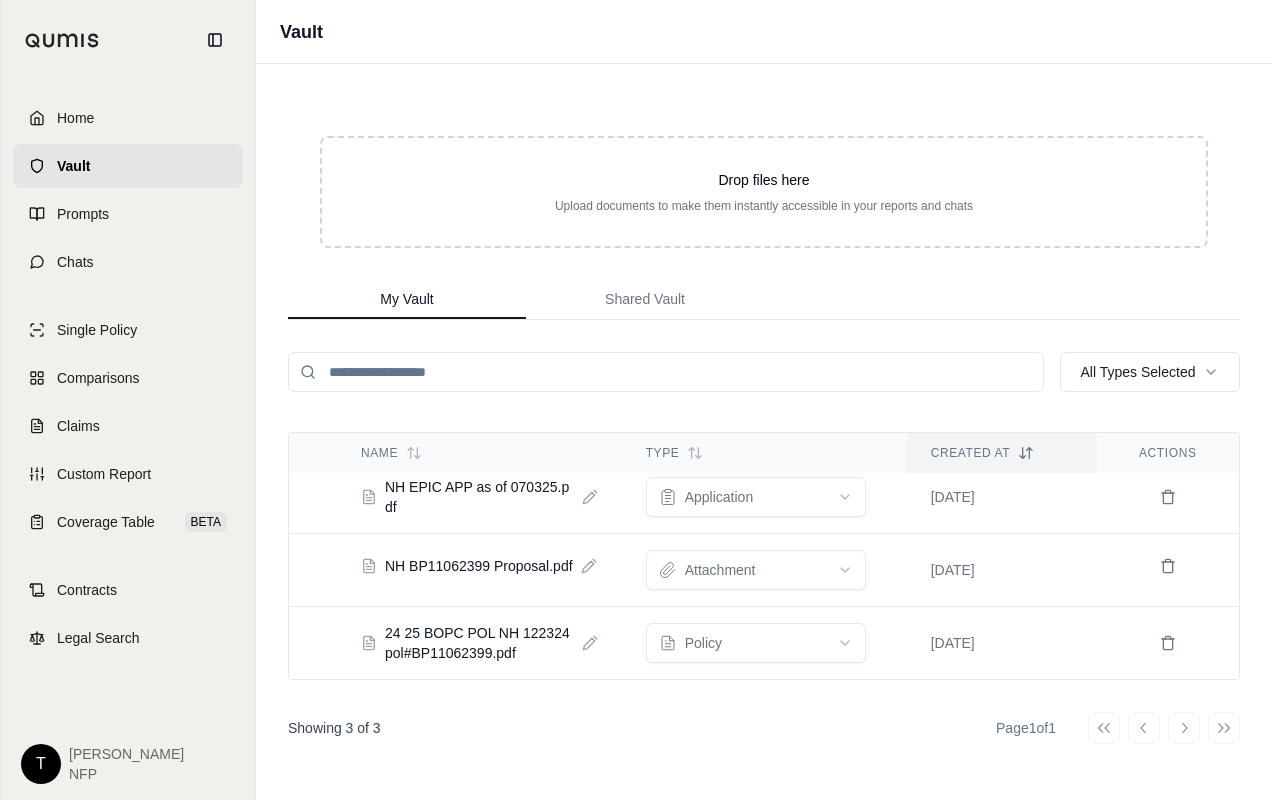 scroll, scrollTop: 0, scrollLeft: 0, axis: both 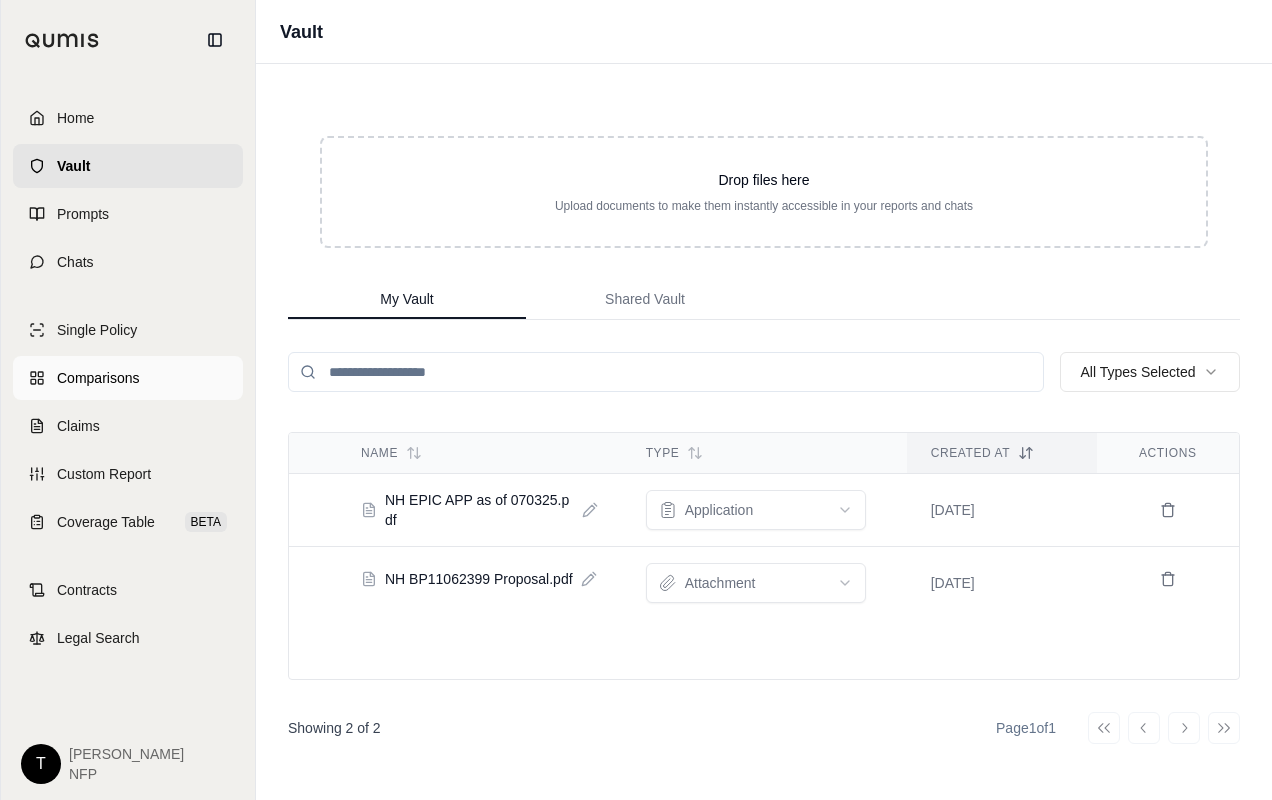 click on "Comparisons" at bounding box center (128, 378) 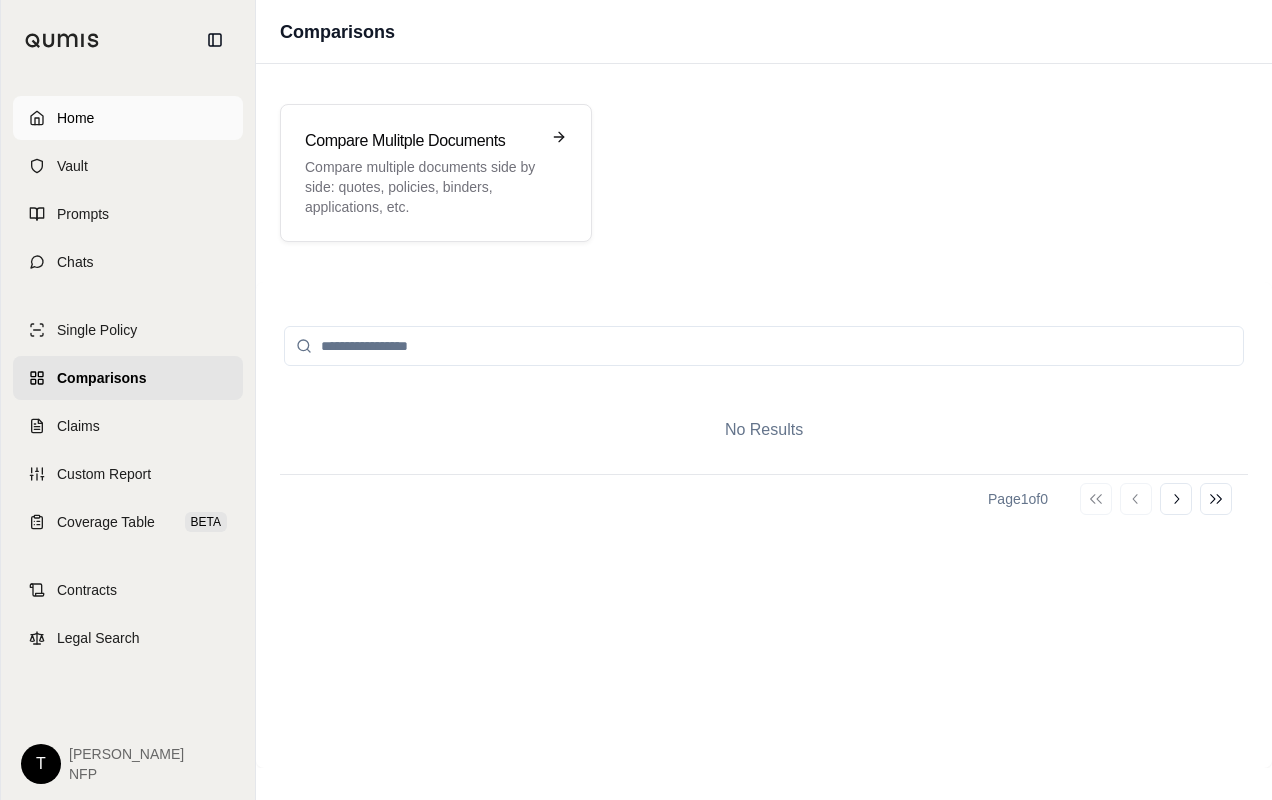 click on "Home" at bounding box center [75, 118] 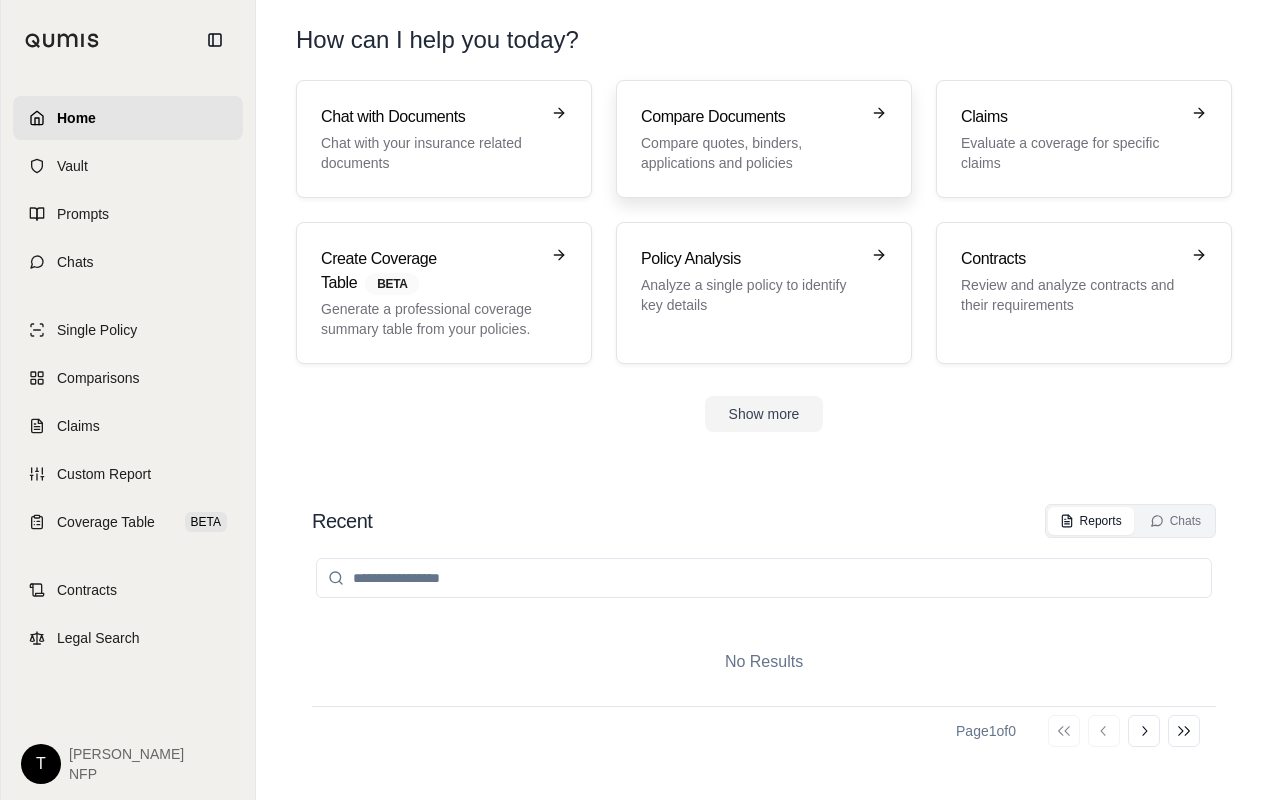click on "Compare quotes, binders, applications and policies" at bounding box center [750, 153] 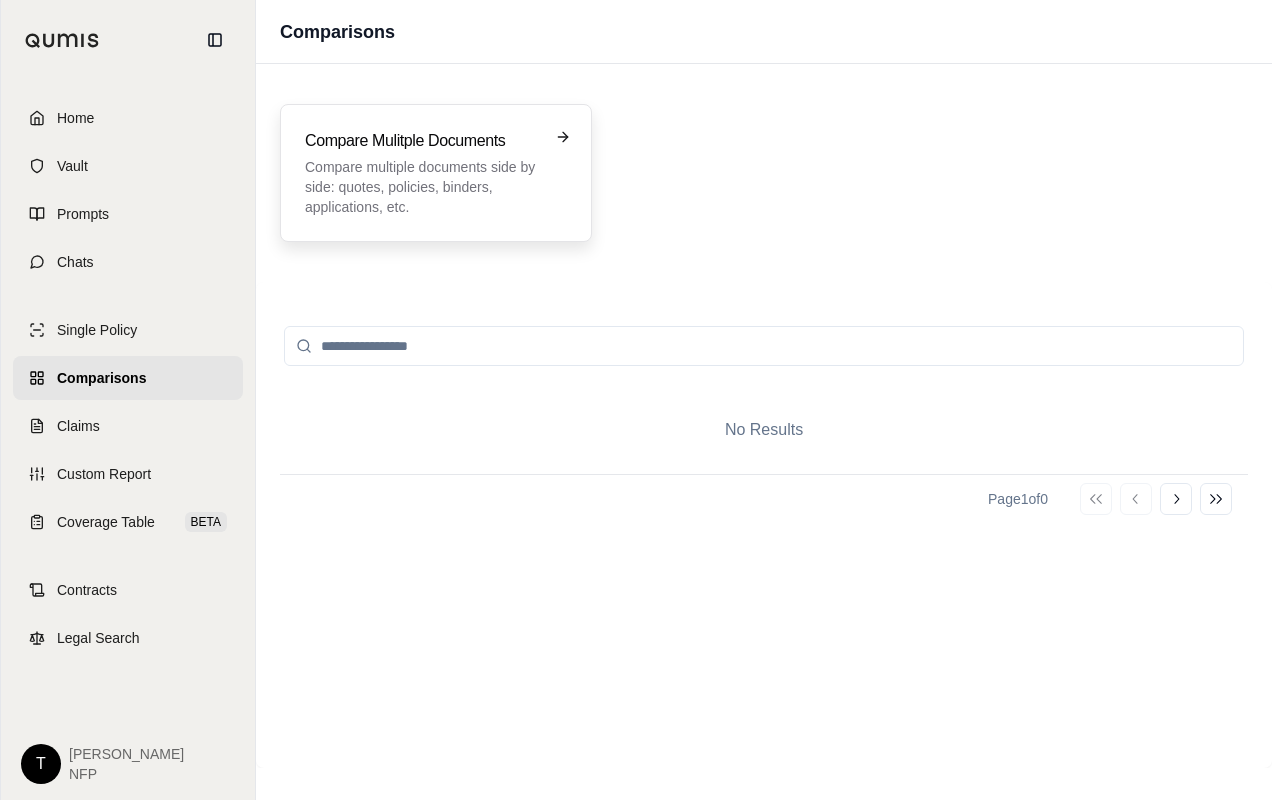 click on "Compare Mulitple Documents" at bounding box center (422, 141) 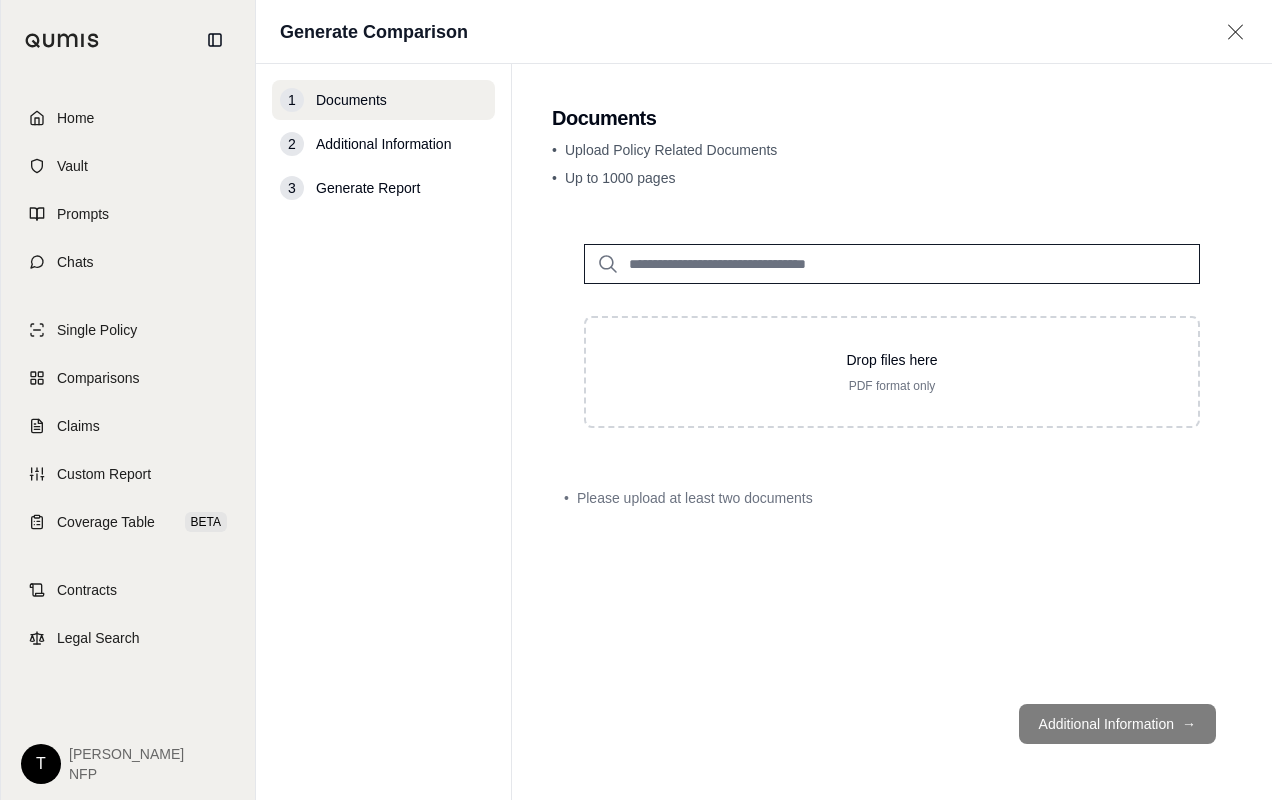 click on "Additional Information" at bounding box center (383, 144) 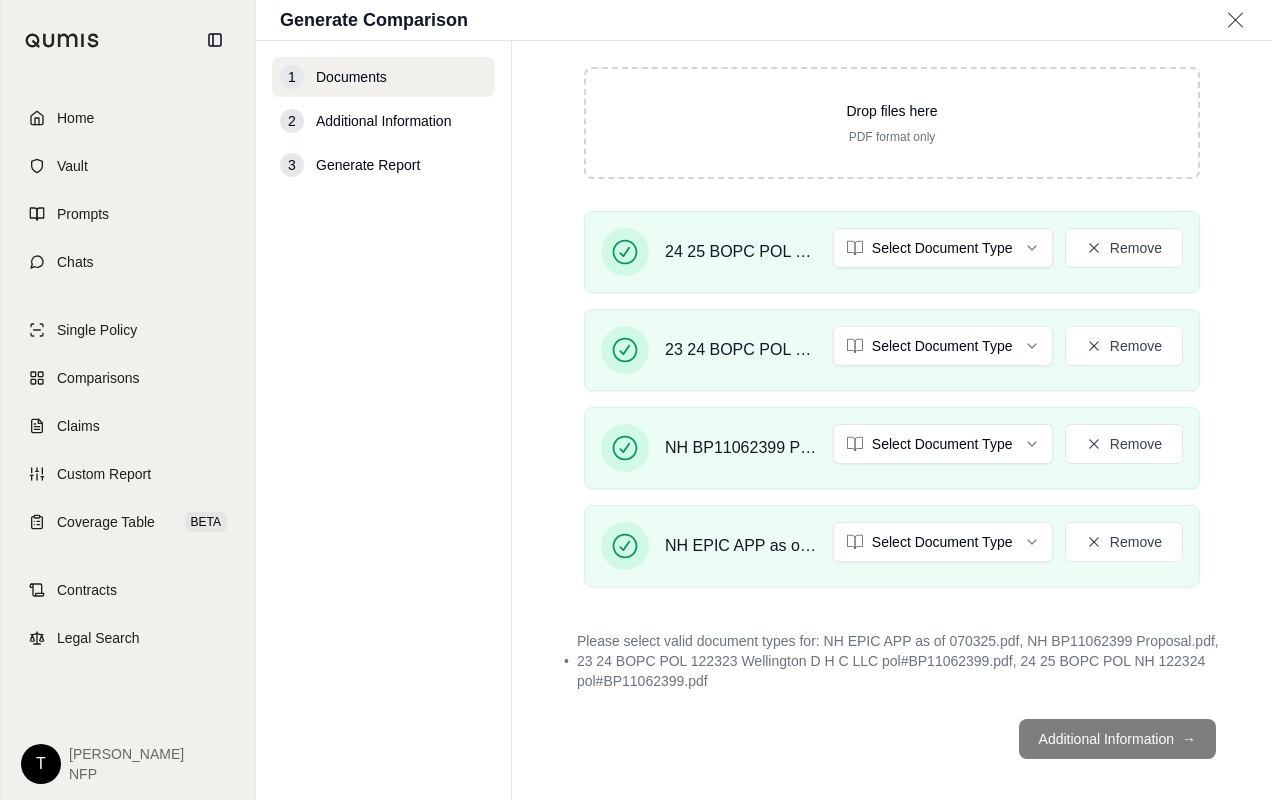scroll, scrollTop: 443, scrollLeft: 0, axis: vertical 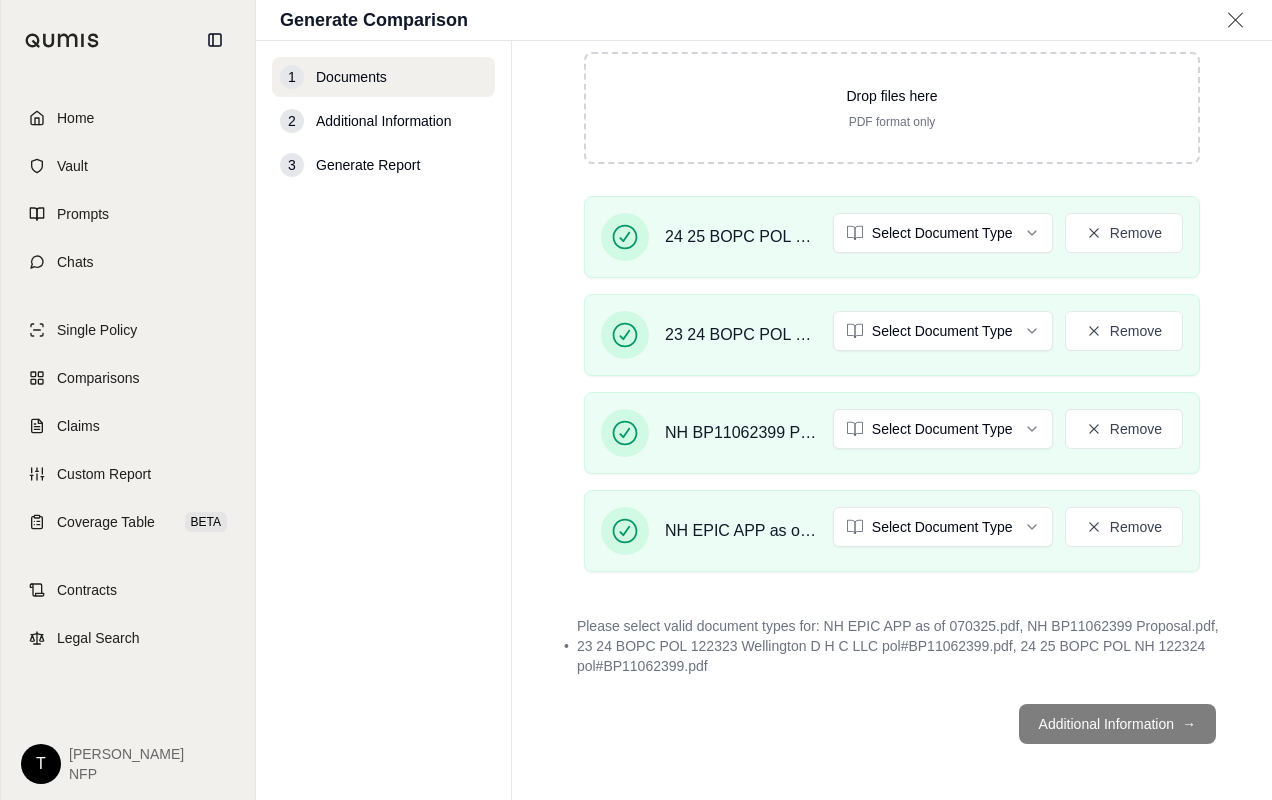 click on "Additional Information →" at bounding box center (892, 724) 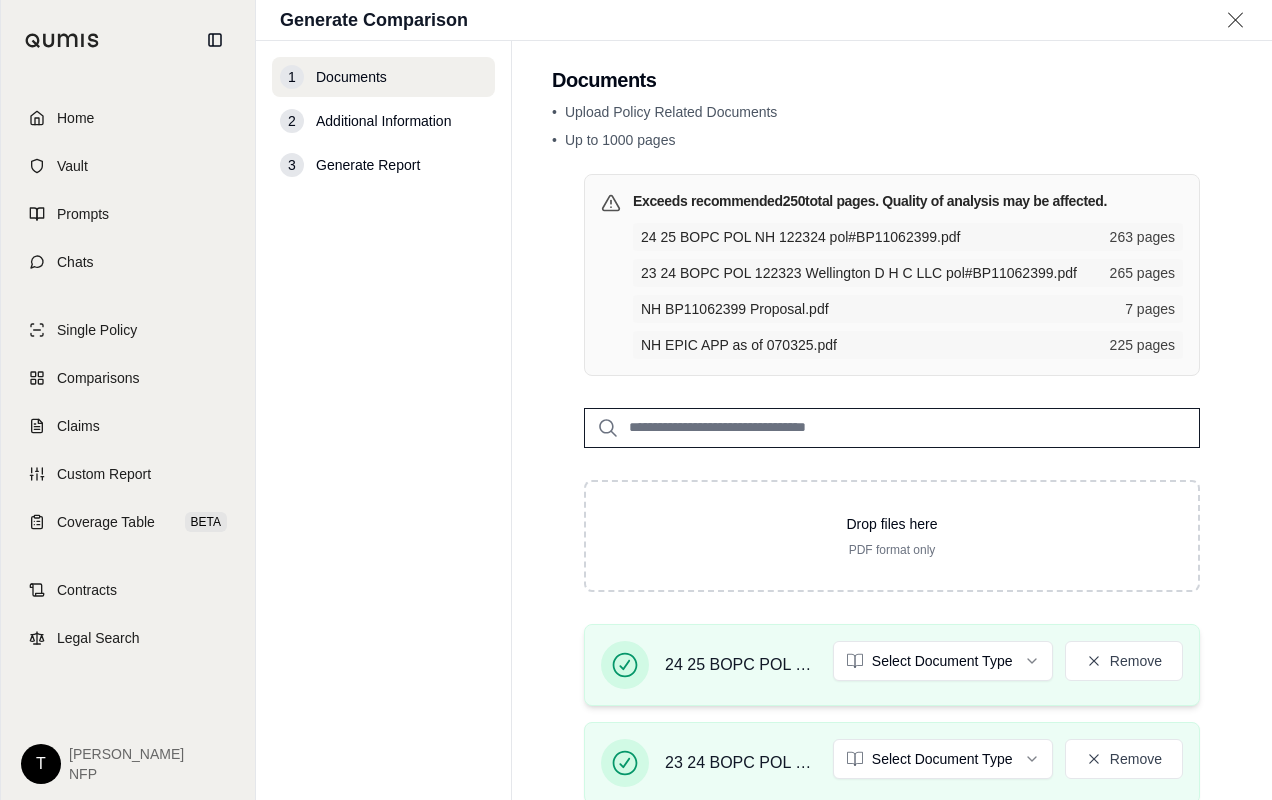scroll, scrollTop: 0, scrollLeft: 0, axis: both 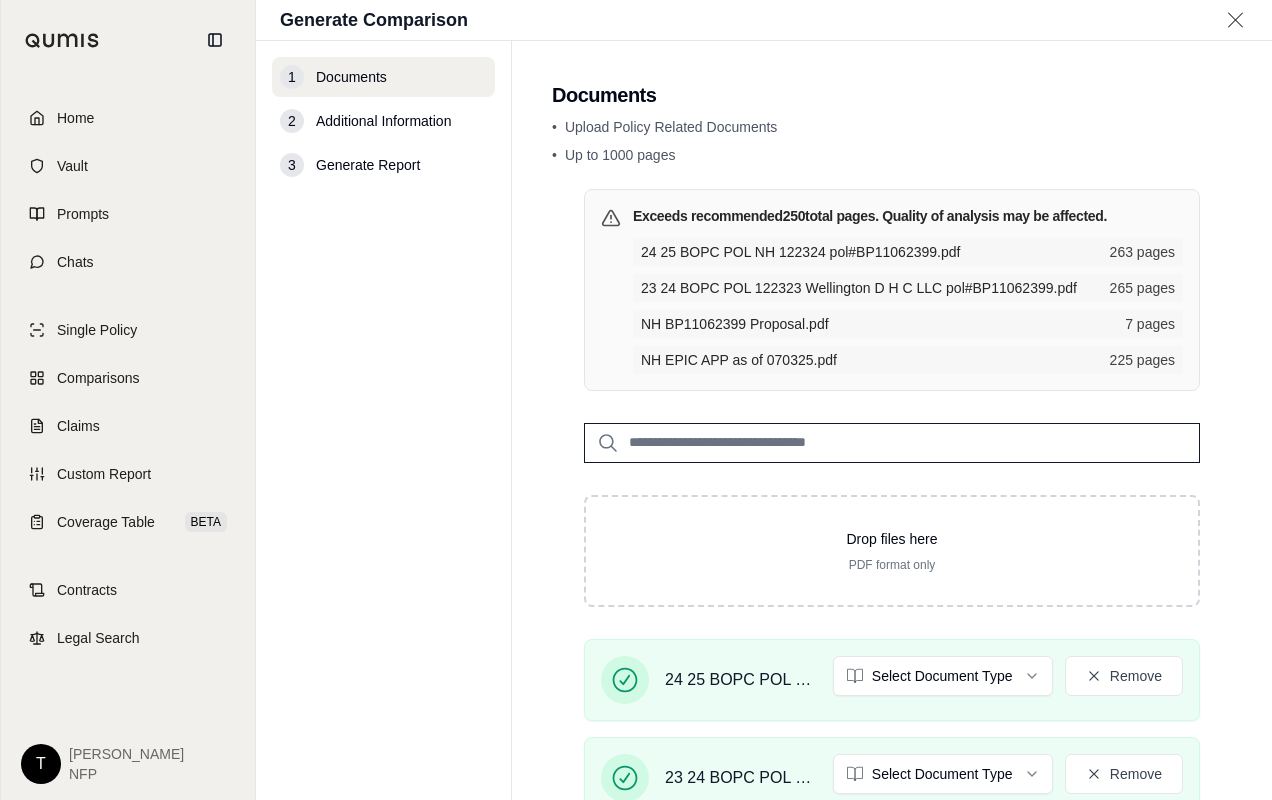 click on "Additional Information" at bounding box center [383, 121] 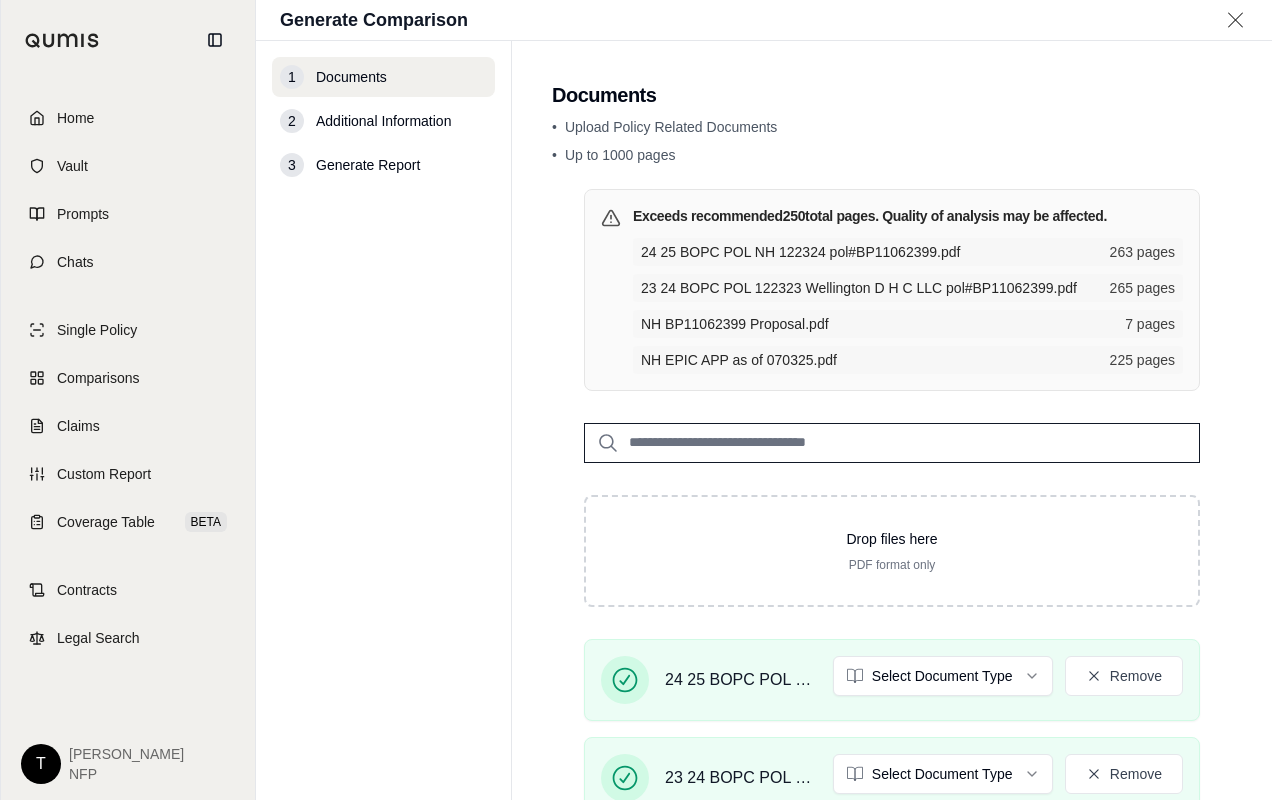 click on "Generate Report" at bounding box center (368, 165) 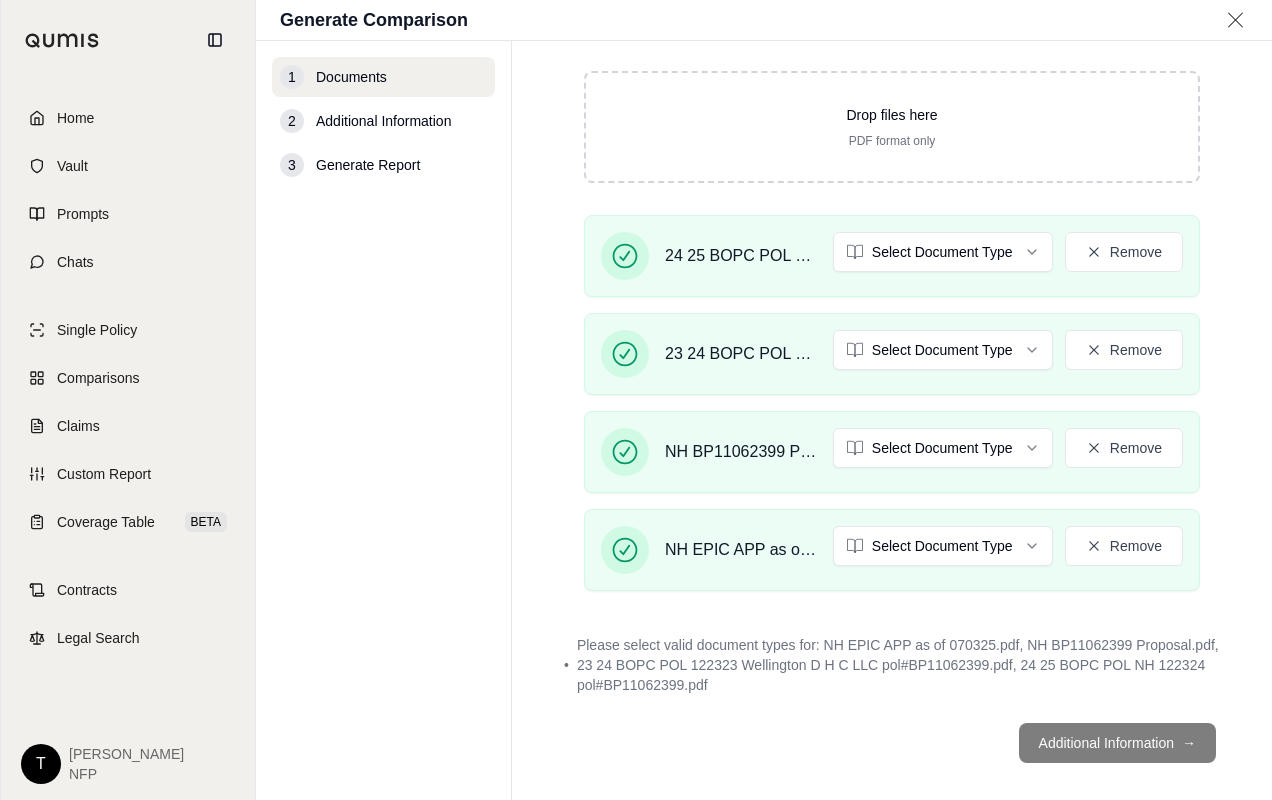 scroll, scrollTop: 443, scrollLeft: 0, axis: vertical 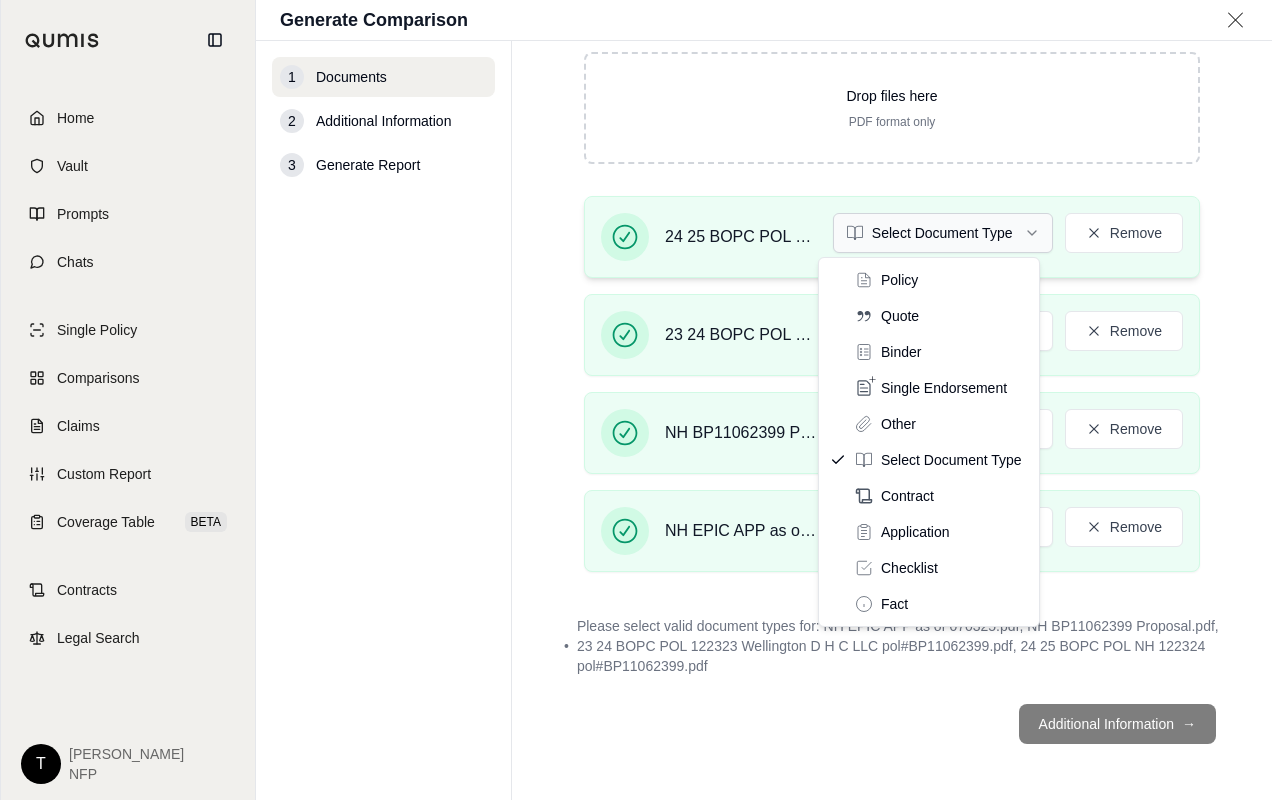click on "Home Vault Prompts Chats Single Policy Comparisons Claims Custom Report Coverage Table BETA Contracts Legal Search T [PERSON_NAME] NFP Generate Comparison 1 Documents 2 Additional Information 3 Generate Report Documents • Upload Policy Related Documents • Up to 1000 pages Exceeds recommended  250  total pages. Quality of analysis may be affected. 24 25 BOPC POL NH 122324 pol#BP11062399.pdf 263 pages 23 24 BOPC POL 122323 Wellington D H C LLC pol#BP11062399.pdf 265 pages NH BP11062399 Proposal.pdf 7 pages NH EPIC APP as of 070325.pdf 225 pages Drop files here PDF format only 24 25 BOPC POL NH 122324 pol#BP11062399.pdf Select Document Type Remove 23 24 BOPC POL 122323 Wellington D H C LLC pol#BP11062399.pdf Select Document Type Remove NH BP11062399 Proposal.pdf Select Document Type Remove NH EPIC APP as of 070325.pdf Select Document Type Remove • Additional Information →
Policy Quote Binder Single Endorsement Other Select Document Type Contract Application Checklist Fact" at bounding box center (636, 400) 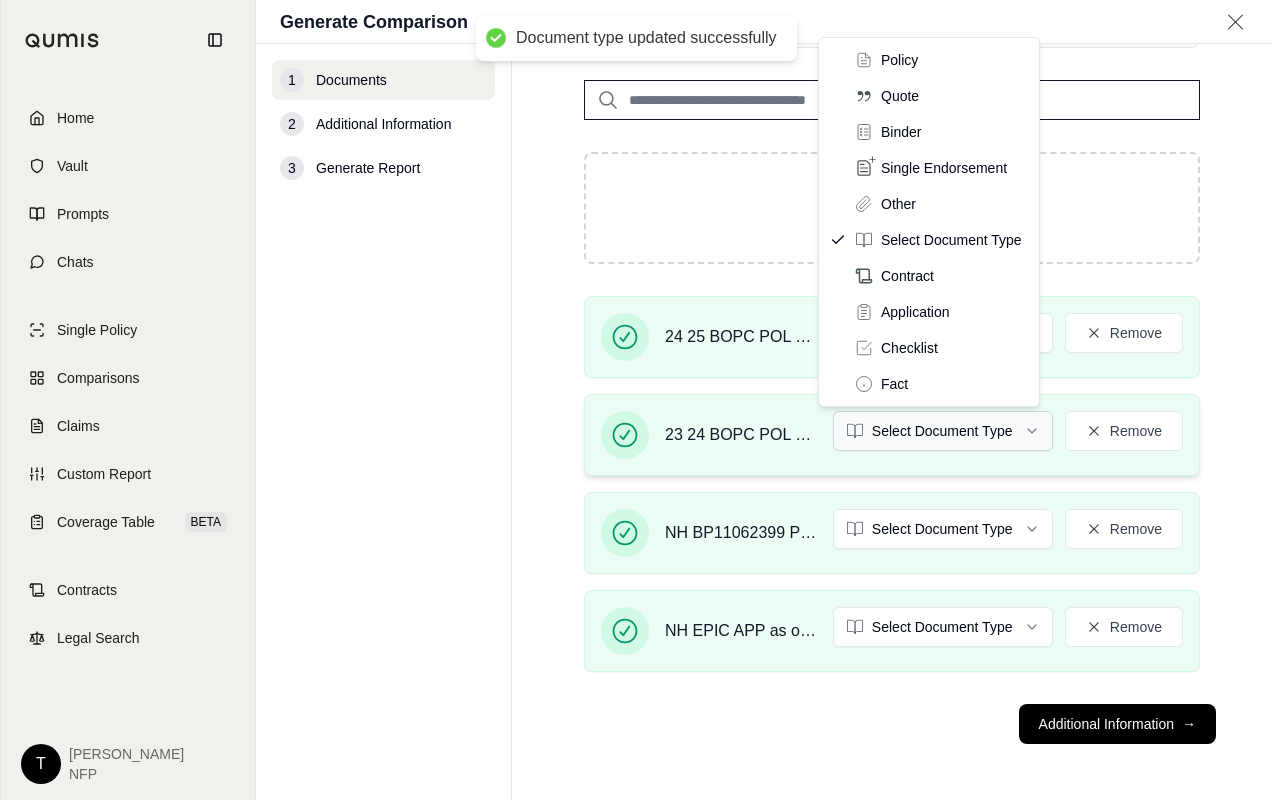 click on "Document type updated successfully Home Vault Prompts Chats Single Policy Comparisons Claims Custom Report Coverage Table BETA Contracts Legal Search T [PERSON_NAME] NFP Generate Comparison 1 Documents 2 Additional Information 3 Generate Report Documents • Upload Policy Related Documents • Up to 1000 pages Exceeds recommended  250  total pages. Quality of analysis may be affected. 24 25 BOPC POL NH 122324 pol#BP11062399.pdf 263 pages 23 24 BOPC POL 122323 Wellington D H C LLC pol#BP11062399.pdf 265 pages NH BP11062399 Proposal.pdf 7 pages NH EPIC APP as of 070325.pdf 225 pages Drop files here PDF format only 24 25 BOPC POL NH 122324 pol#BP11062399.pdf Policy Remove 23 24 BOPC POL 122323 Wellington D H C LLC pol#BP11062399.pdf Select Document Type Remove NH BP11062399 Proposal.pdf Select Document Type Remove NH EPIC APP as of 070325.pdf Select Document Type Remove Additional Information →
Policy Quote Binder Single Endorsement Other Select Document Type Contract Application Checklist Fact" at bounding box center [636, 400] 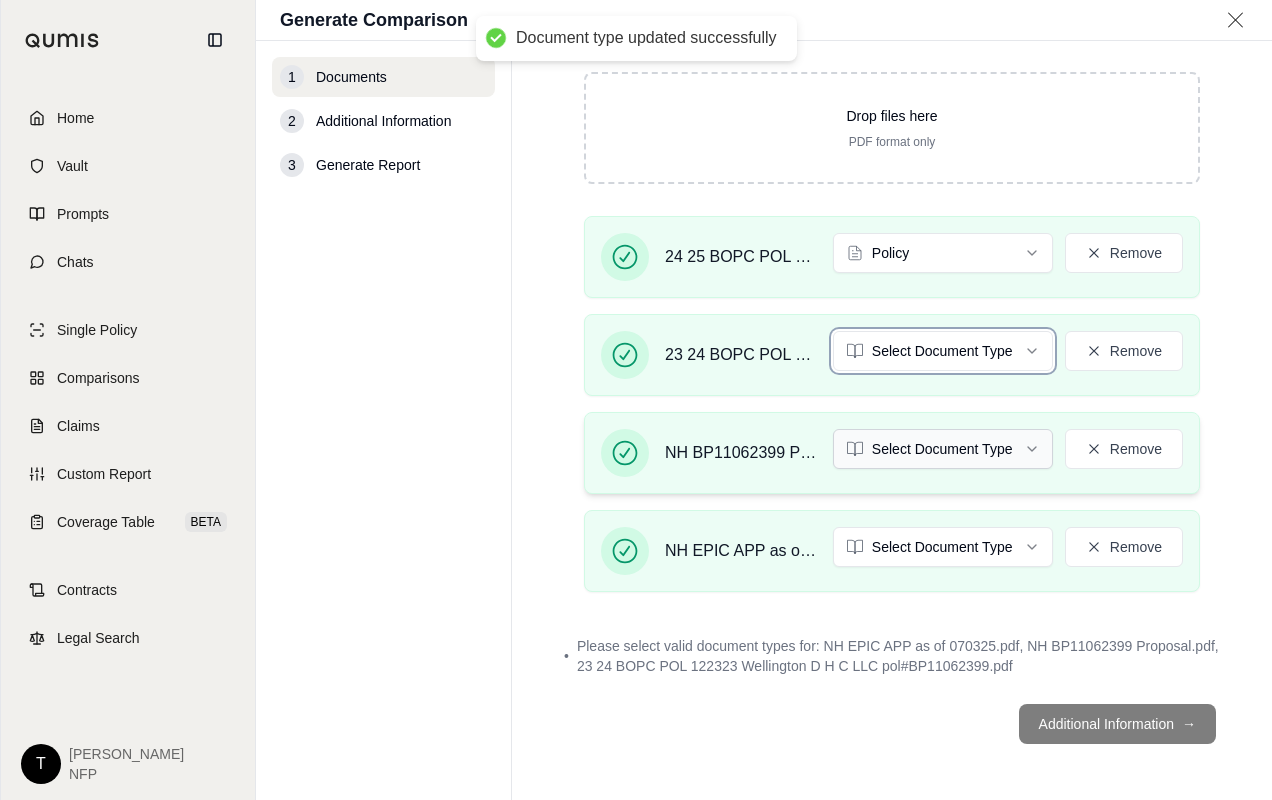 scroll, scrollTop: 423, scrollLeft: 0, axis: vertical 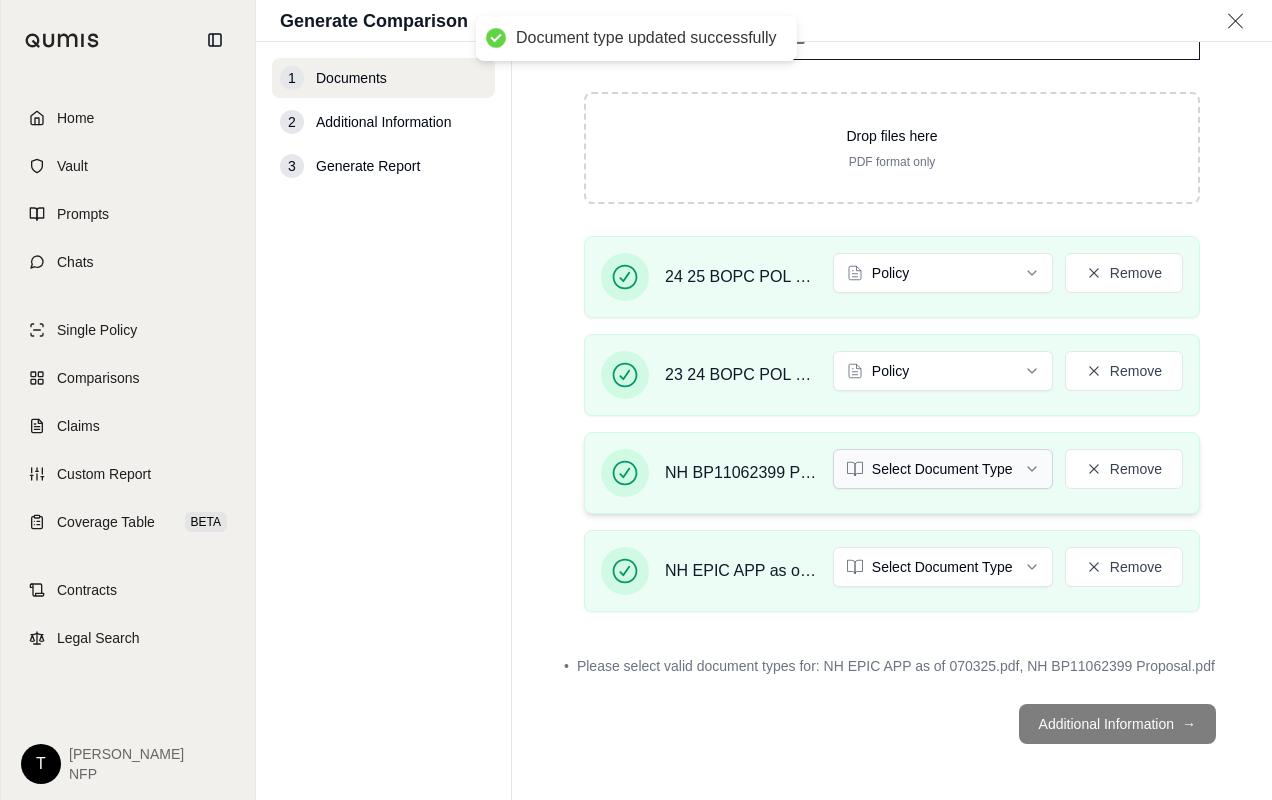 click on "Document type updated successfully Document type updated successfully Home Vault Prompts Chats Single Policy Comparisons Claims Custom Report Coverage Table BETA Contracts Legal Search T [PERSON_NAME] NFP Generate Comparison 1 Documents 2 Additional Information 3 Generate Report Documents • Upload Policy Related Documents • Up to 1000 pages Exceeds recommended  250  total pages. Quality of analysis may be affected. 24 25 BOPC POL NH 122324 pol#BP11062399.pdf 263 pages 23 24 BOPC POL 122323 Wellington D H C LLC pol#BP11062399.pdf 265 pages NH BP11062399 Proposal.pdf 7 pages NH EPIC APP as of 070325.pdf 225 pages Drop files here PDF format only 24 25 BOPC POL NH 122324 pol#BP11062399.pdf Policy Remove 23 24 BOPC POL 122323 Wellington D H C LLC pol#BP11062399.pdf Policy Remove NH BP11062399 Proposal.pdf Select Document Type Remove NH EPIC APP as of 070325.pdf Select Document Type Remove • Please select valid document types for: NH EPIC APP as of 070325.pdf,
NH BP11062399 Proposal.pdf →" at bounding box center (636, 400) 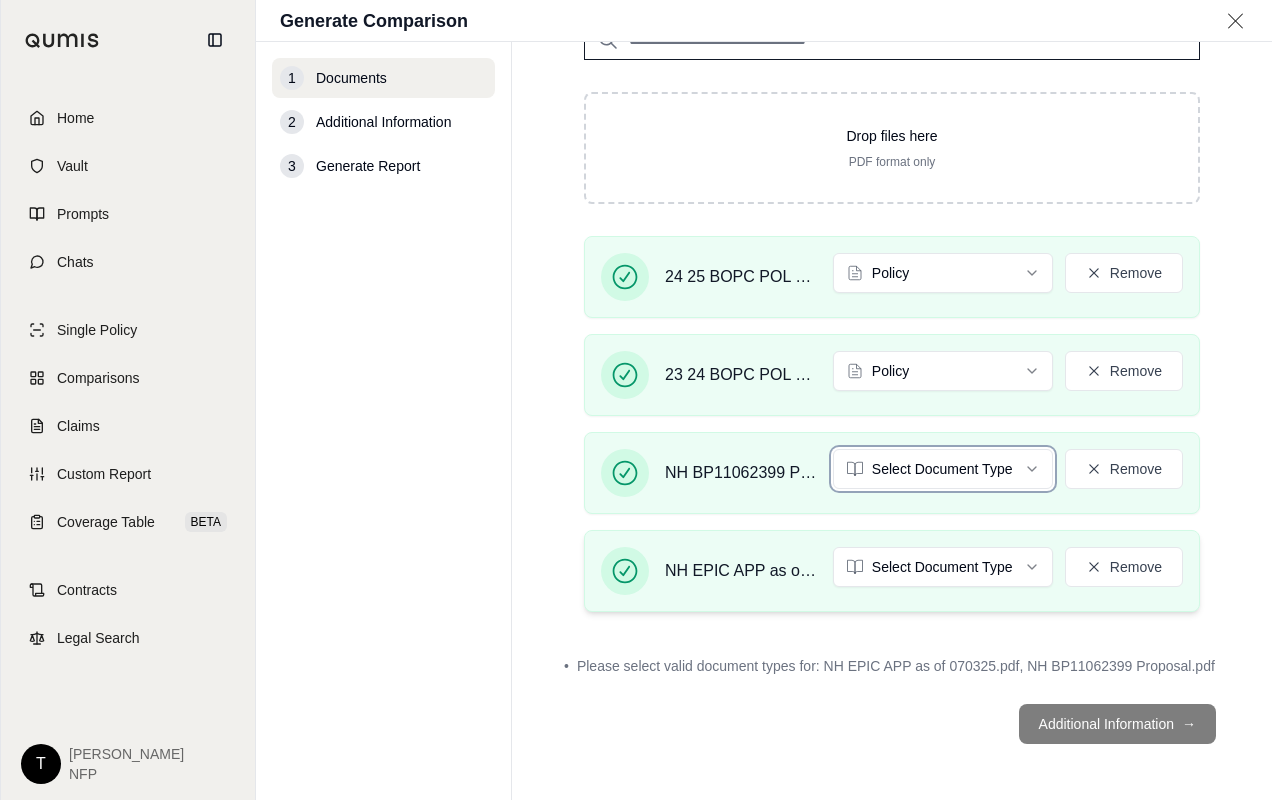 scroll, scrollTop: 404, scrollLeft: 0, axis: vertical 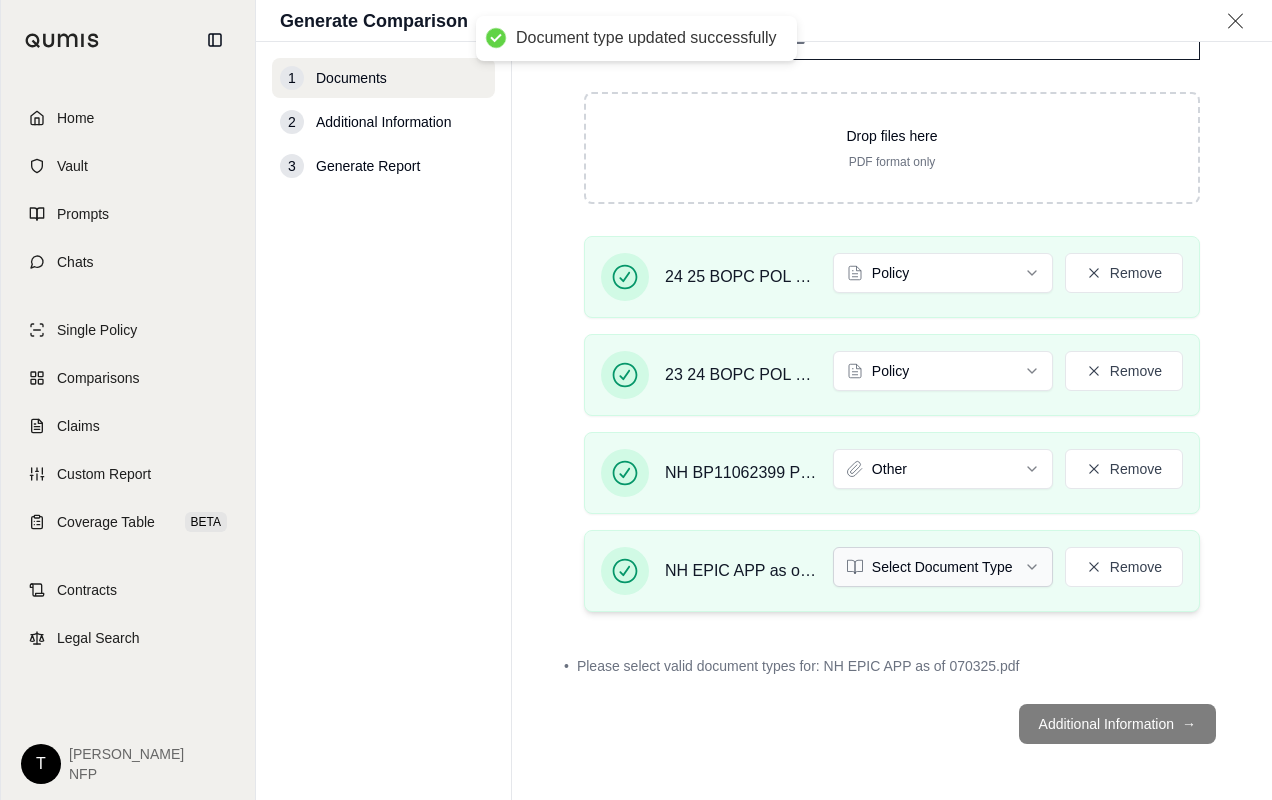 click on "Document type updated successfully Home Vault Prompts Chats Single Policy Comparisons Claims Custom Report Coverage Table BETA Contracts Legal Search T [PERSON_NAME] NFP Generate Comparison 1 Documents 2 Additional Information 3 Generate Report Documents • Upload Policy Related Documents • Up to 1000 pages Exceeds recommended  250  total pages. Quality of analysis may be affected. 24 25 BOPC POL NH 122324 pol#BP11062399.pdf 263 pages 23 24 BOPC POL 122323 Wellington D H C LLC pol#BP11062399.pdf 265 pages NH BP11062399 Proposal.pdf 7 pages NH EPIC APP as of 070325.pdf 225 pages Drop files here PDF format only 24 25 BOPC POL NH 122324 pol#BP11062399.pdf Policy Remove 23 24 BOPC POL 122323 Wellington D H C LLC pol#BP11062399.pdf Policy Remove NH BP11062399 Proposal.pdf Other Remove NH EPIC APP as of 070325.pdf Select Document Type Remove • Please select valid document types for: NH EPIC APP as of 070325.pdf Additional Information →" at bounding box center (636, 400) 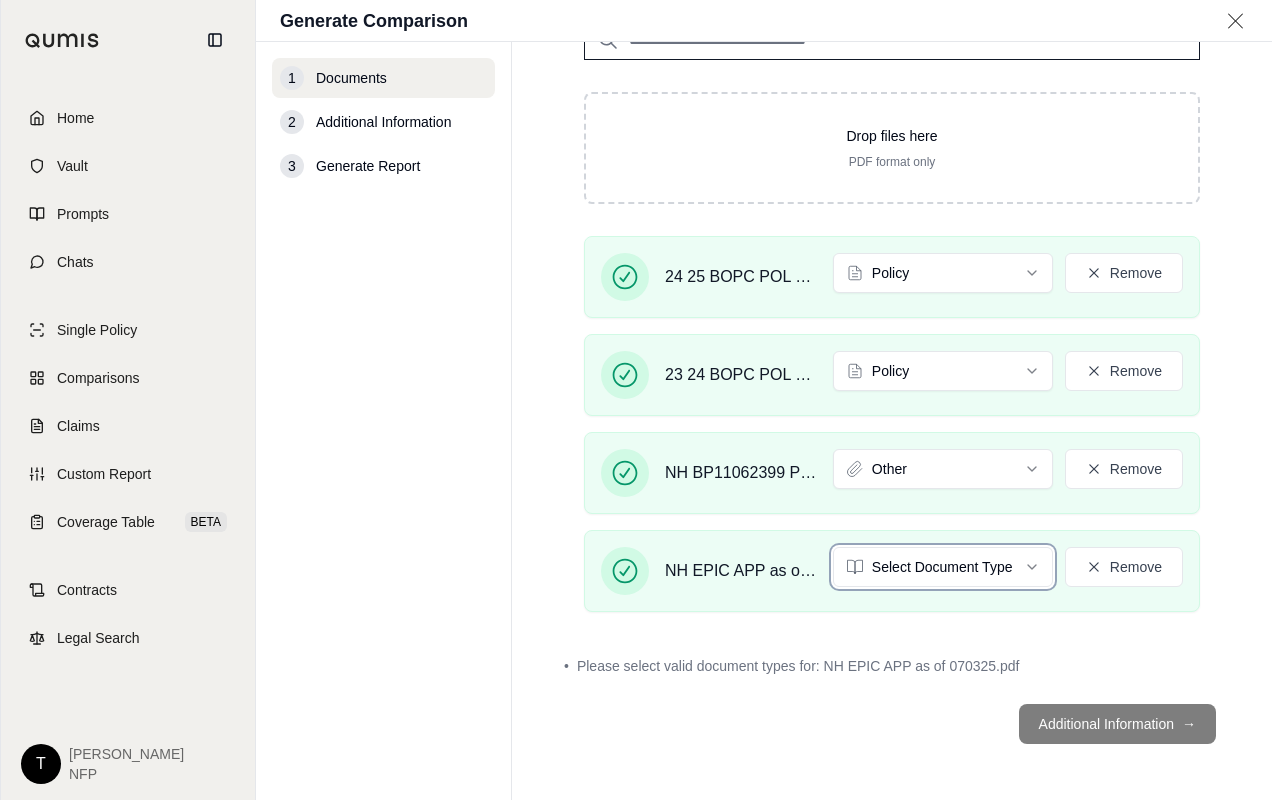 scroll, scrollTop: 346, scrollLeft: 0, axis: vertical 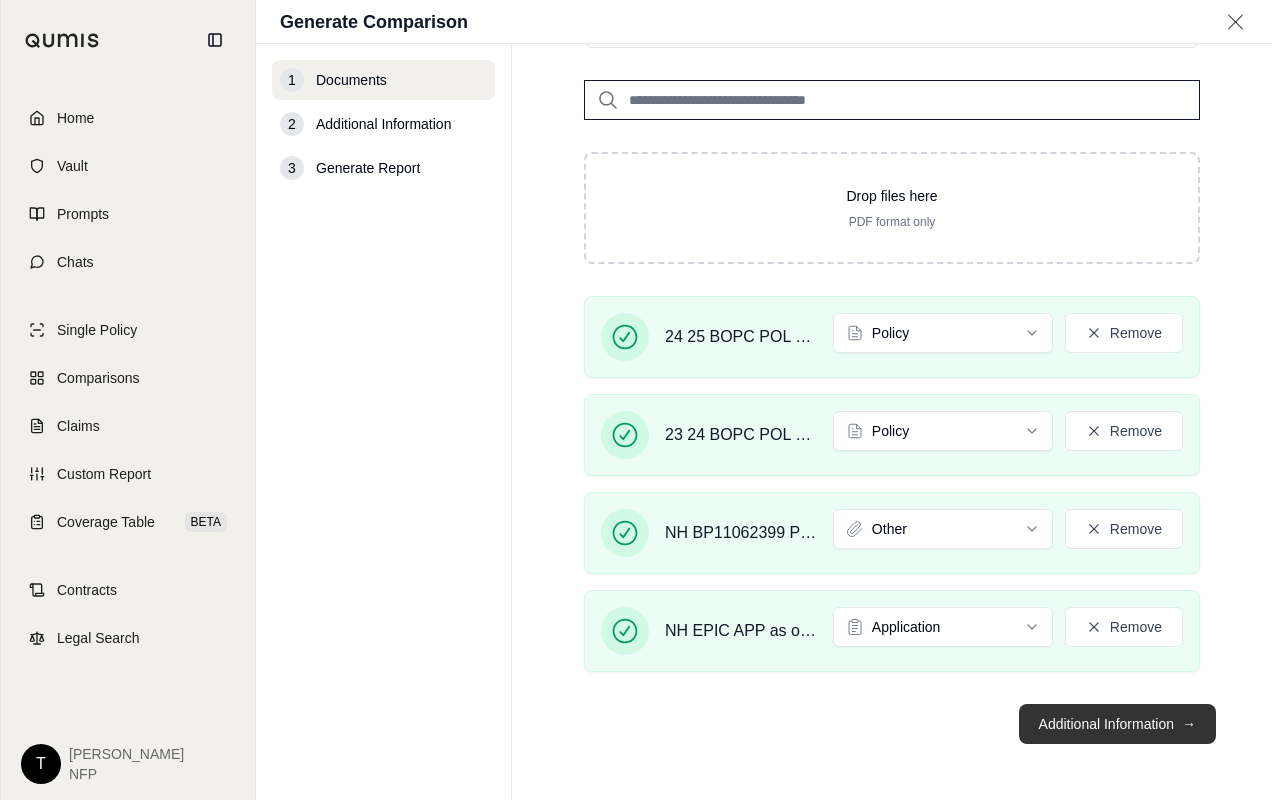 click on "Additional Information →" at bounding box center (1117, 724) 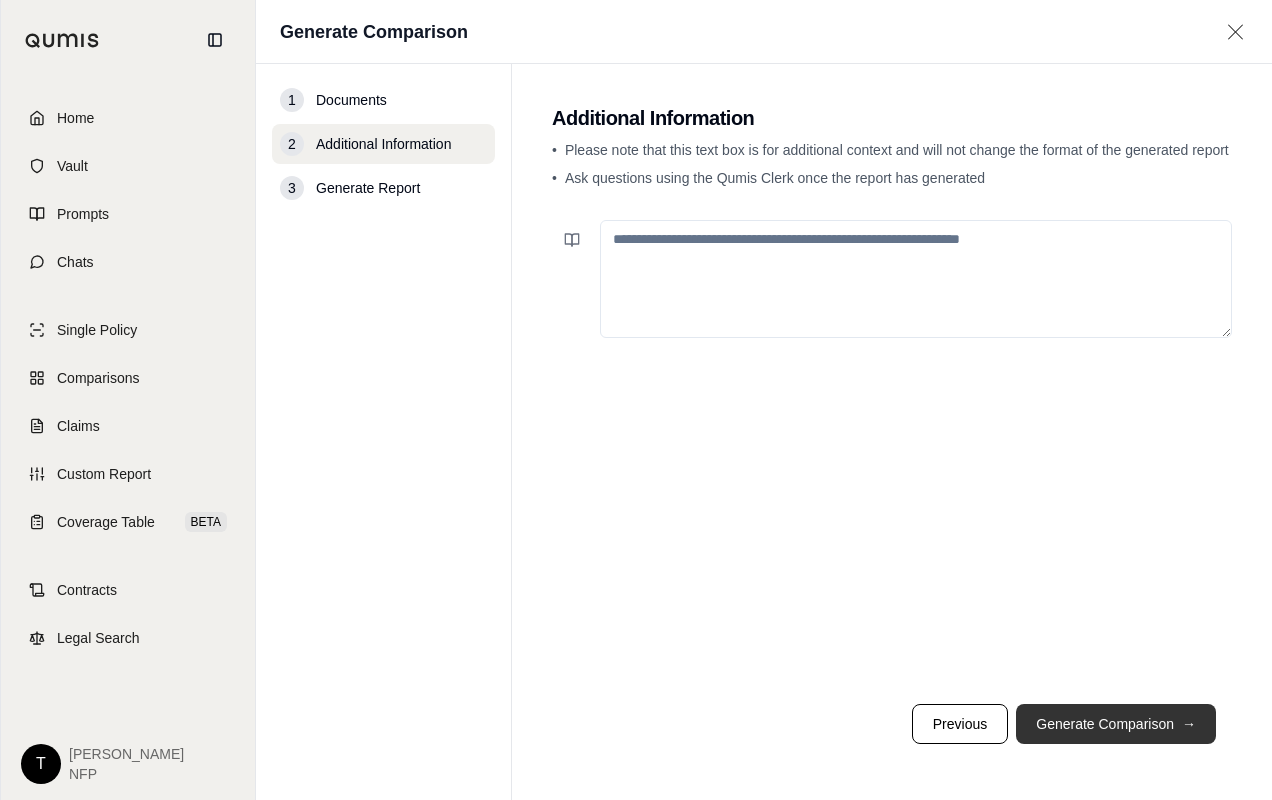 click on "Generate Comparison →" at bounding box center [1116, 724] 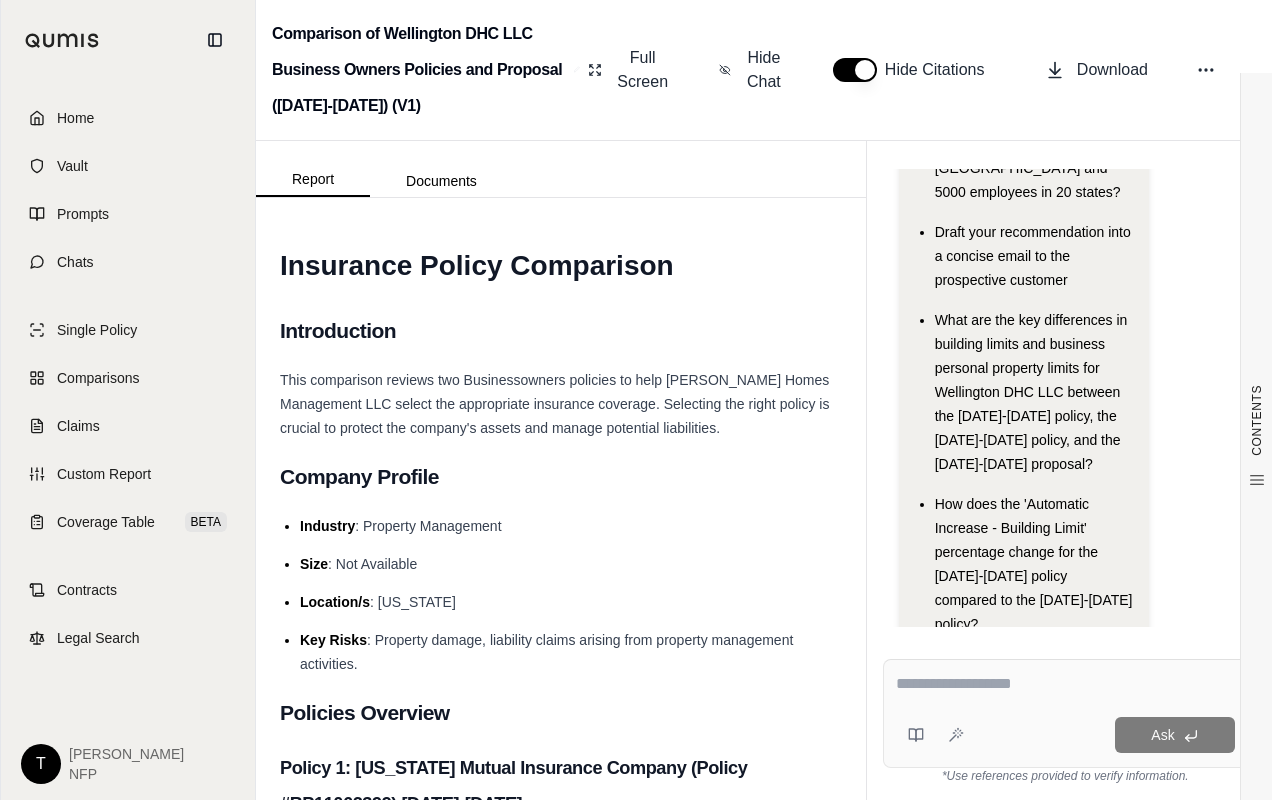scroll, scrollTop: 342, scrollLeft: 0, axis: vertical 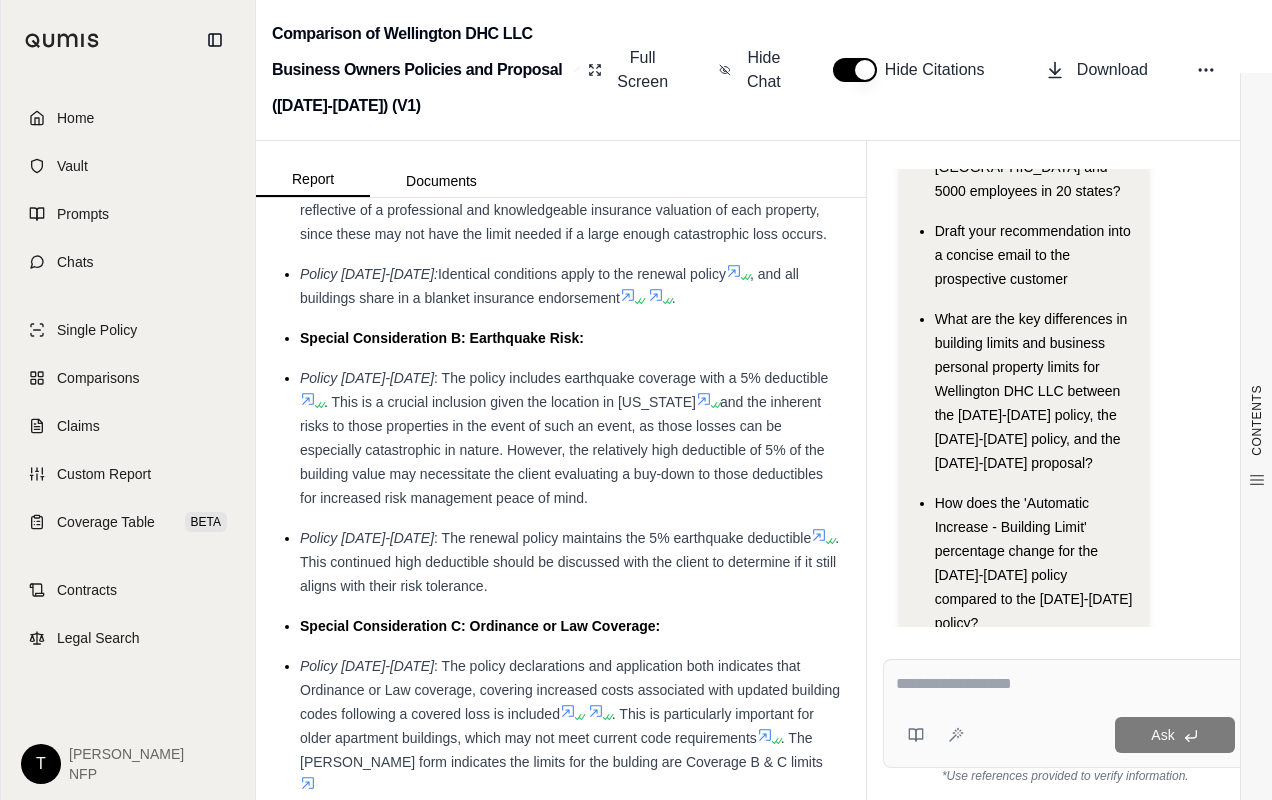 click at bounding box center [1065, 684] 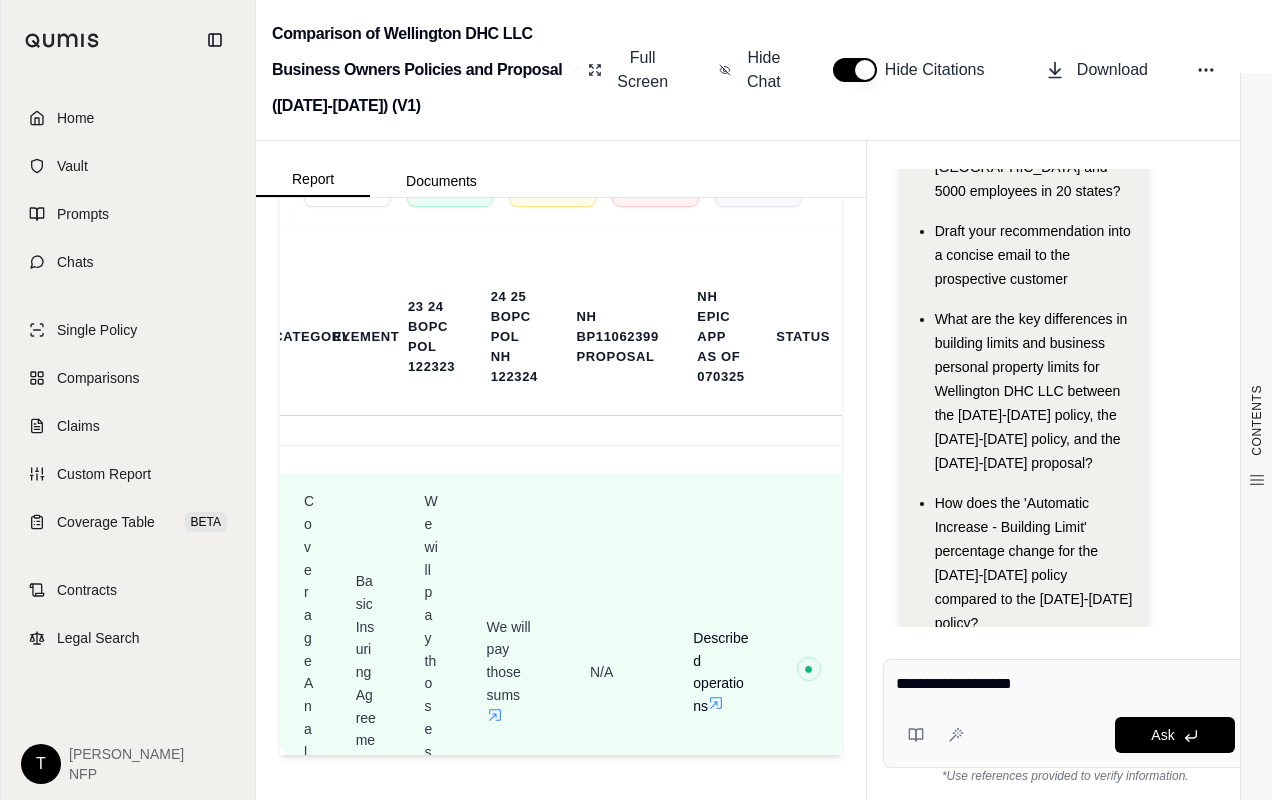 scroll, scrollTop: 5560, scrollLeft: 0, axis: vertical 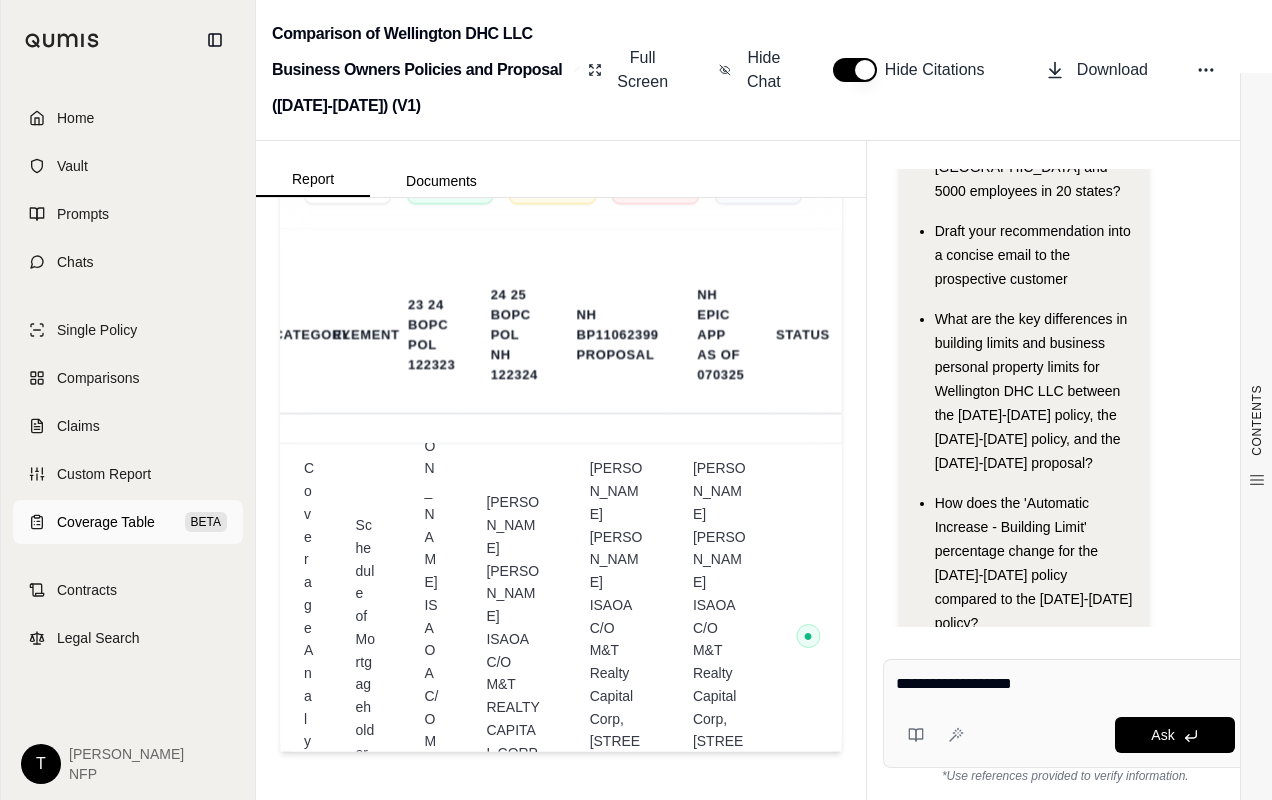 type on "**********" 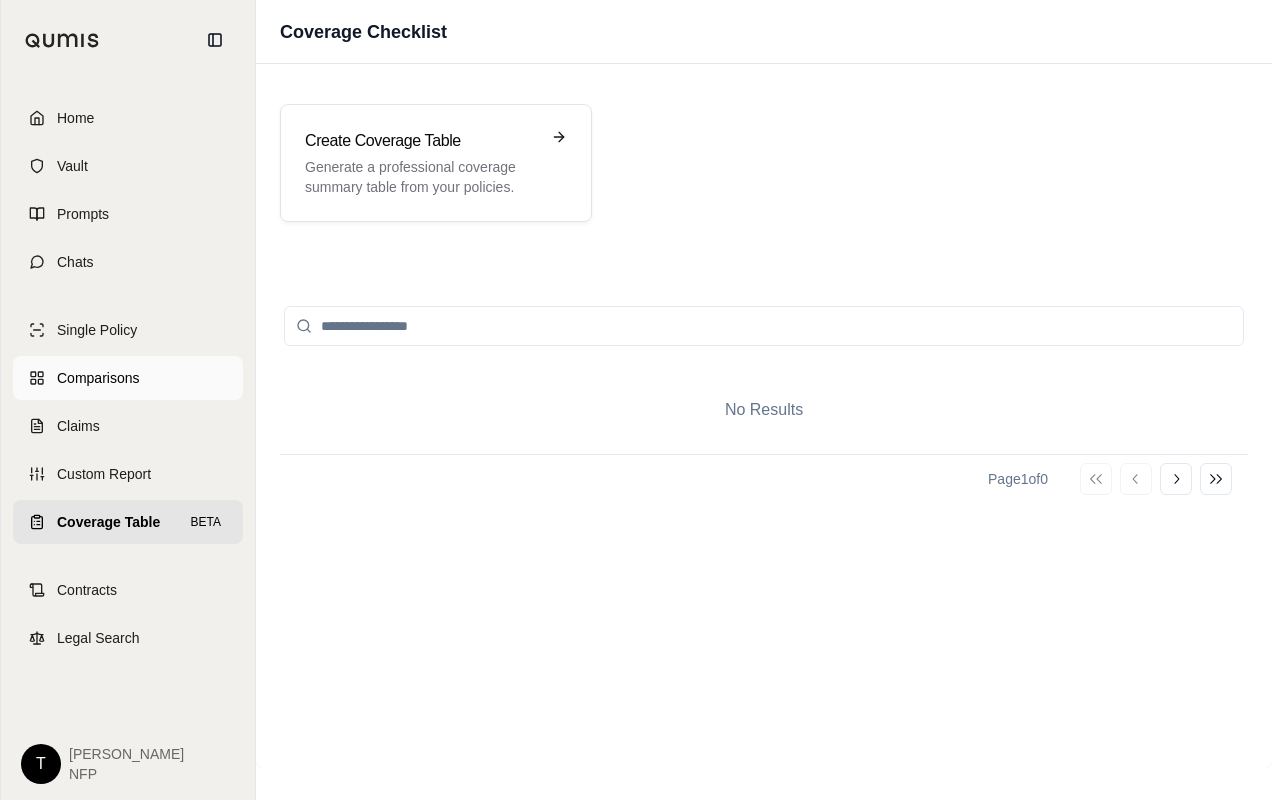 click on "Comparisons" at bounding box center (98, 378) 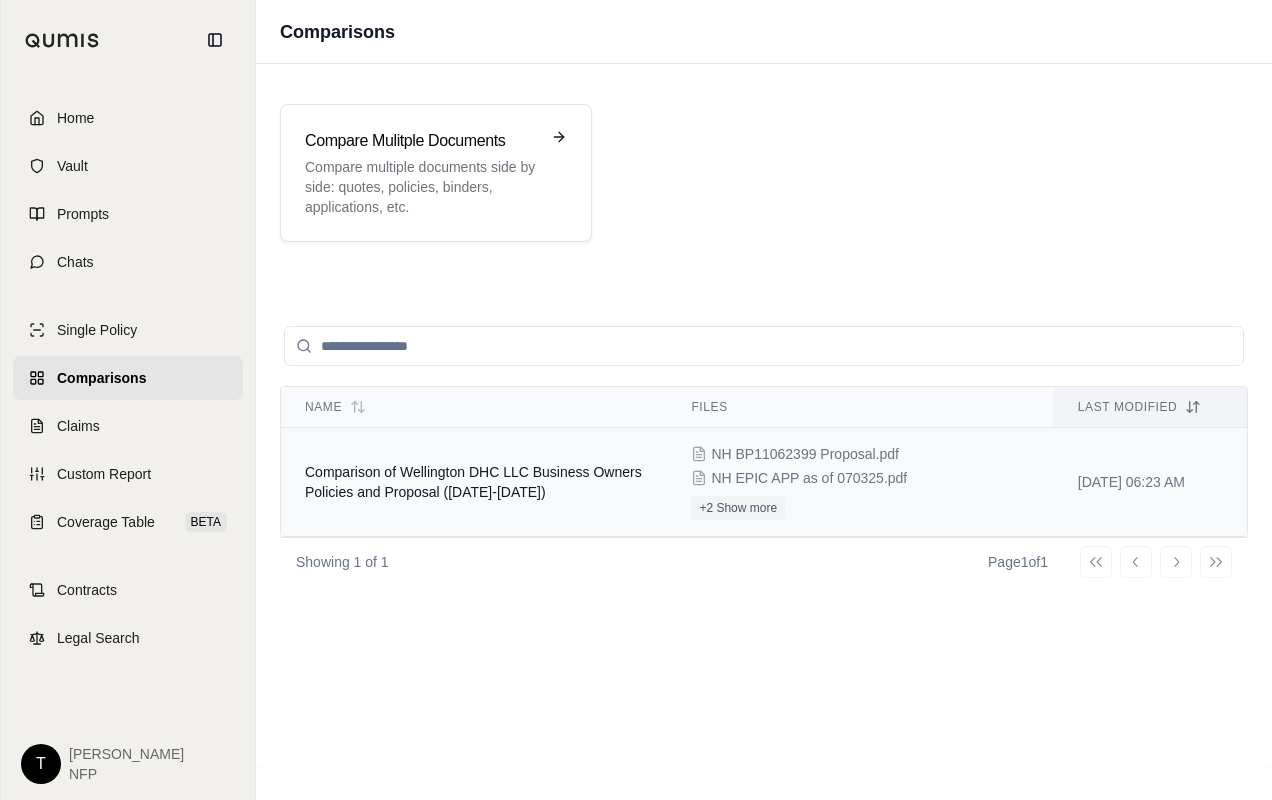 click on "Comparison of Wellington DHC LLC Business Owners Policies and Proposal ([DATE]-[DATE])" at bounding box center (473, 482) 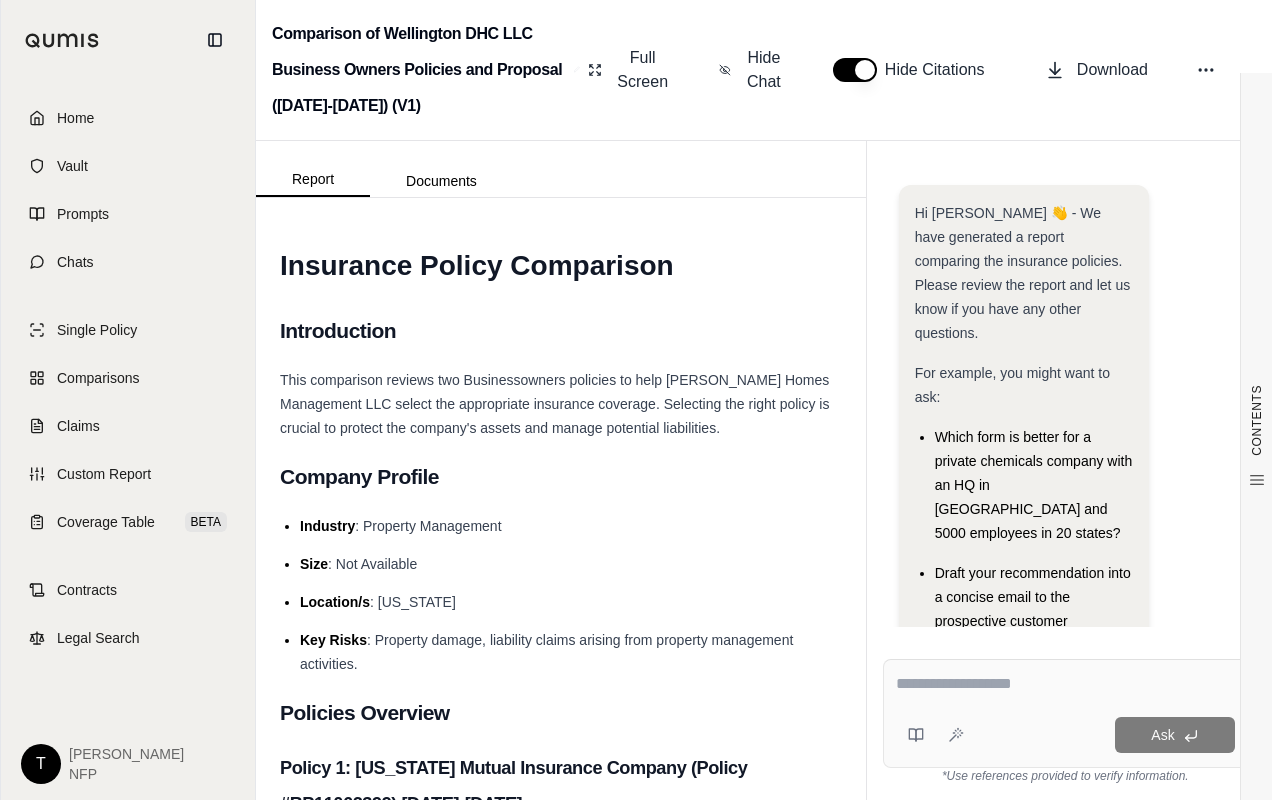 scroll, scrollTop: 335, scrollLeft: 0, axis: vertical 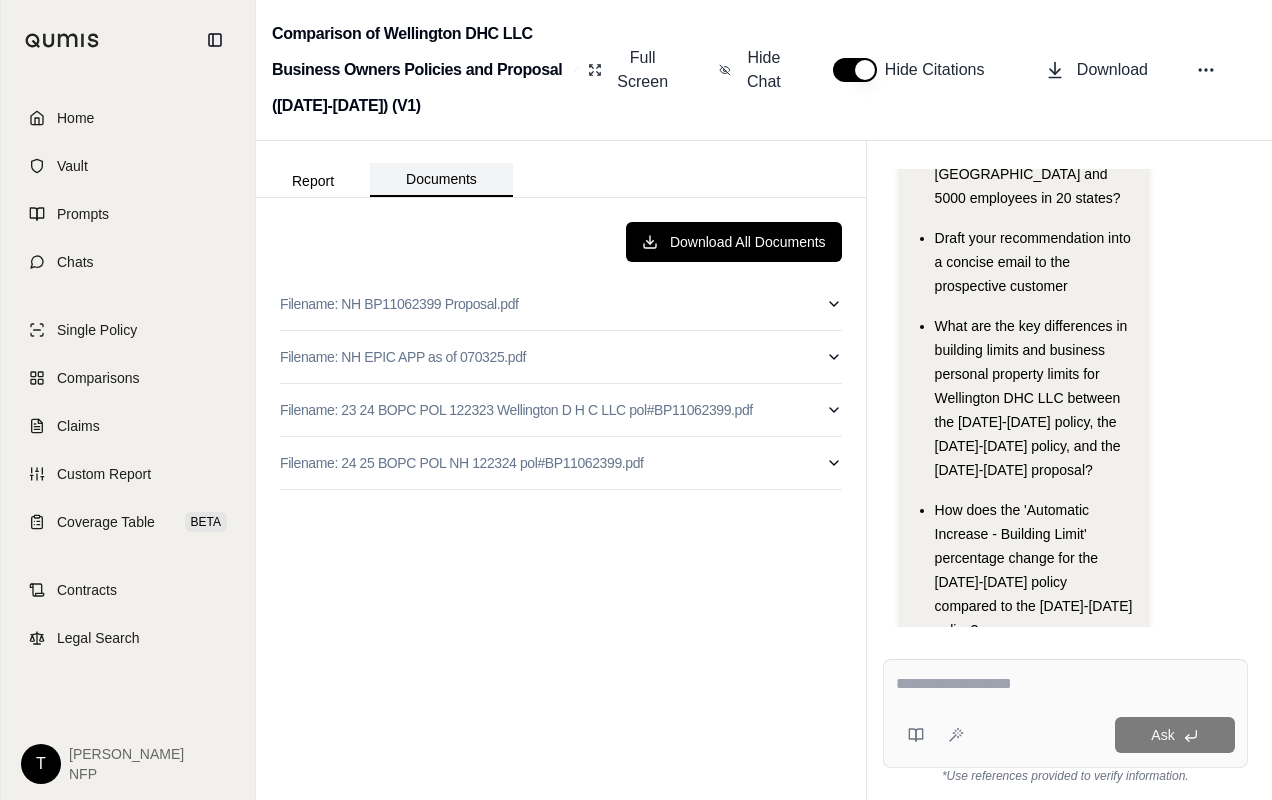 click on "Documents" at bounding box center [441, 180] 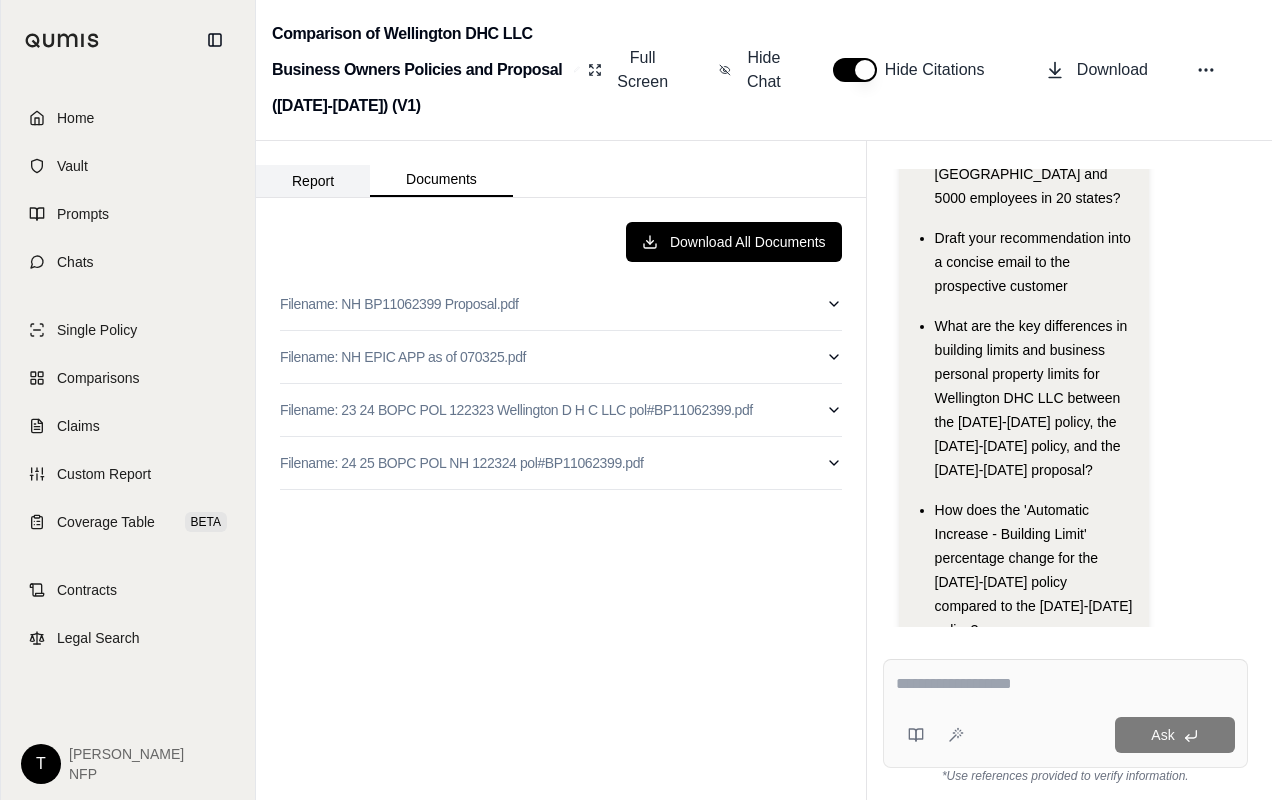 click on "Report" at bounding box center [313, 181] 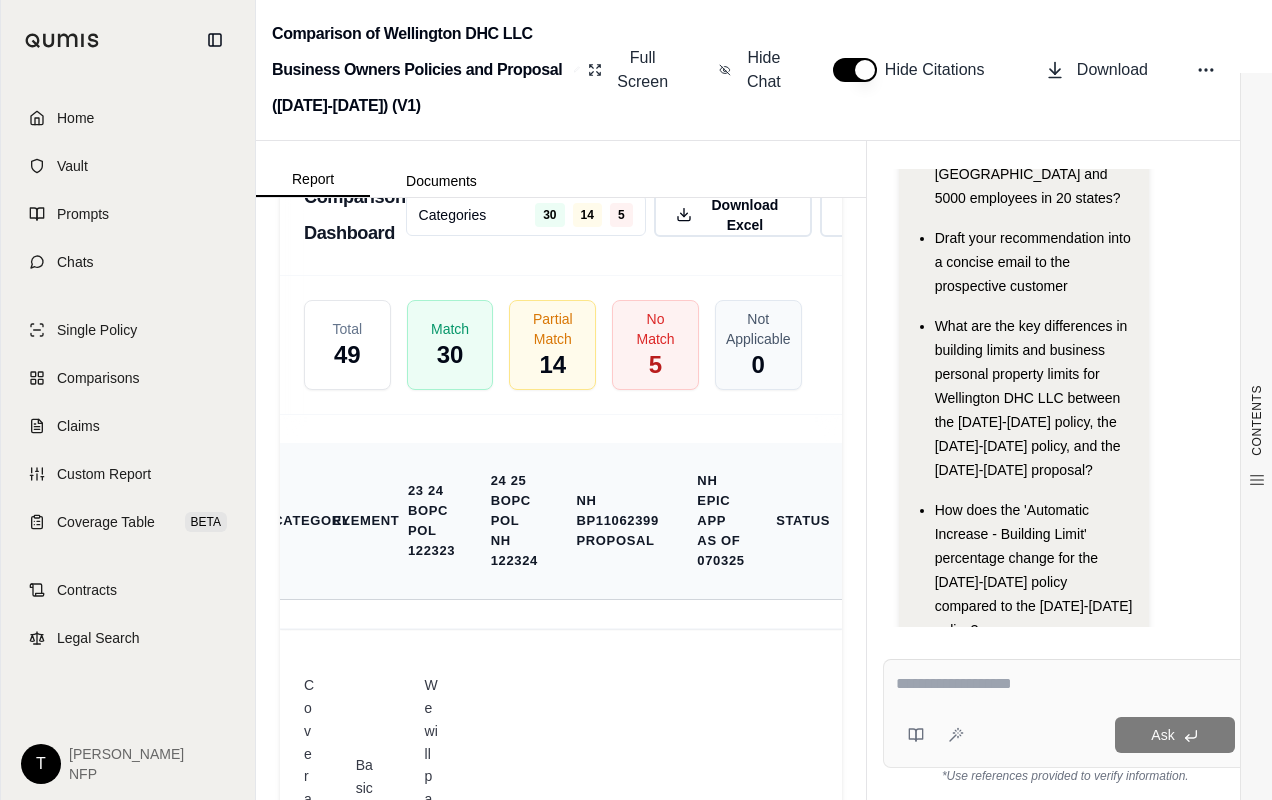 scroll, scrollTop: 5500, scrollLeft: 0, axis: vertical 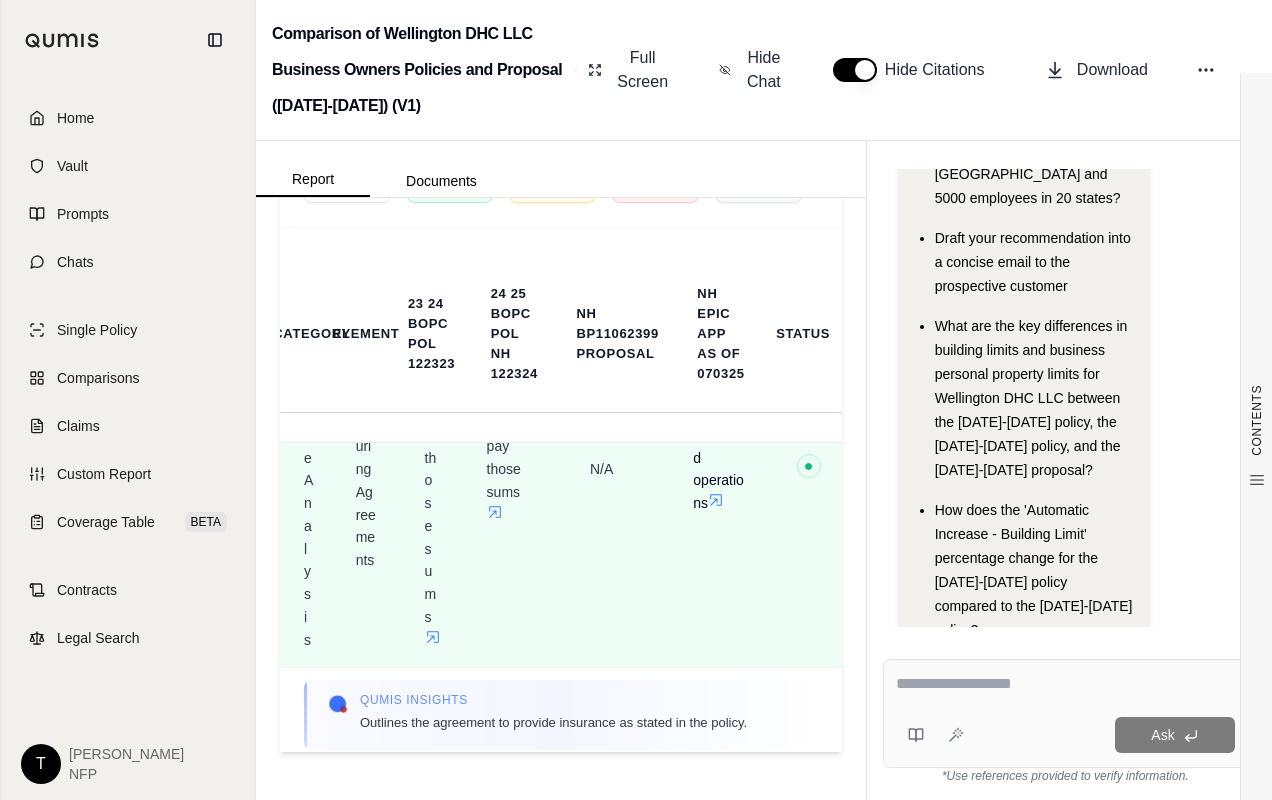 click 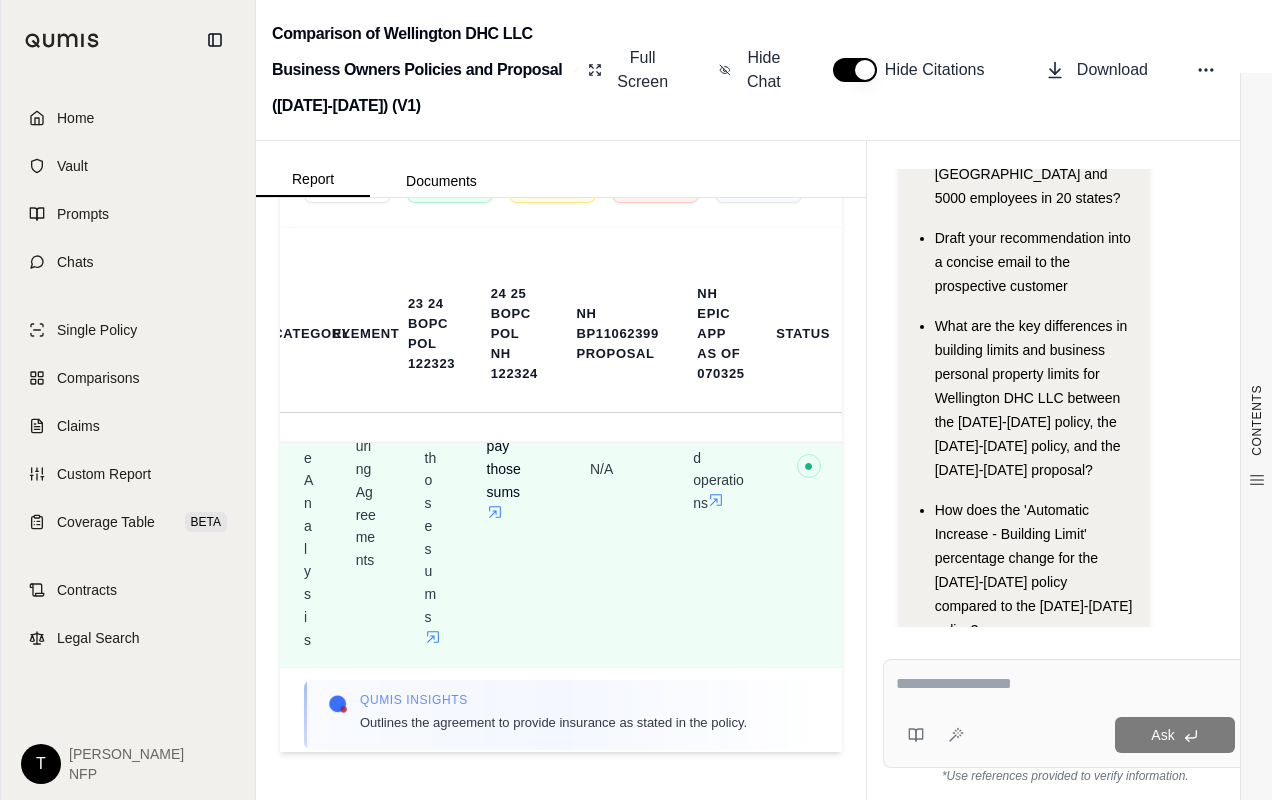 click on "We will pay those sums" at bounding box center [514, 469] 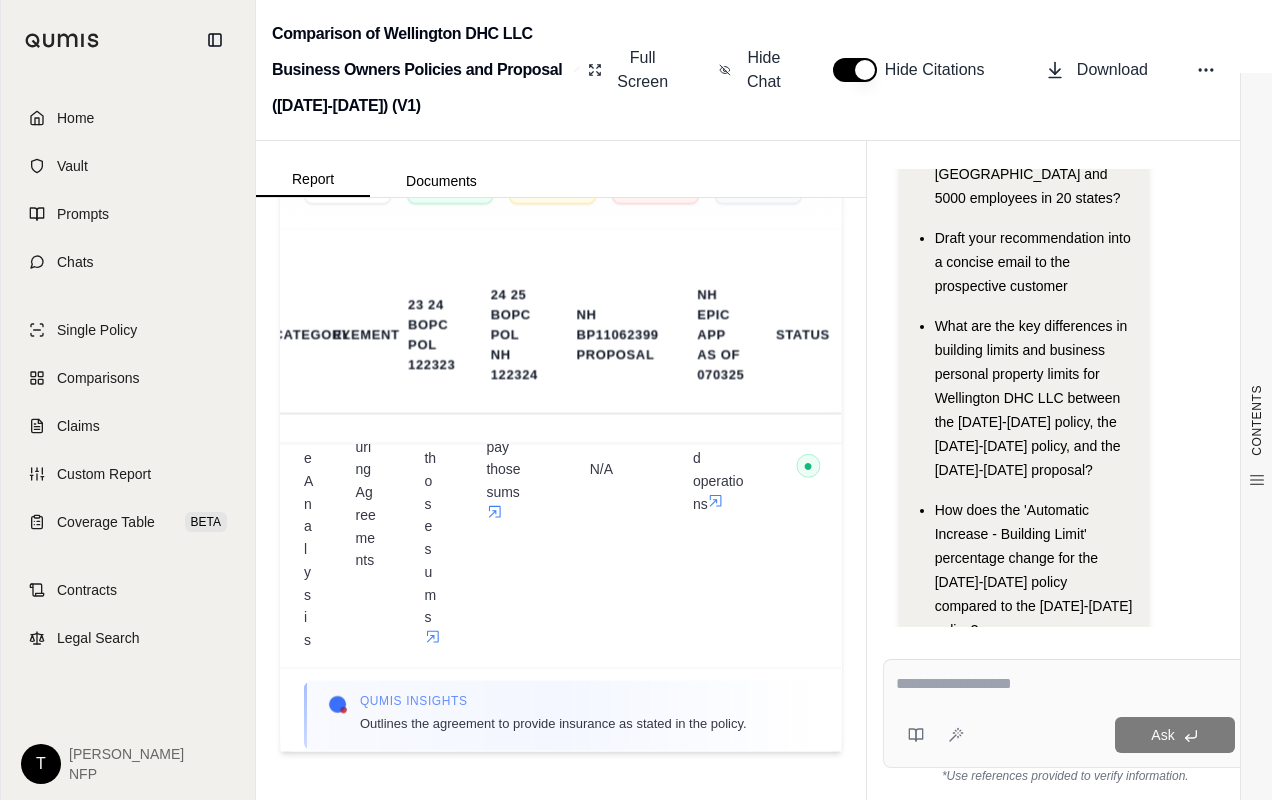click at bounding box center (1065, 684) 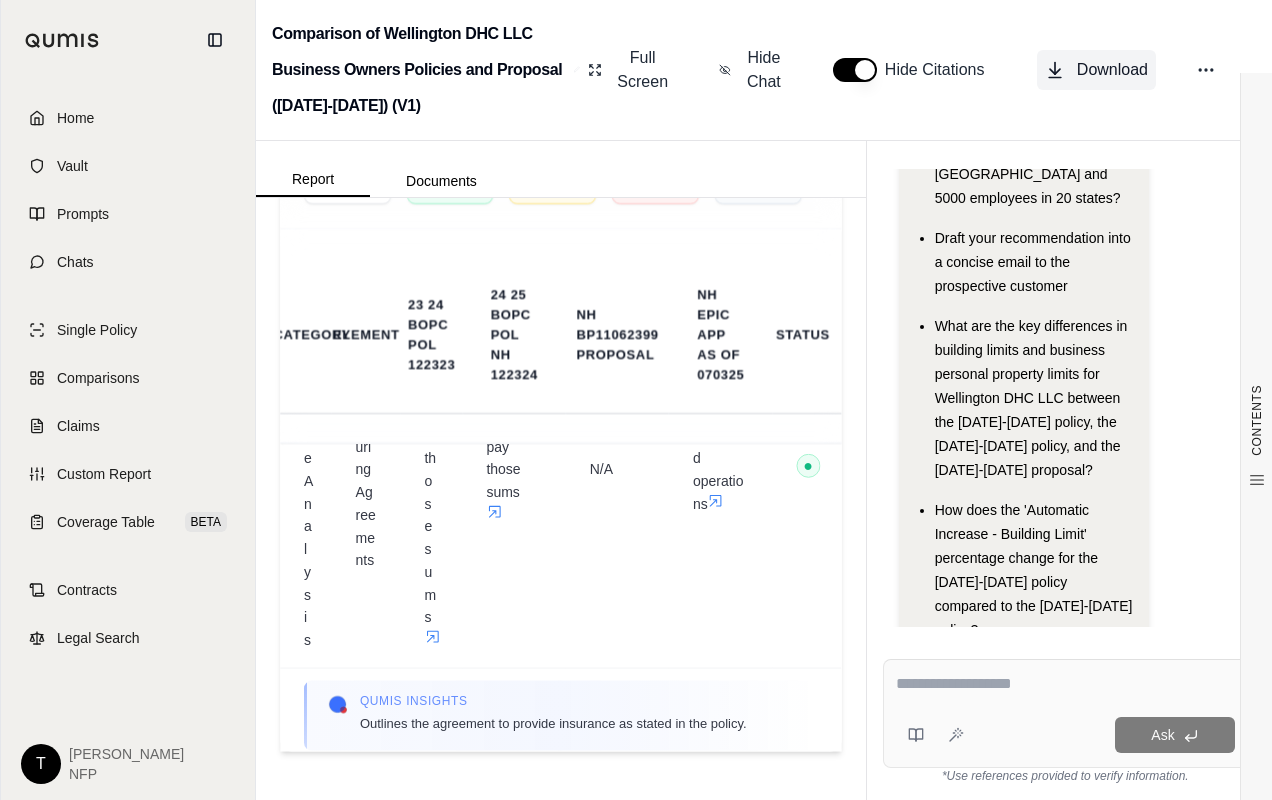 click on "Download" at bounding box center (1112, 70) 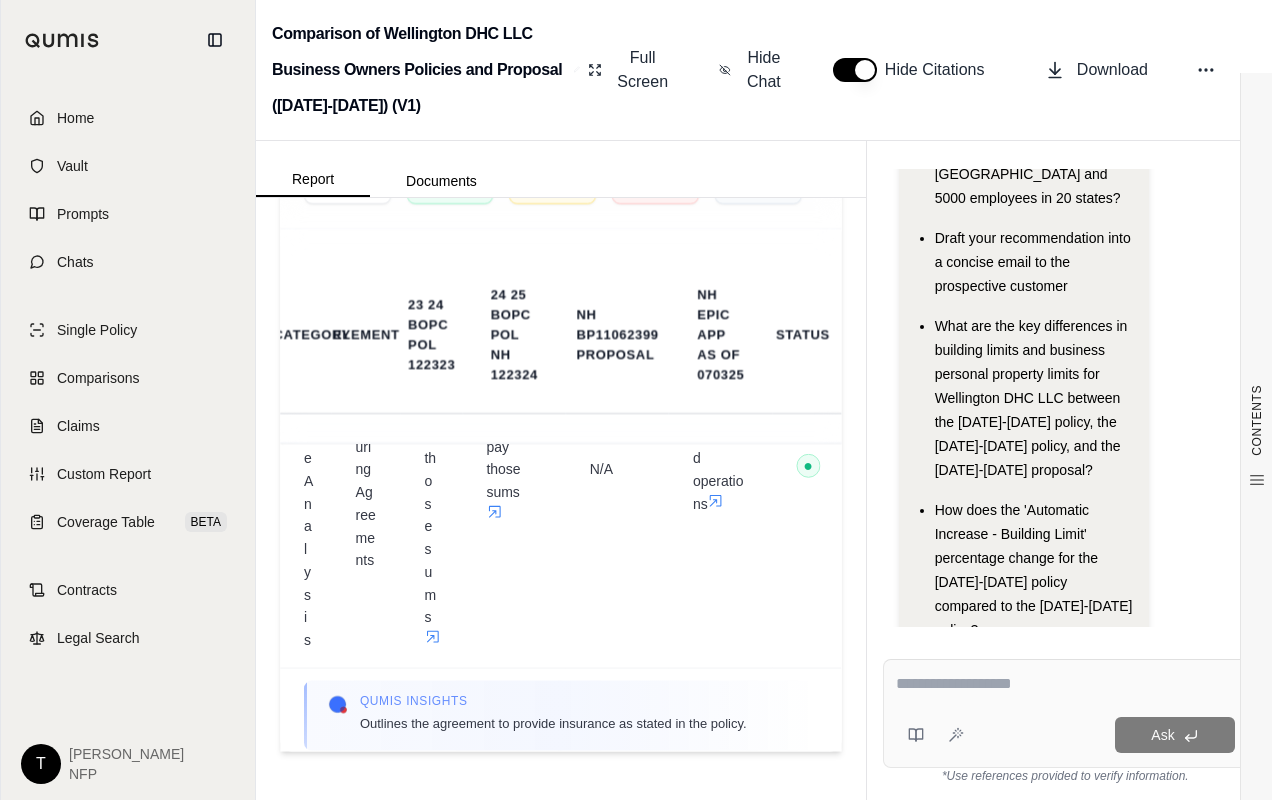 click on "Hi [PERSON_NAME] 👋  - We have generated a report comparing the insurance policies. Please review the report and let us know if you have any other questions.
For example, you might want to ask:
Which form is better for a private chemicals company with an HQ in [GEOGRAPHIC_DATA] and 5000 employees in 20 states?
Draft your recommendation into a concise email to the prospective customer
What are the key differences in building limits and business personal property limits for Wellington DHC LLC between the [DATE]-[DATE] policy, the [DATE]-[DATE] policy, and the [DATE]-[DATE] proposal?
How does the 'Automatic Increase - Building Limit' percentage change for the [DATE]-[DATE] policy compared to the [DATE]-[DATE] policy?" at bounding box center [1065, 270] 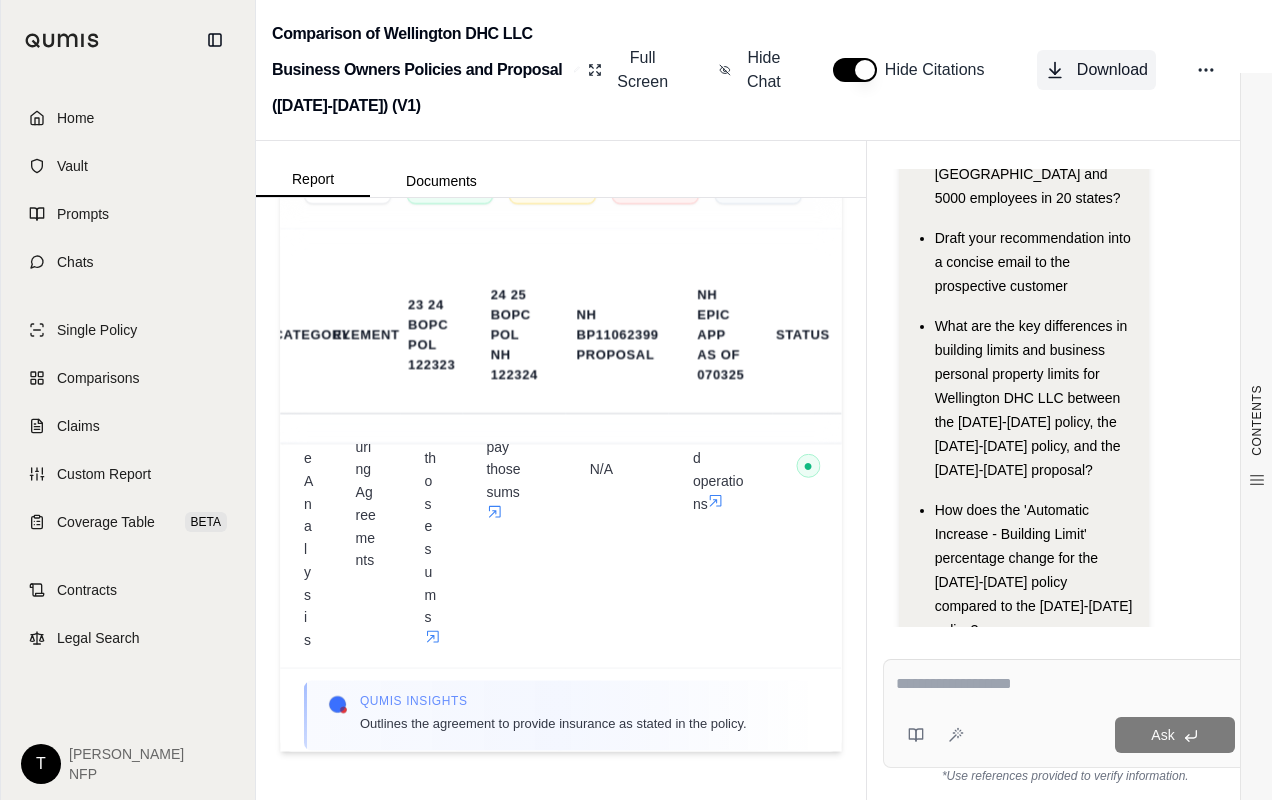 click 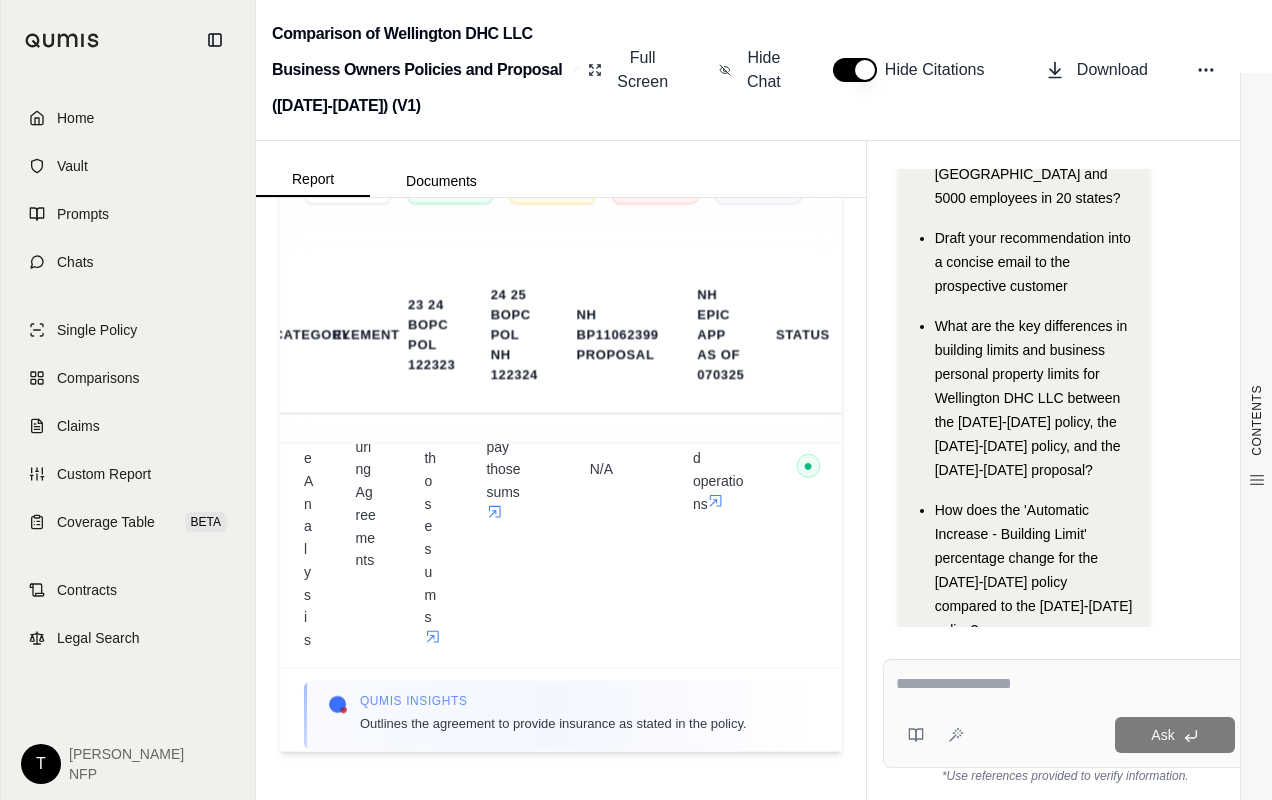 scroll, scrollTop: 4974, scrollLeft: 0, axis: vertical 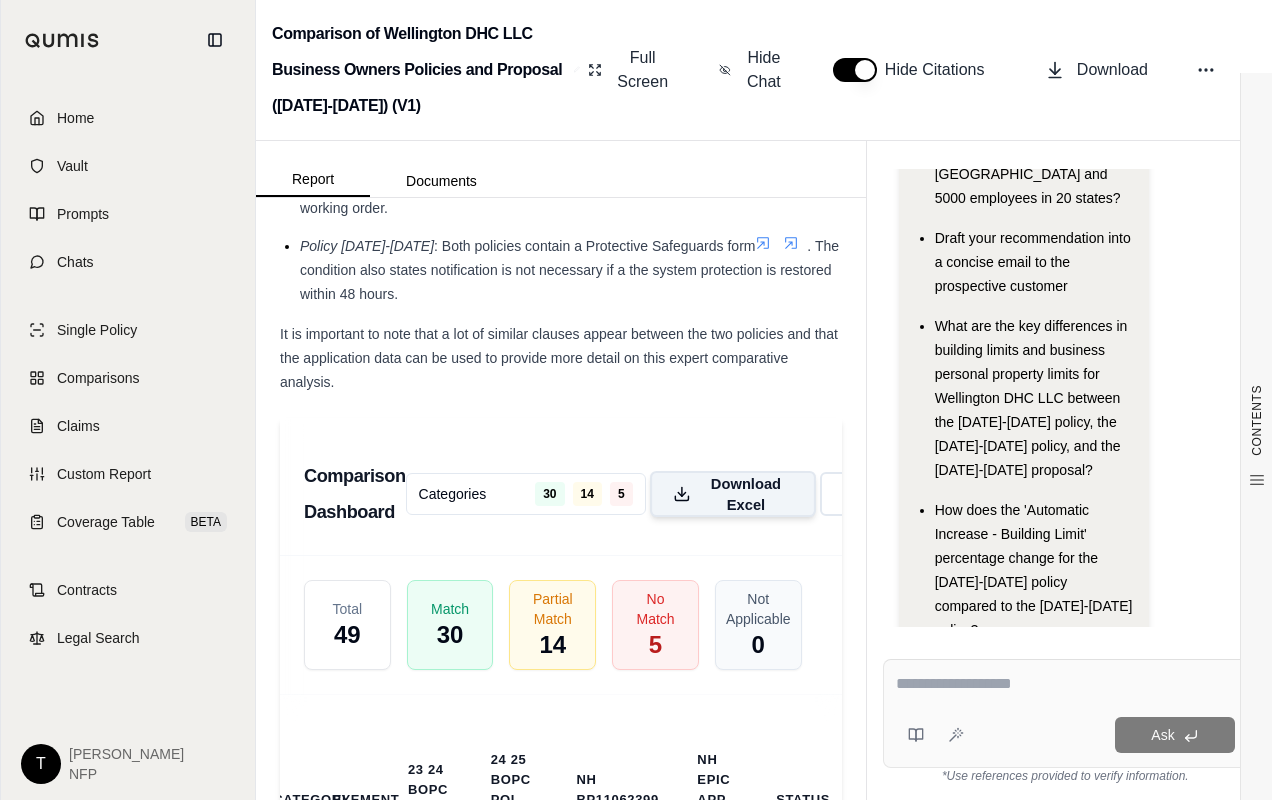 click on "Download Excel" at bounding box center (746, 494) 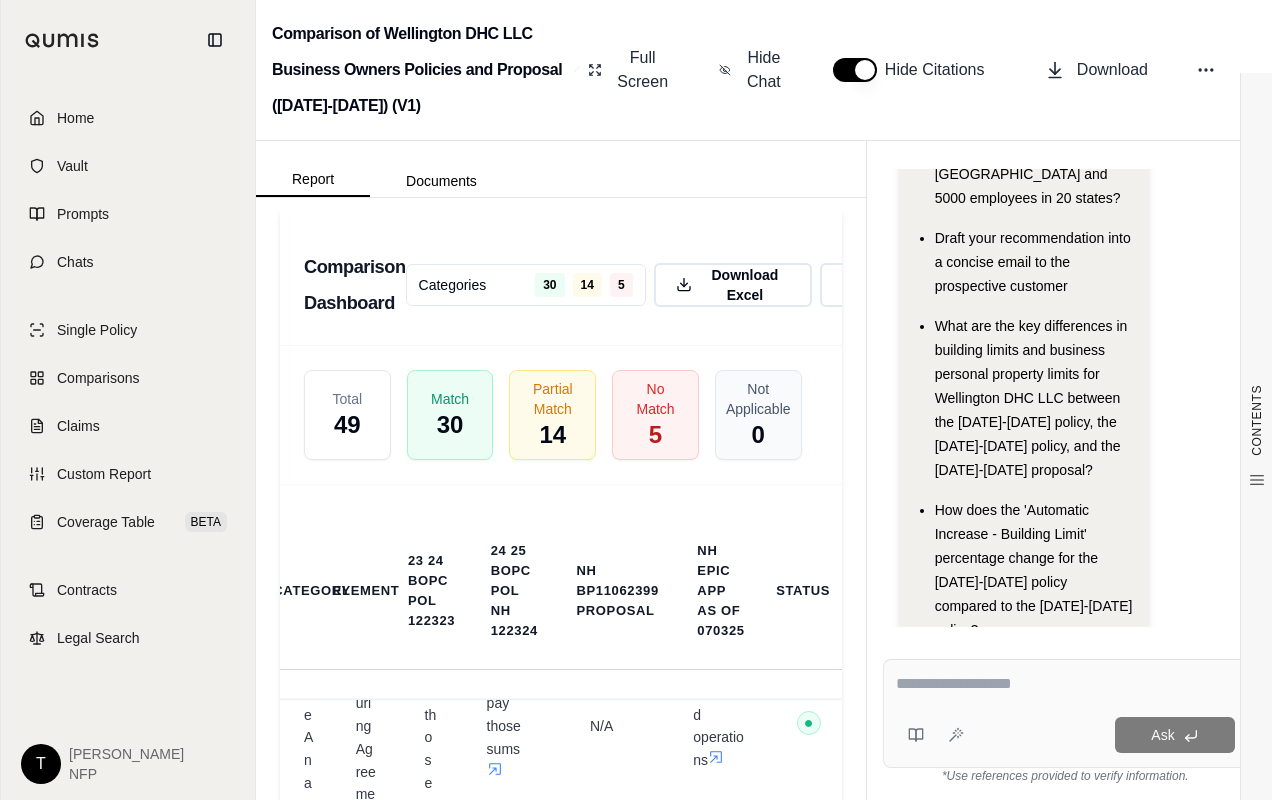 scroll, scrollTop: 5274, scrollLeft: 0, axis: vertical 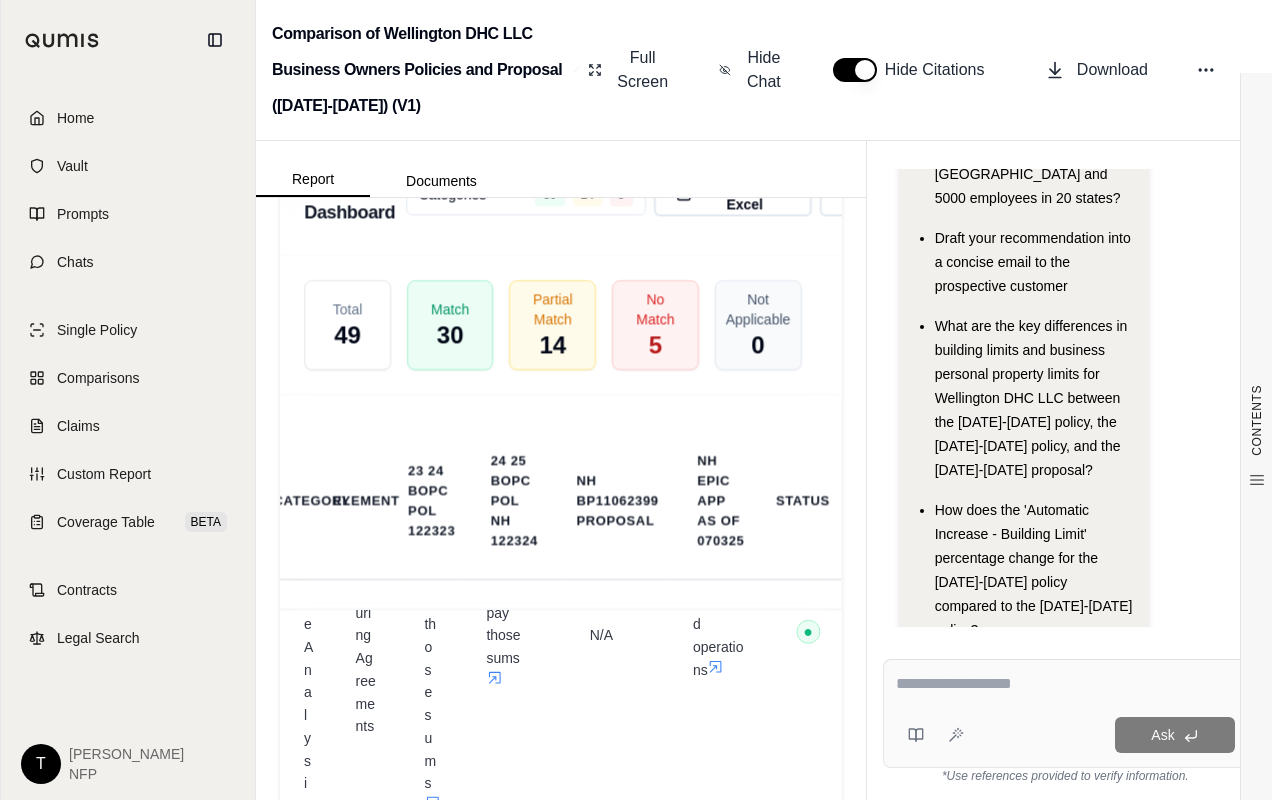 click at bounding box center (1065, 687) 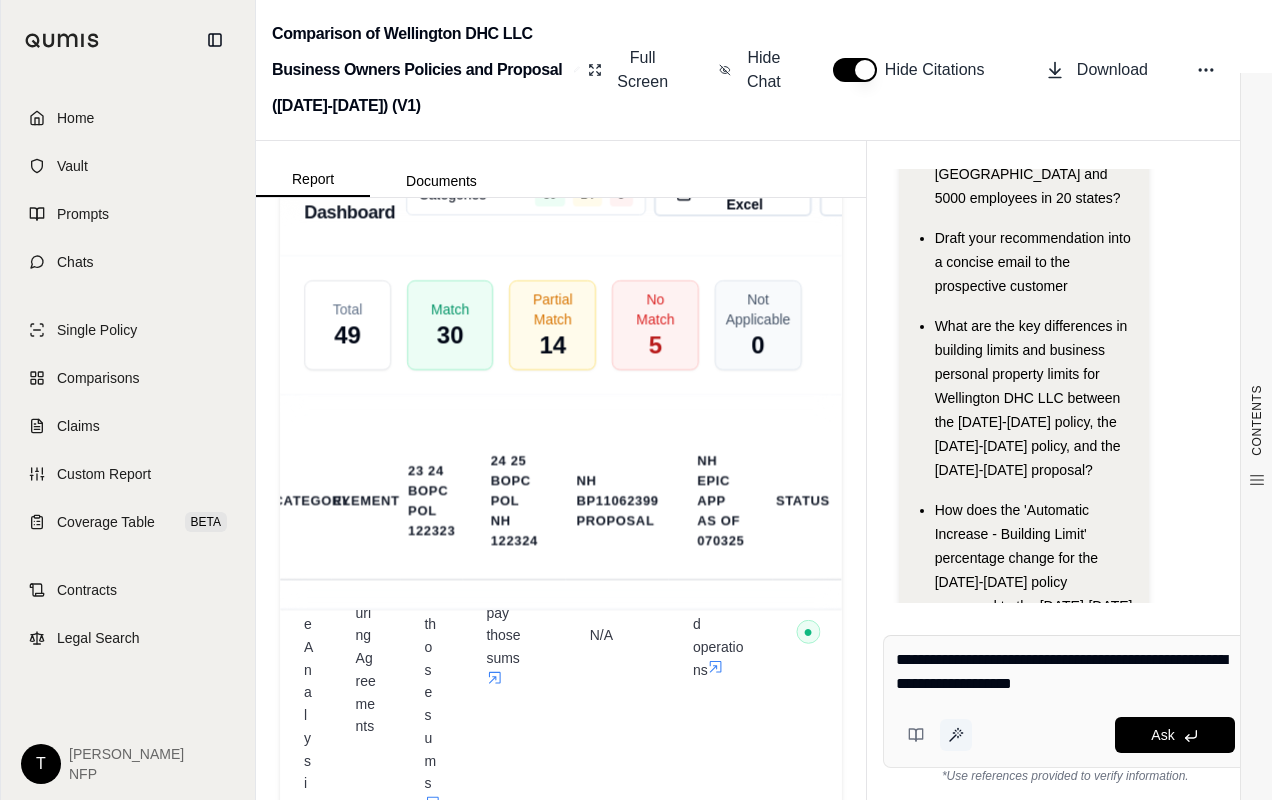 type on "**********" 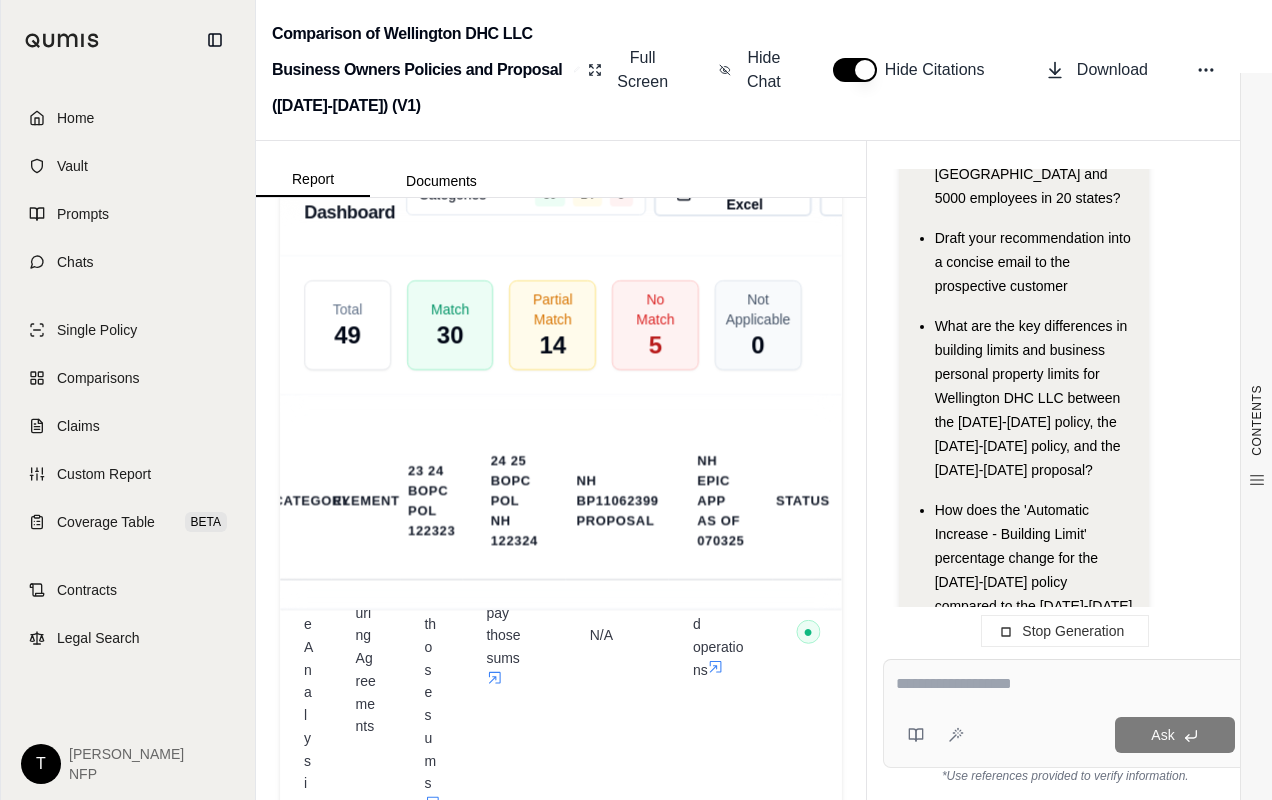 scroll, scrollTop: 599, scrollLeft: 0, axis: vertical 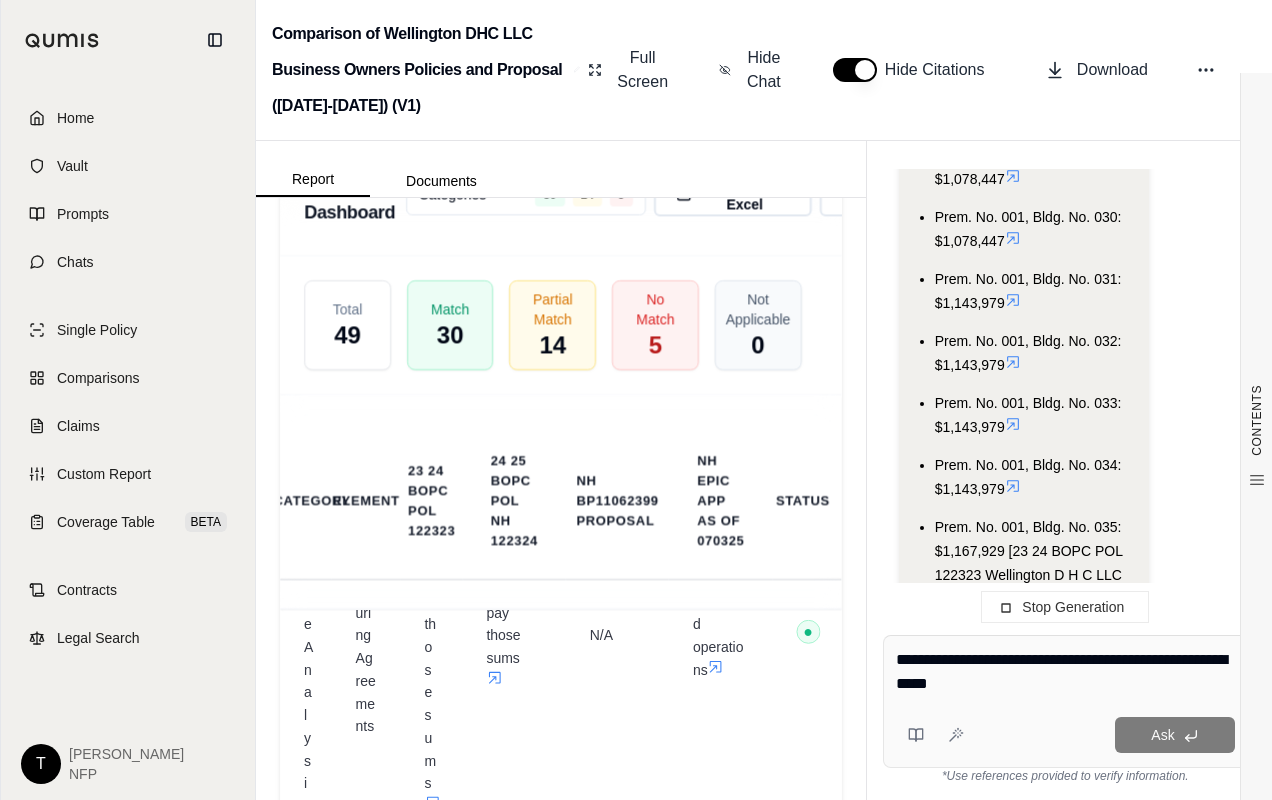 drag, startPoint x: 1009, startPoint y: 693, endPoint x: 868, endPoint y: 613, distance: 162.11415 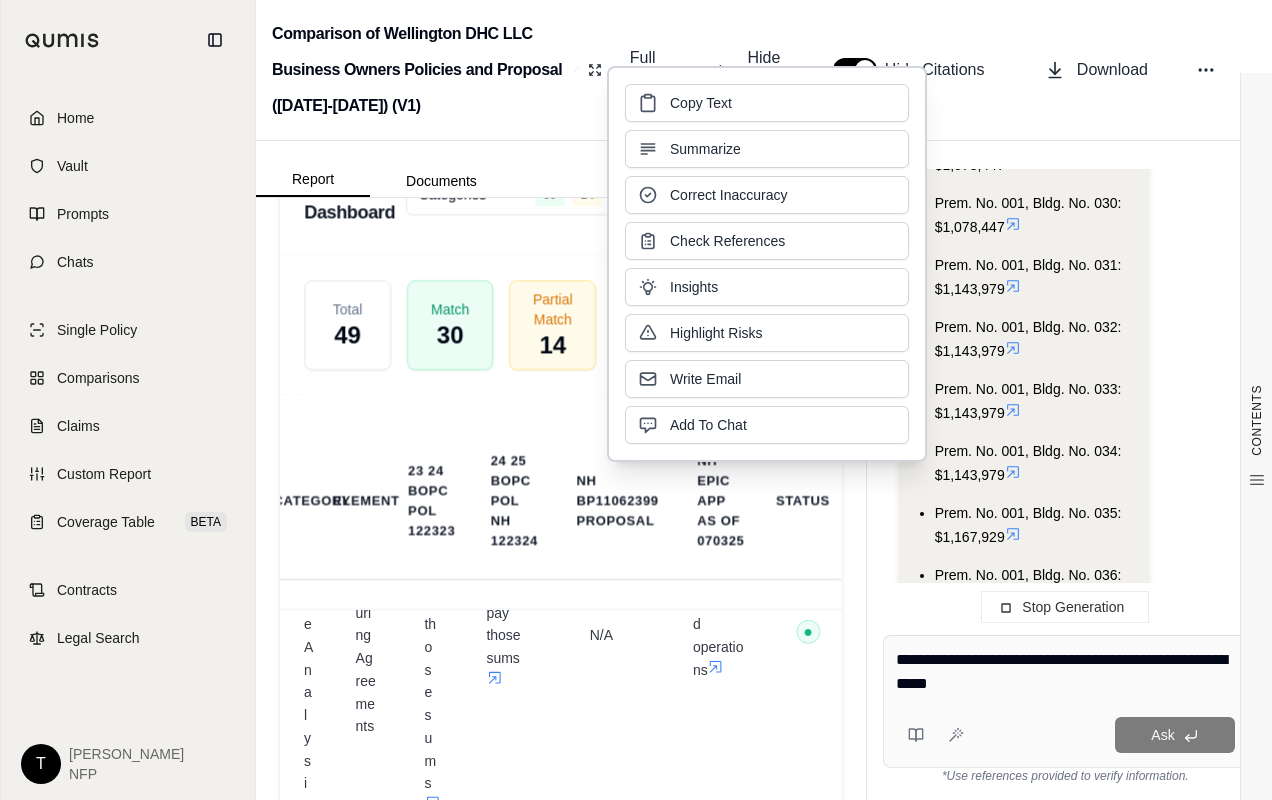 type 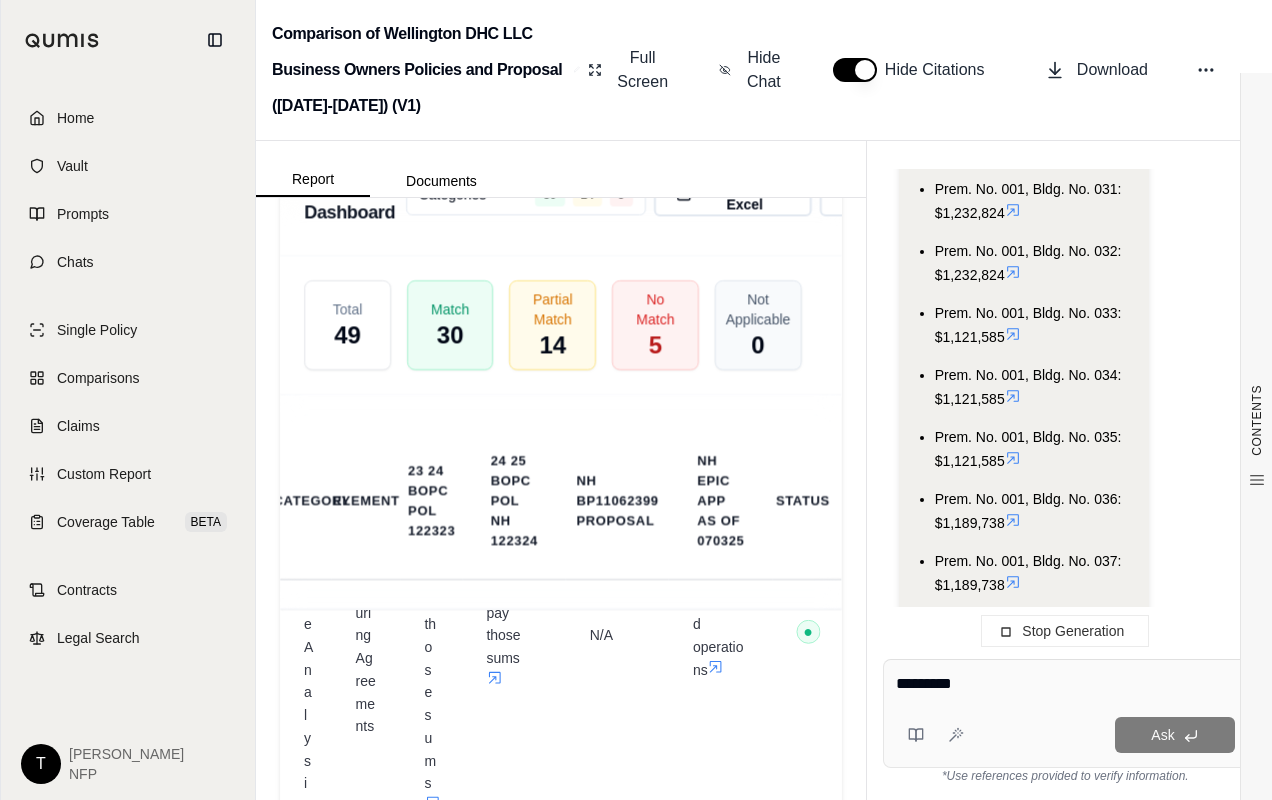 scroll, scrollTop: 7578, scrollLeft: 0, axis: vertical 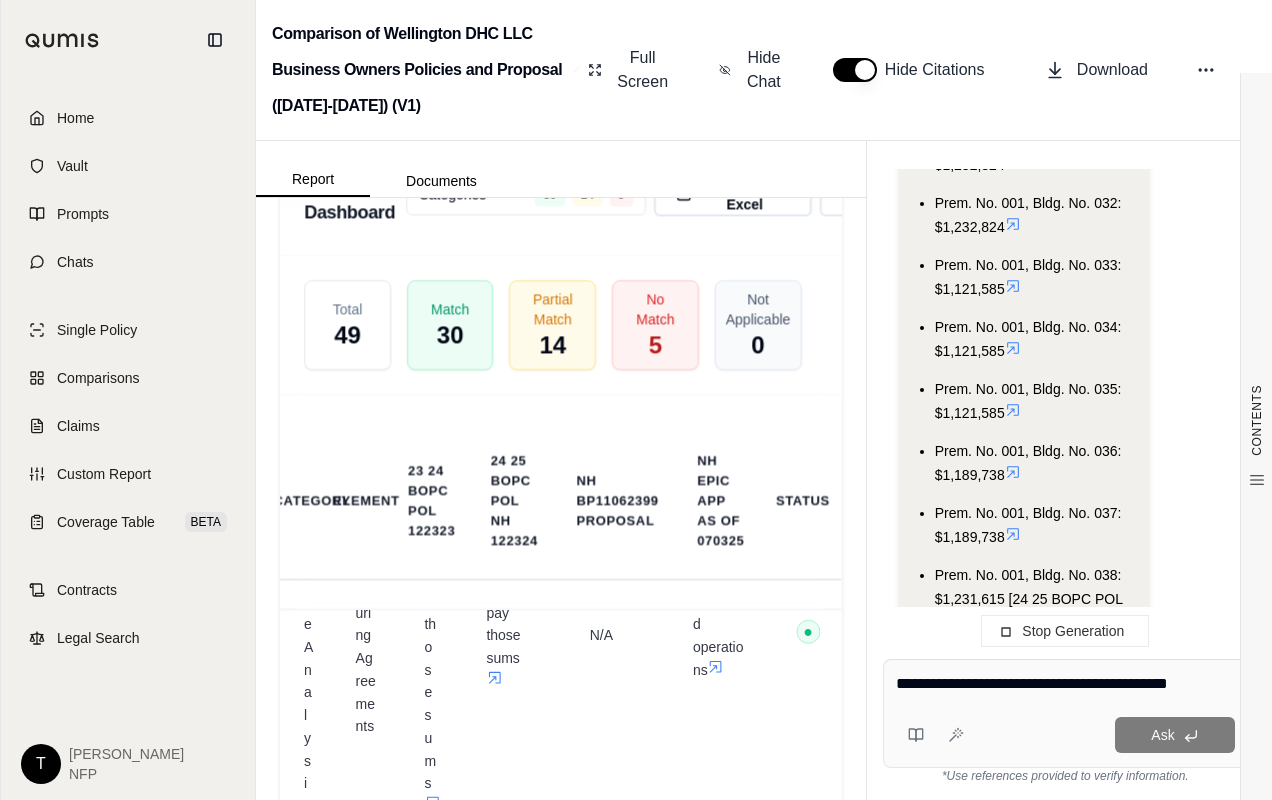type on "**********" 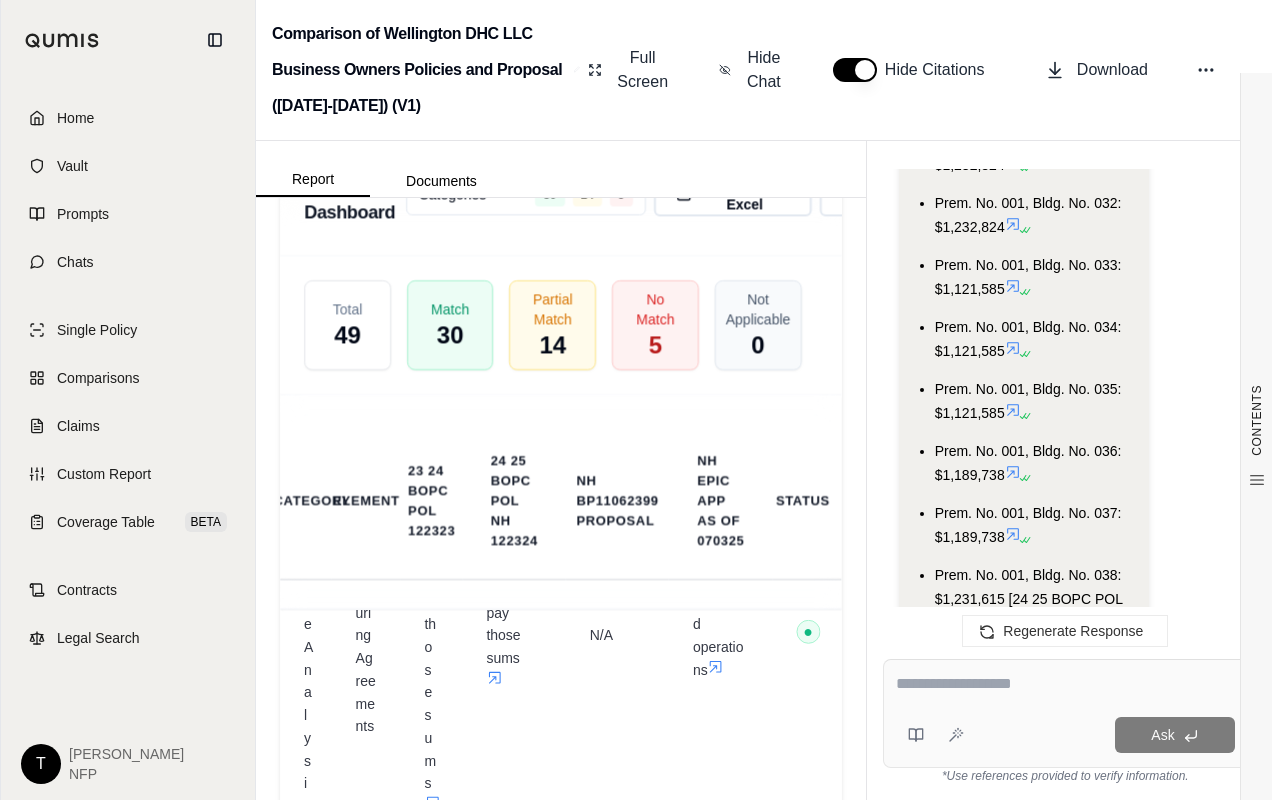 scroll, scrollTop: 7578, scrollLeft: 0, axis: vertical 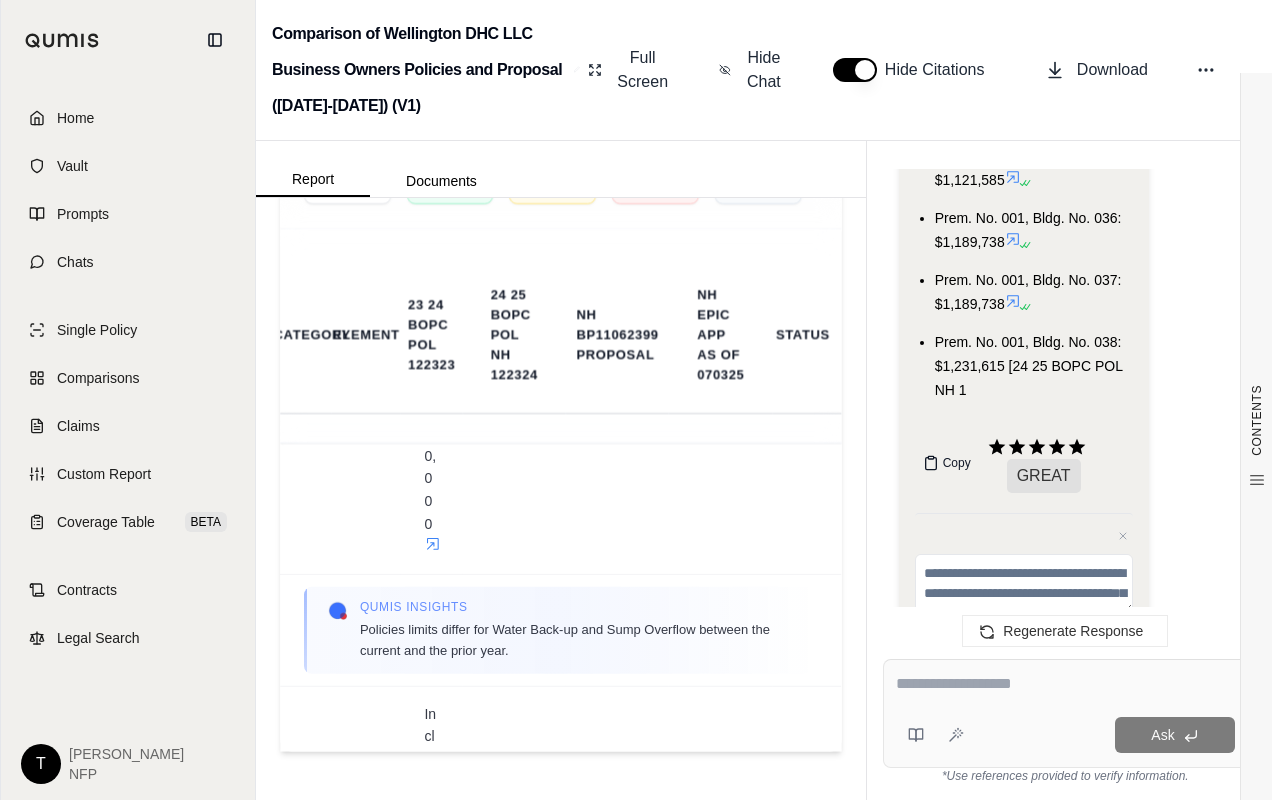 click on "Copy" at bounding box center [957, 463] 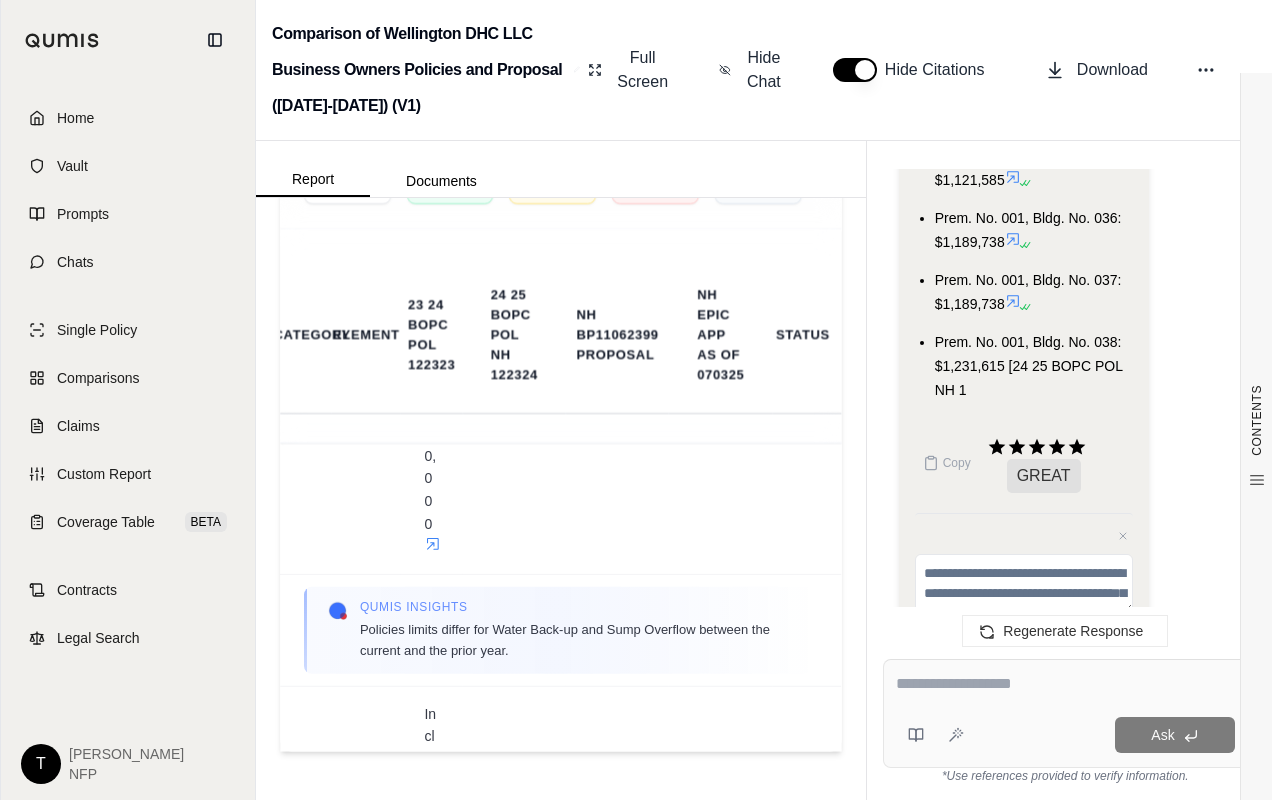 click at bounding box center (1065, 684) 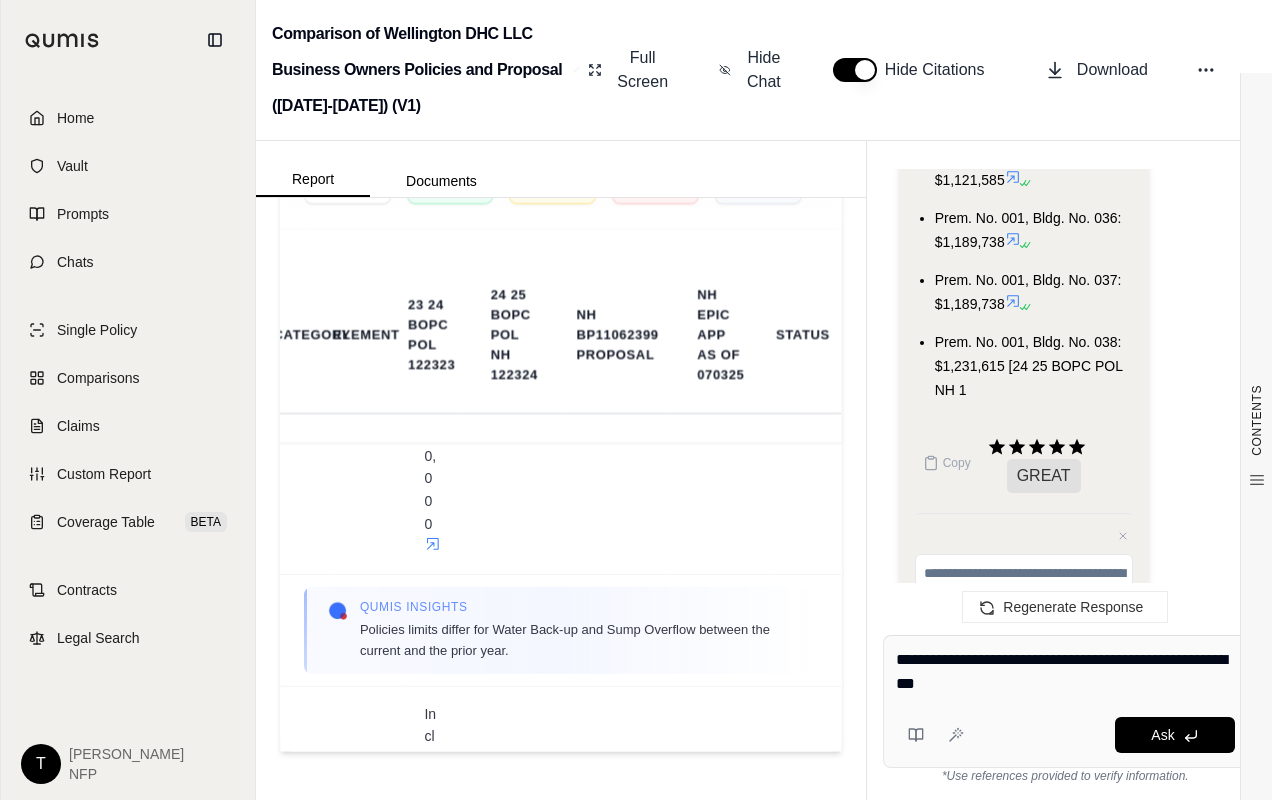 type on "**********" 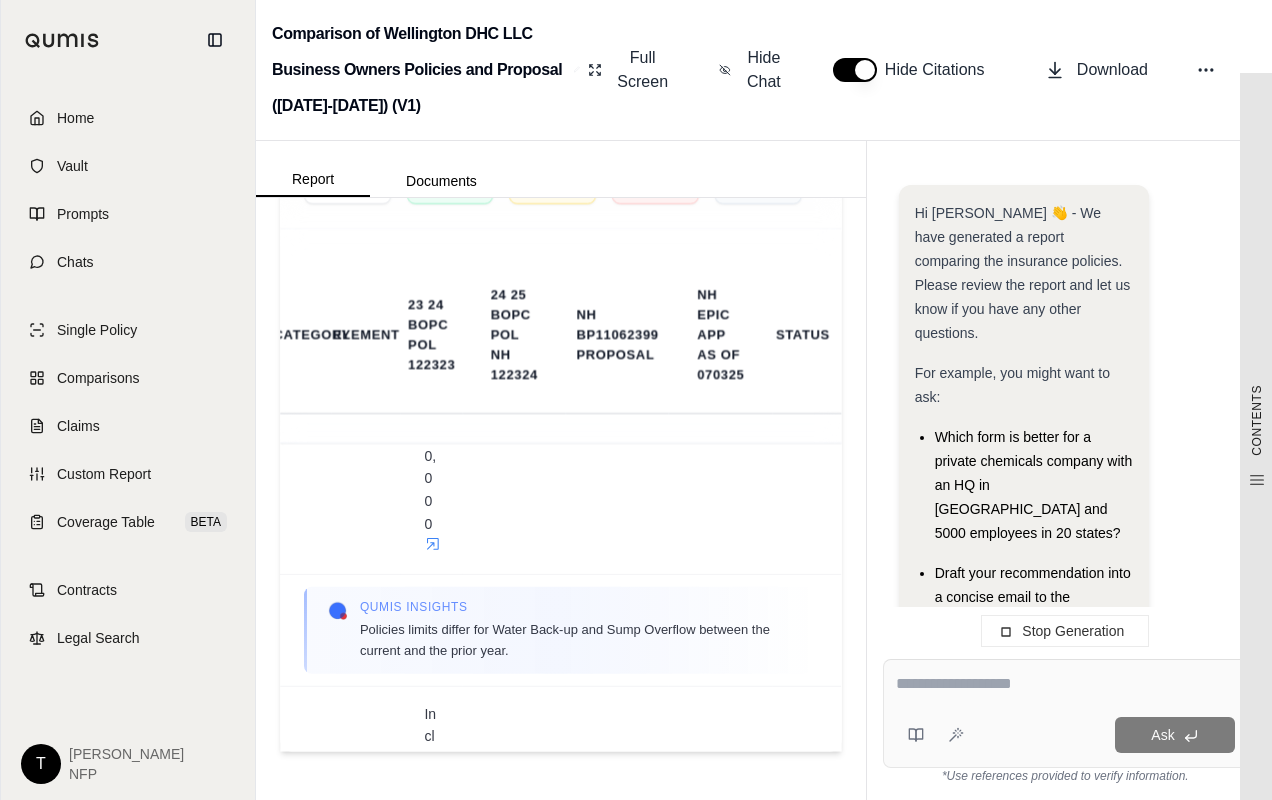 scroll, scrollTop: 0, scrollLeft: 0, axis: both 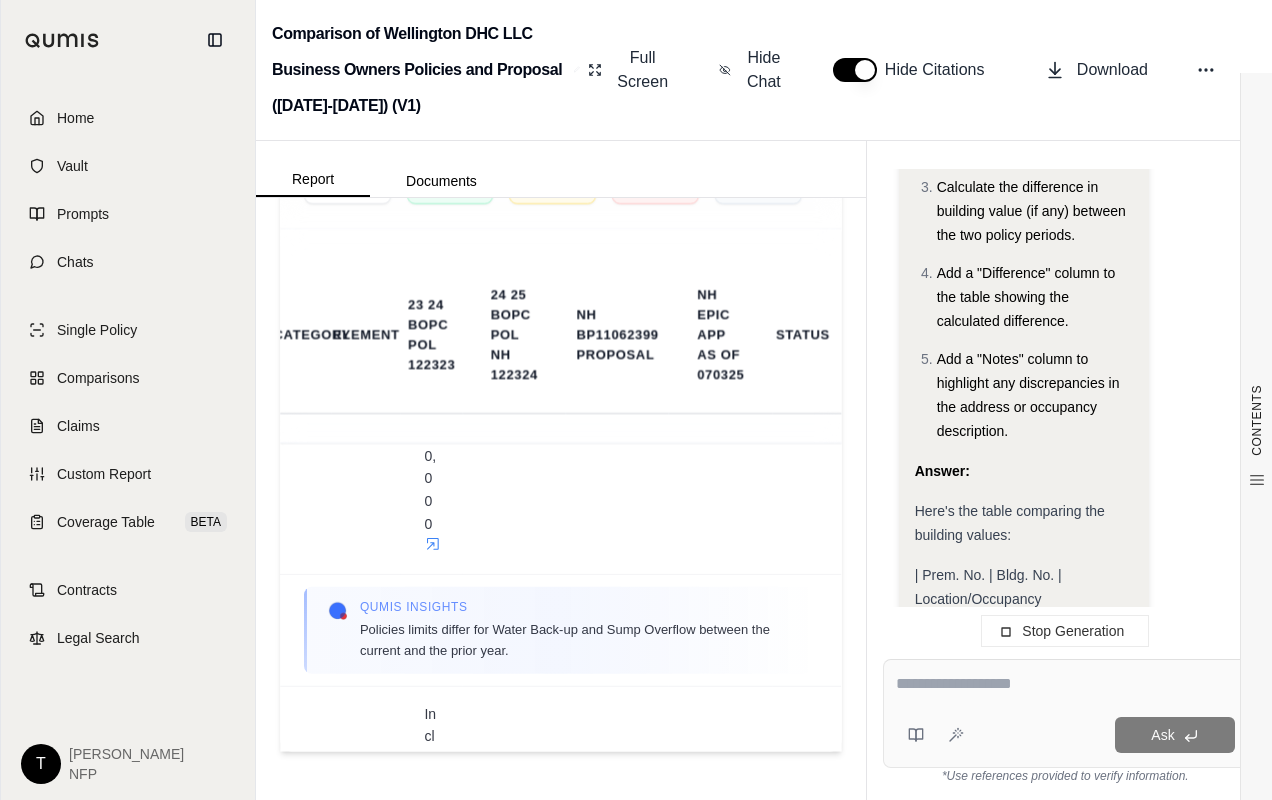 type on "*" 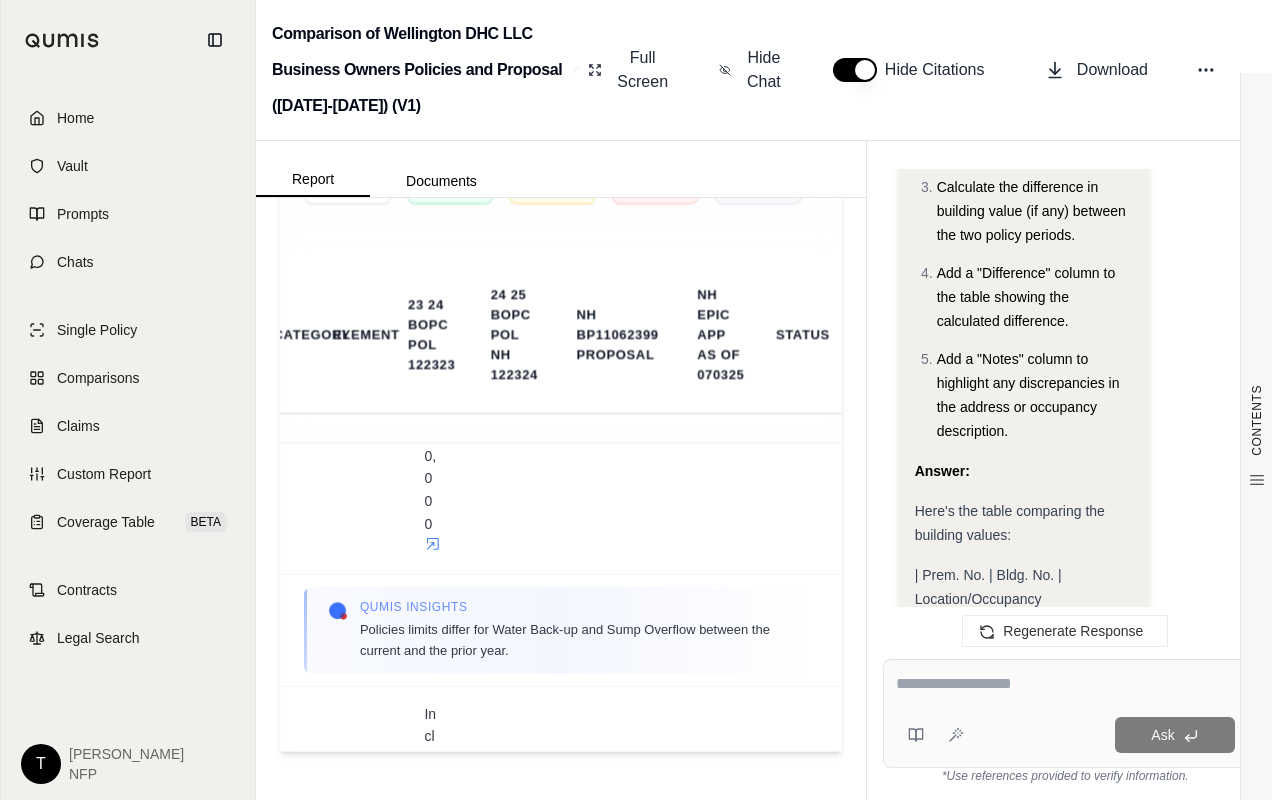 scroll, scrollTop: 8686, scrollLeft: 0, axis: vertical 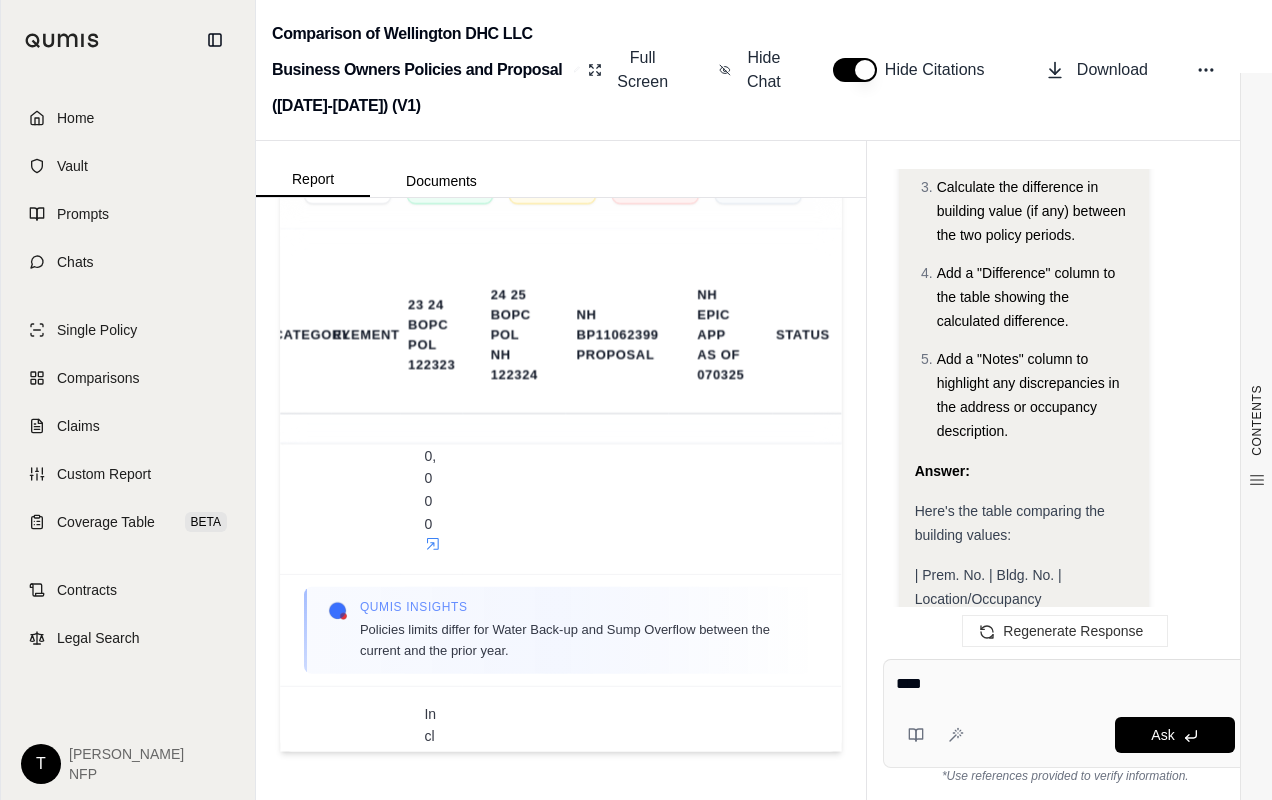 type on "*****" 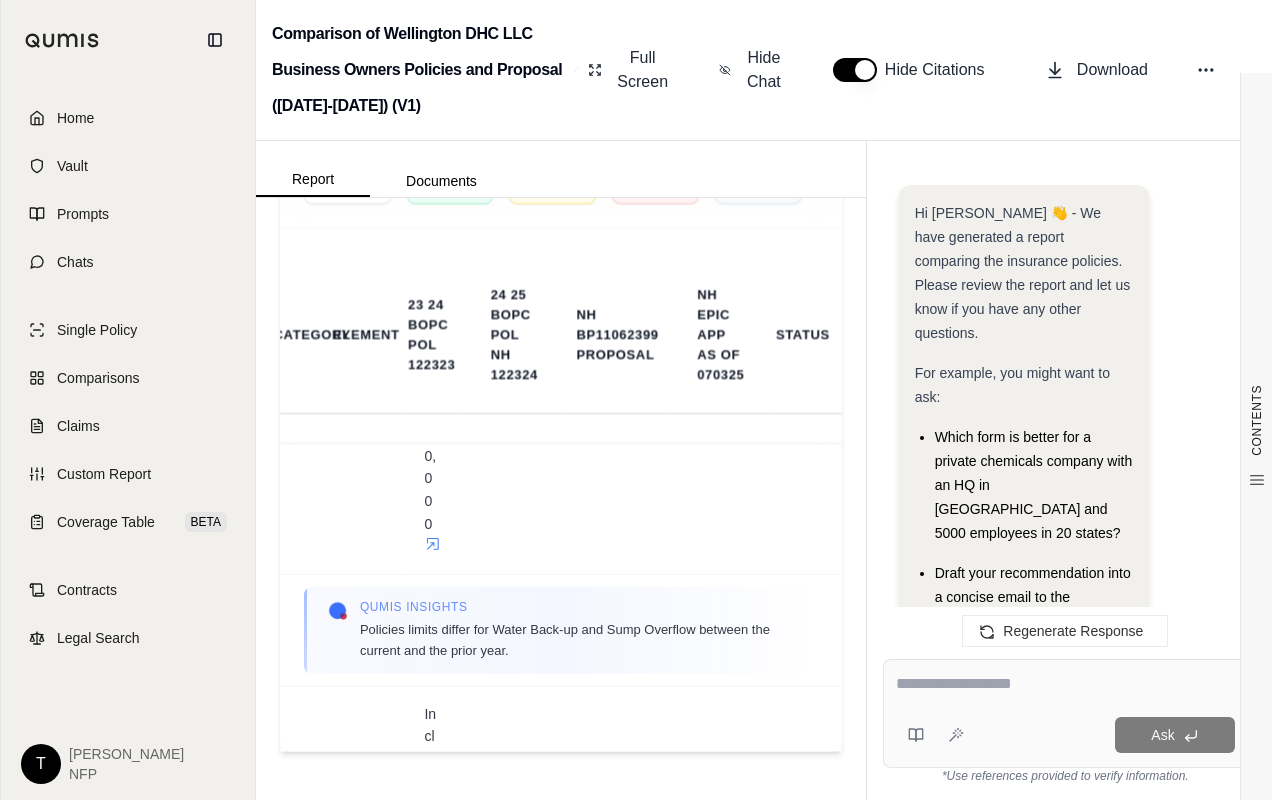 scroll, scrollTop: 7910, scrollLeft: 0, axis: vertical 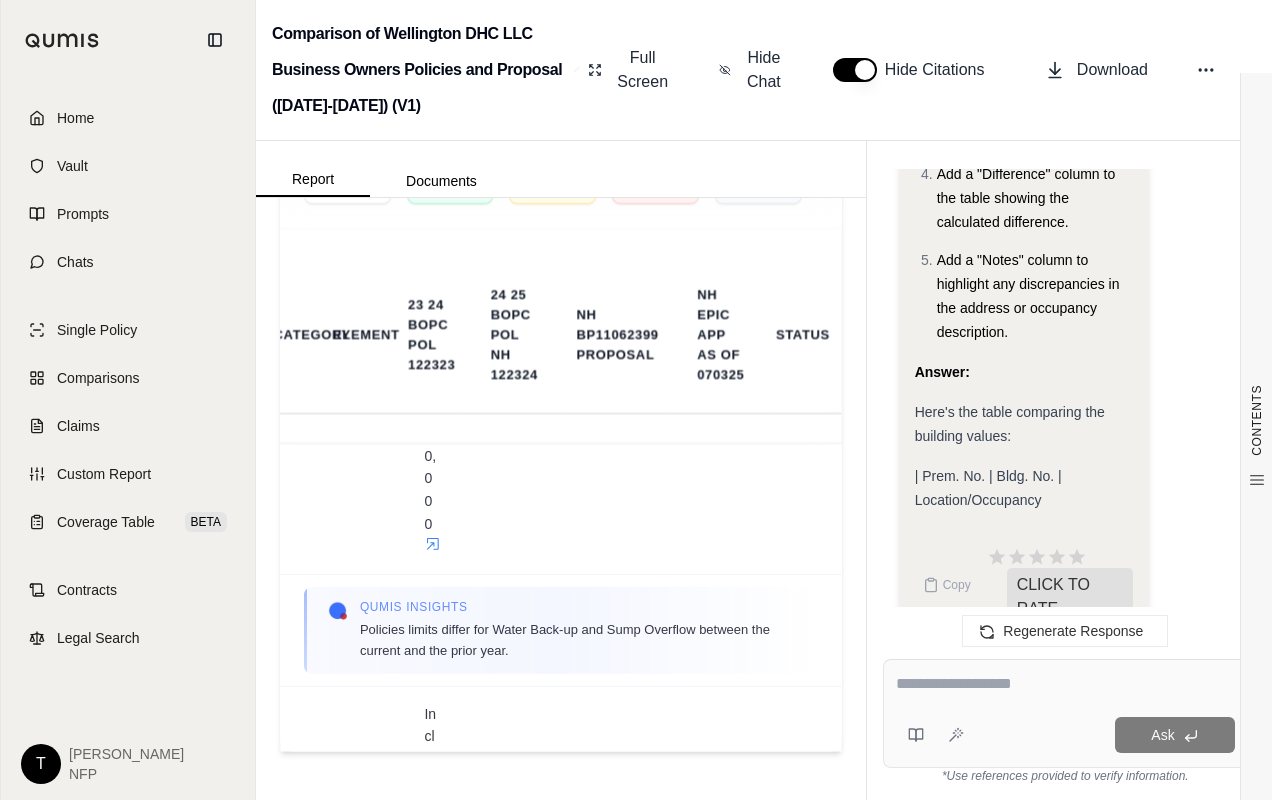 click on "CLICK TO RATE" at bounding box center [1070, 597] 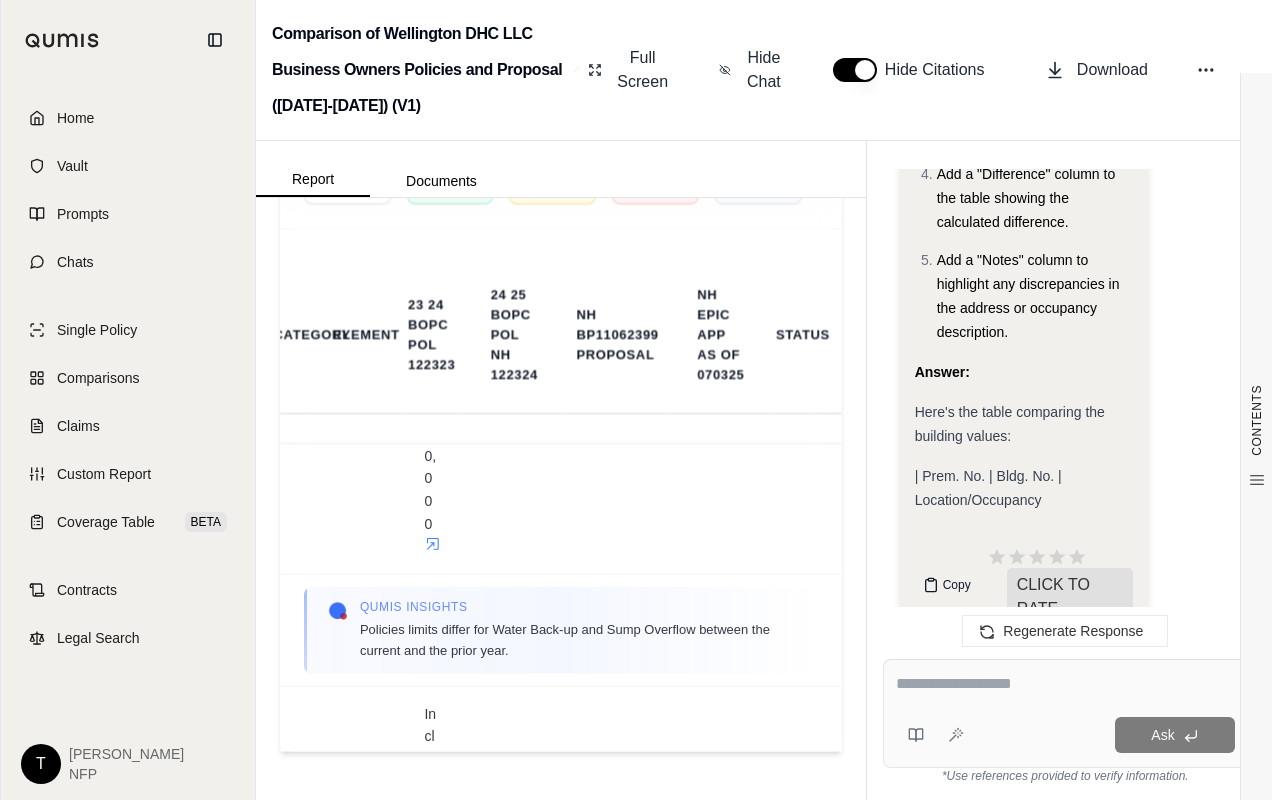 click 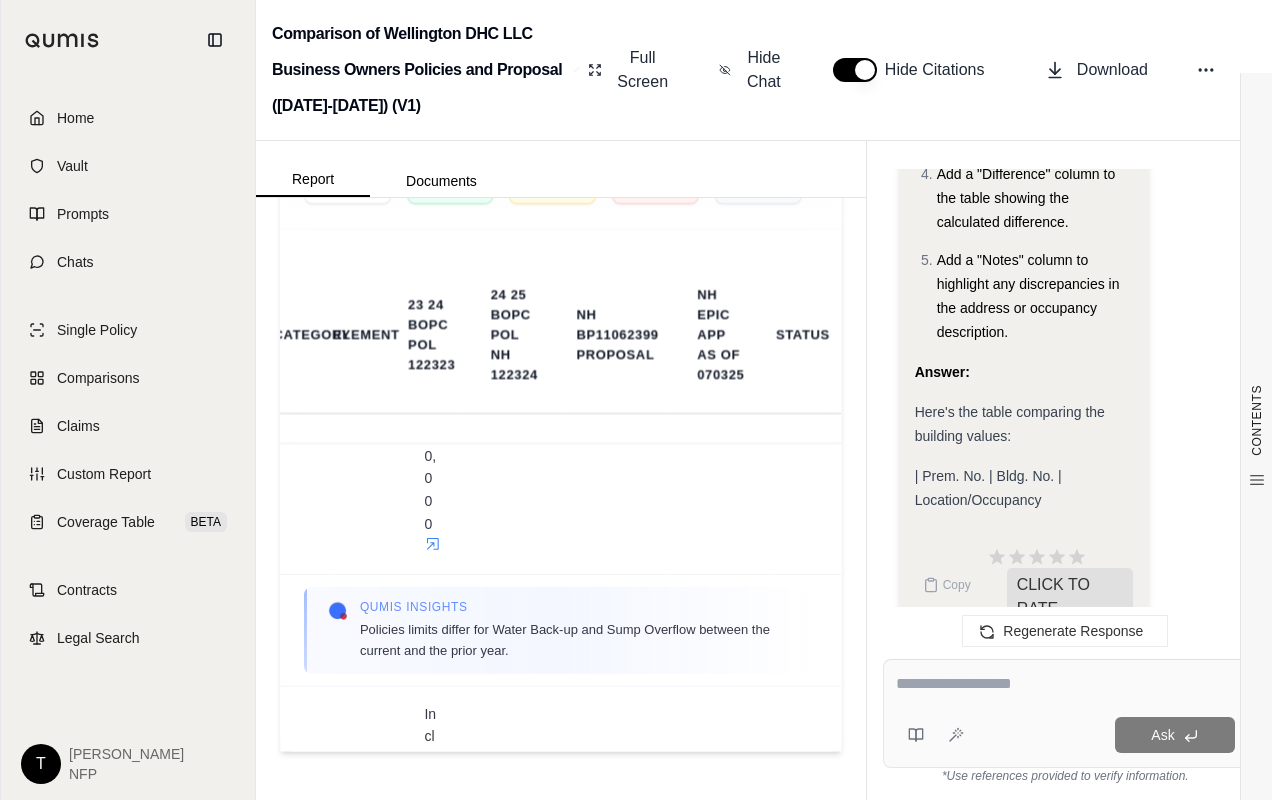 scroll, scrollTop: 0, scrollLeft: 0, axis: both 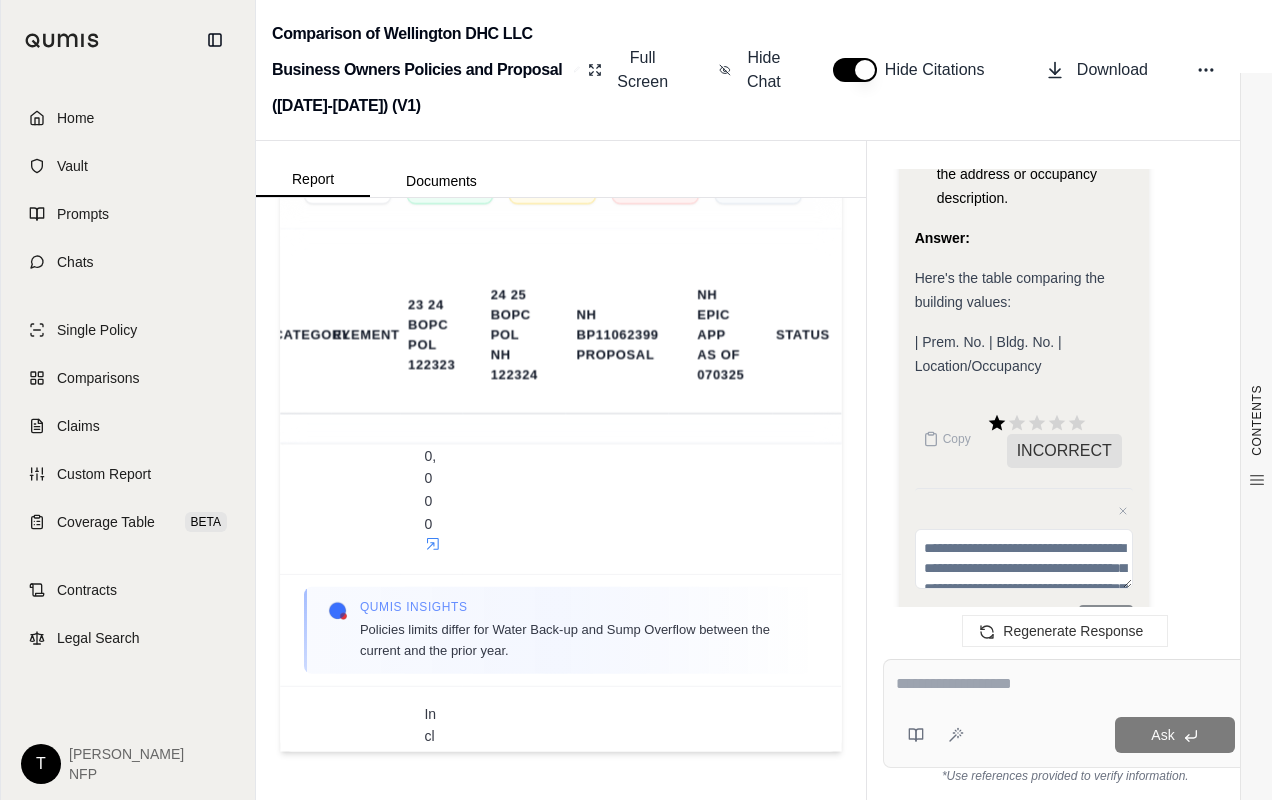 click on "| Prem. No. | Bldg. No. | Location/Occupancy" at bounding box center [988, 354] 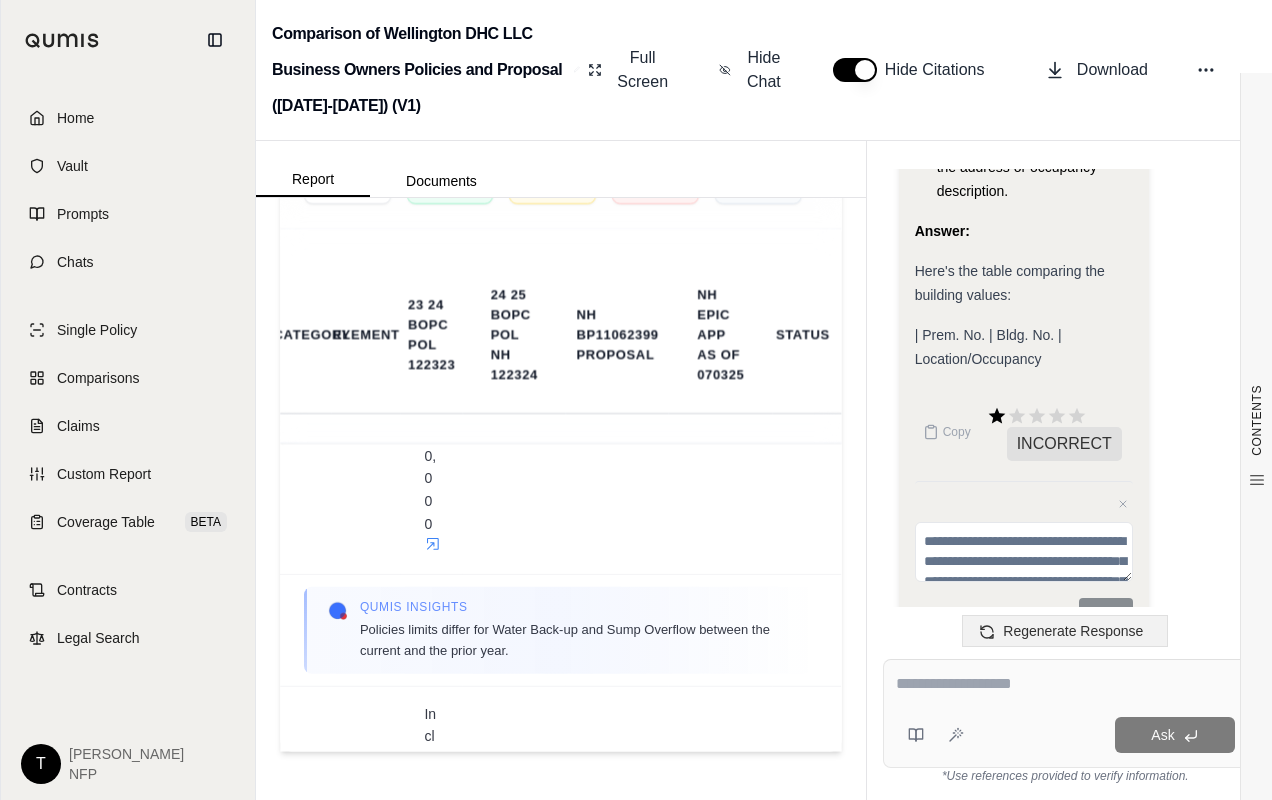 drag, startPoint x: 1038, startPoint y: 635, endPoint x: 1070, endPoint y: 636, distance: 32.01562 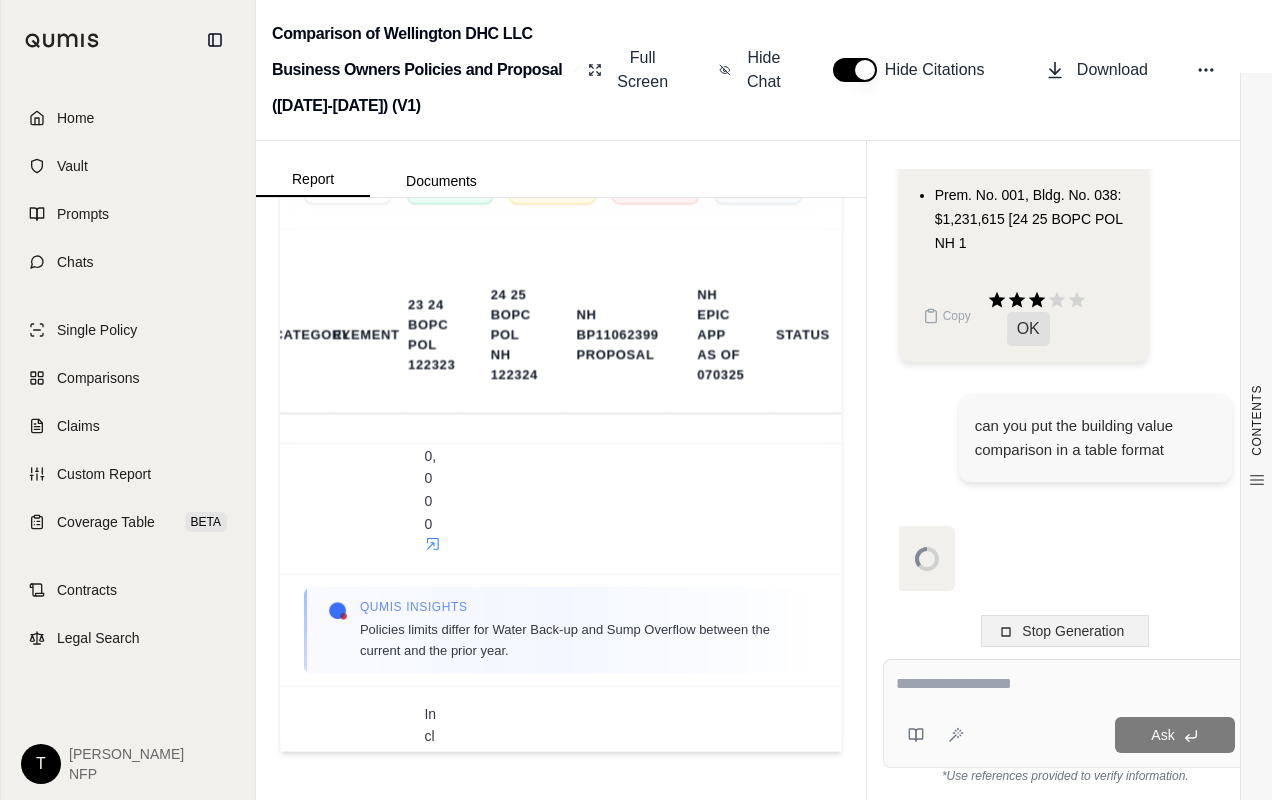 scroll, scrollTop: 7802, scrollLeft: 0, axis: vertical 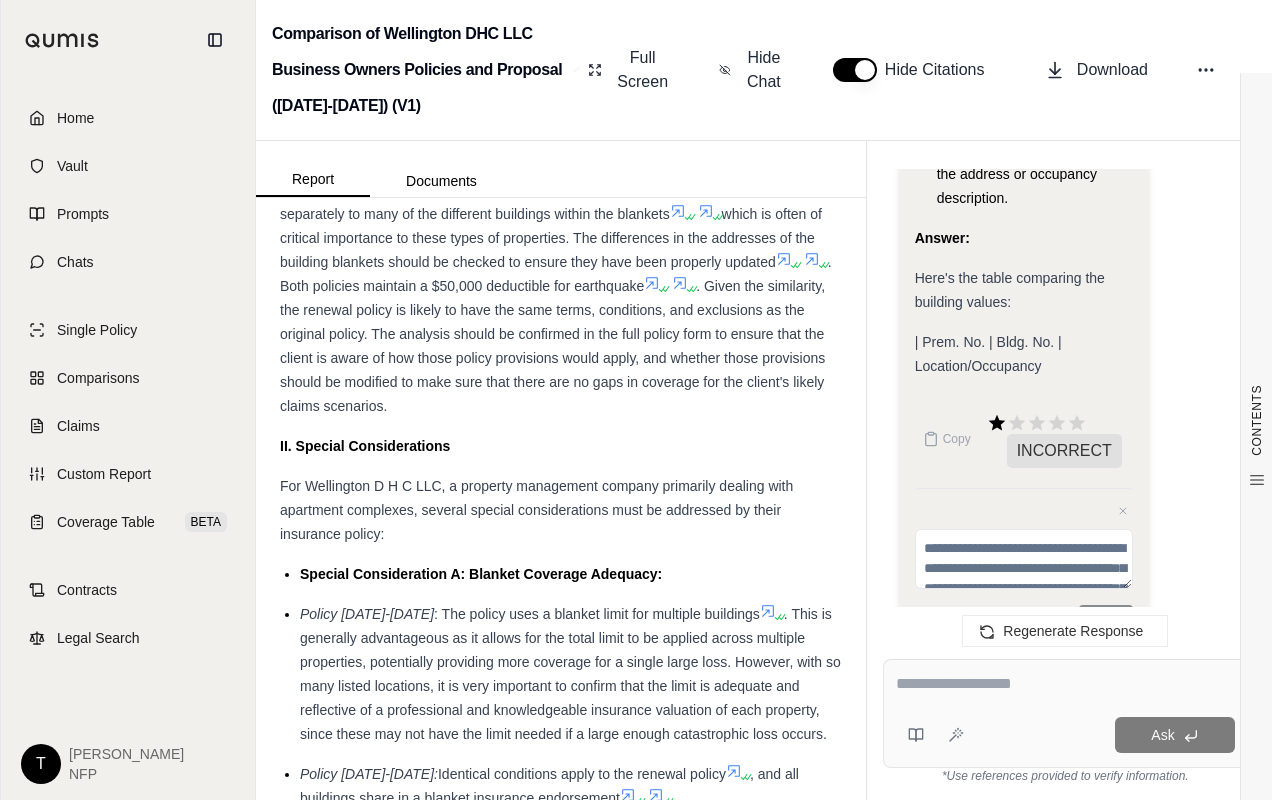 click at bounding box center [1065, 687] 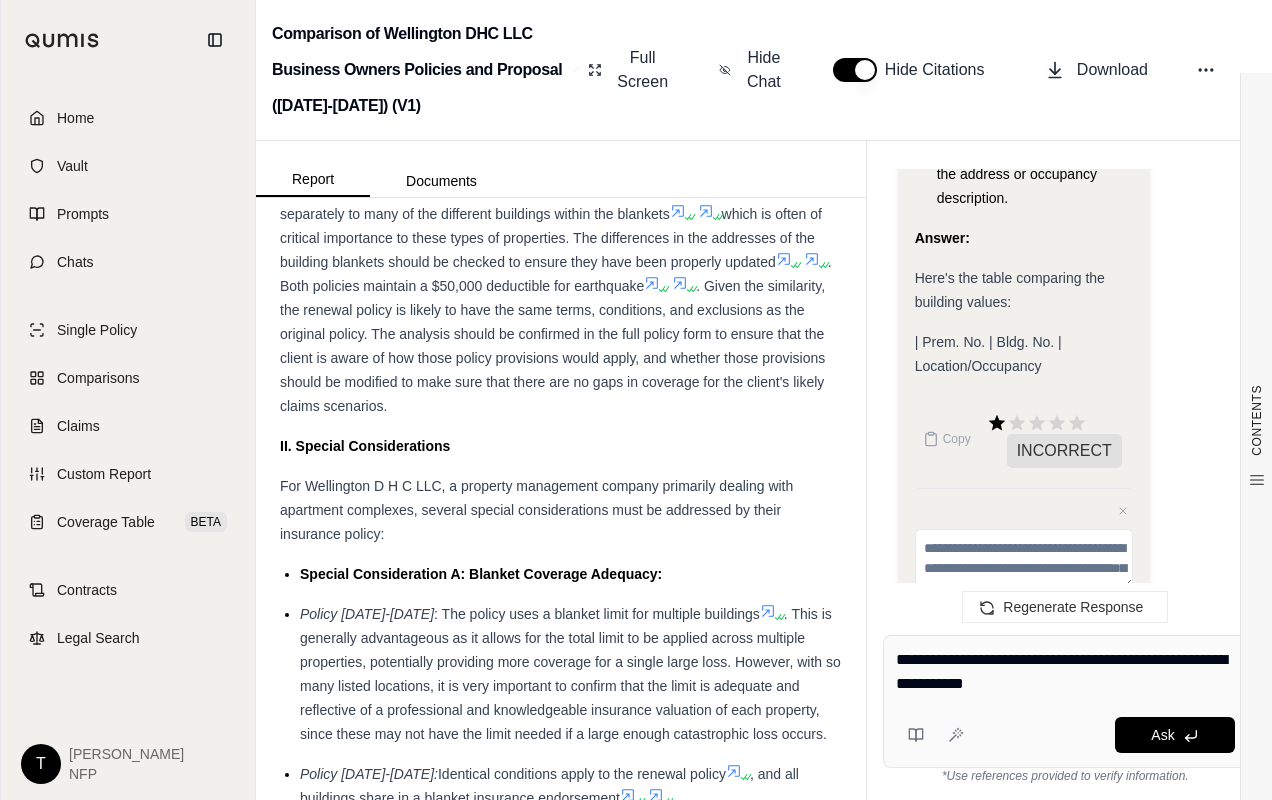 type on "**********" 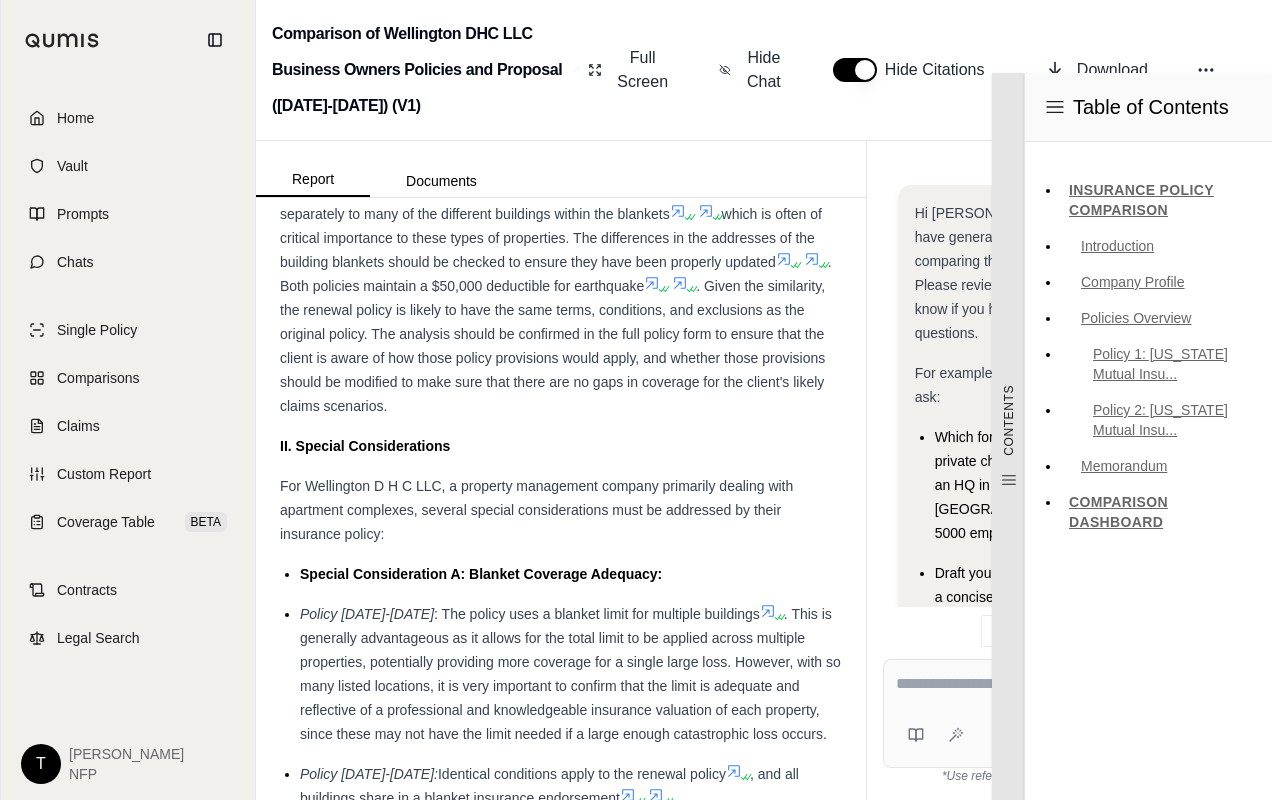 scroll, scrollTop: 0, scrollLeft: 0, axis: both 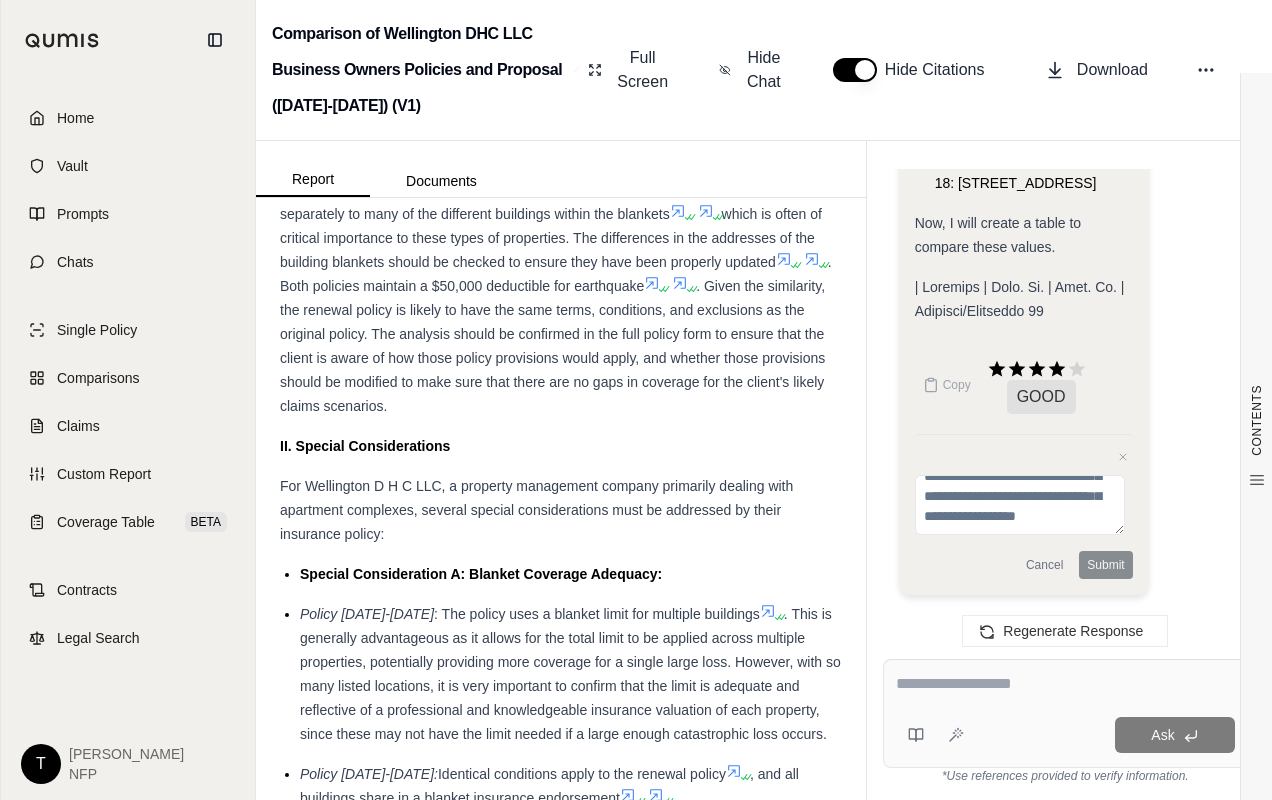 drag, startPoint x: 896, startPoint y: 679, endPoint x: 904, endPoint y: 686, distance: 10.630146 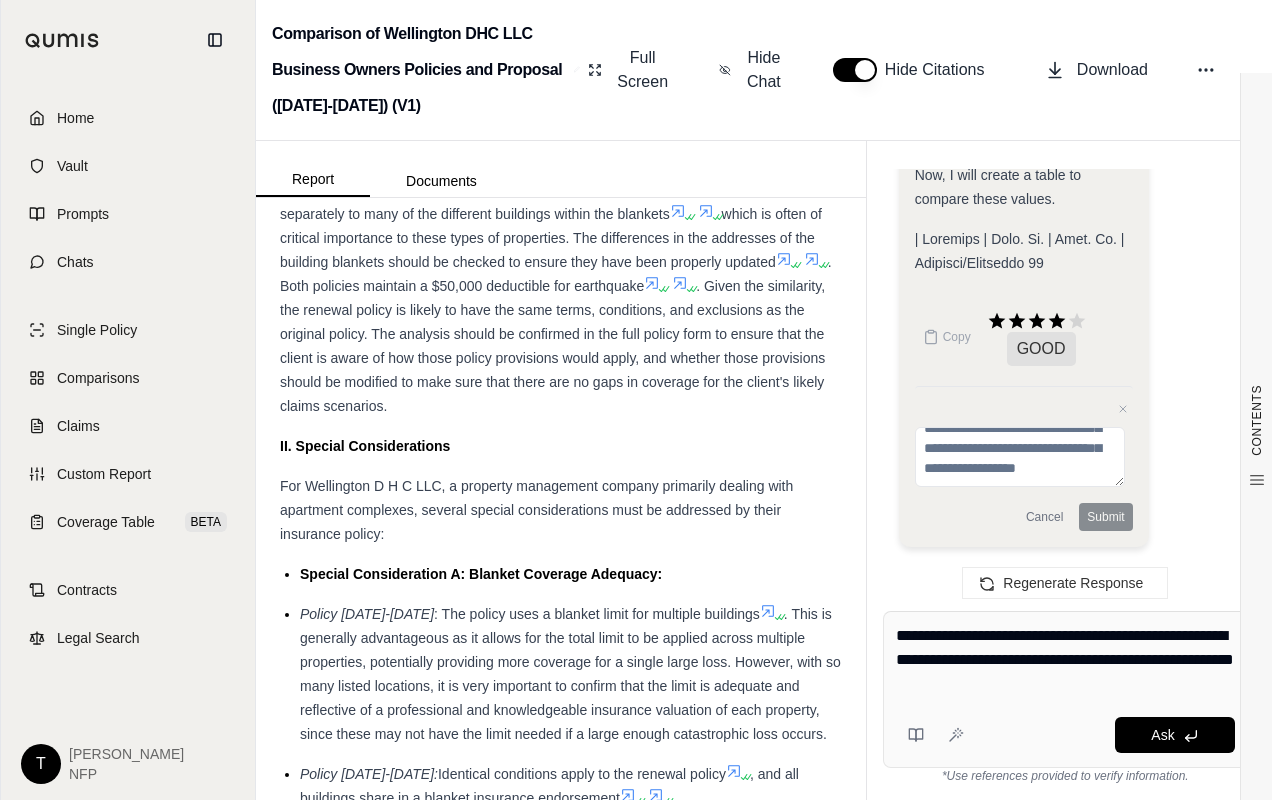 click on "**********" at bounding box center (1065, 660) 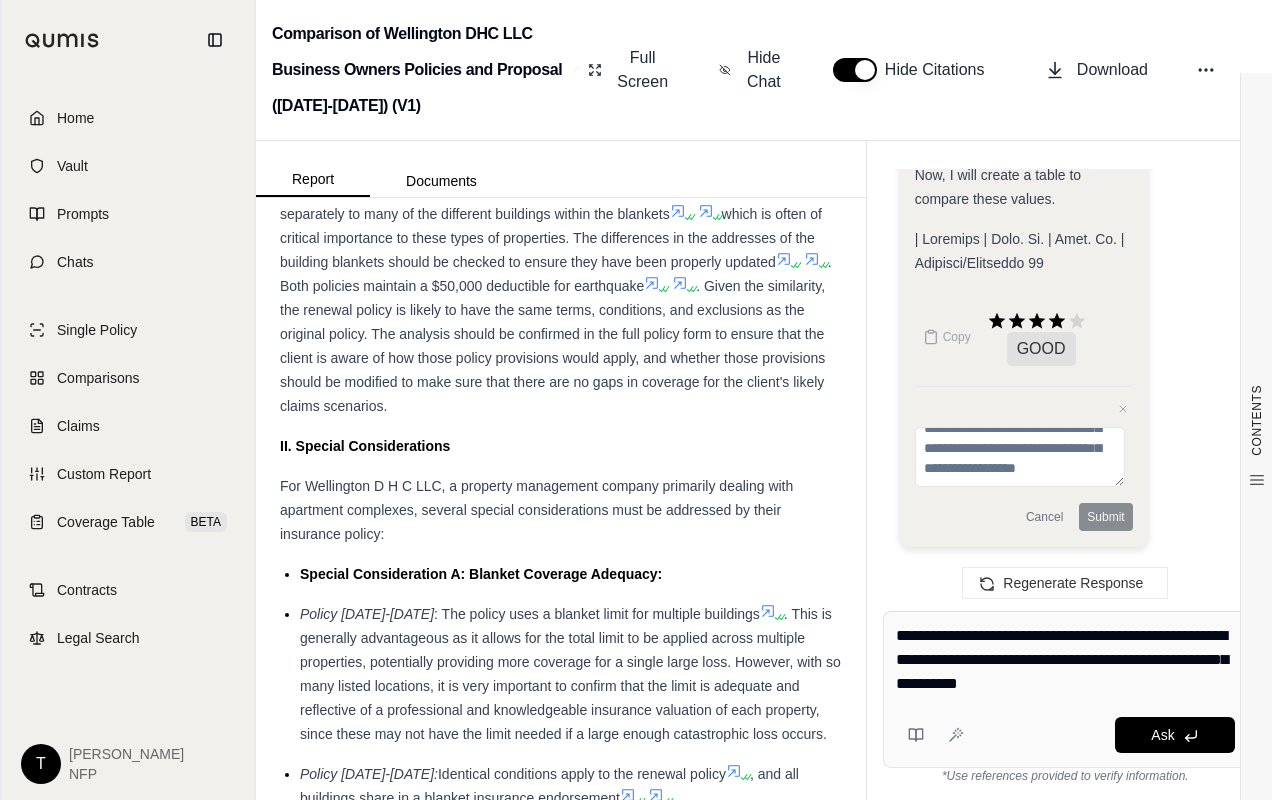 click on "**********" at bounding box center [1065, 660] 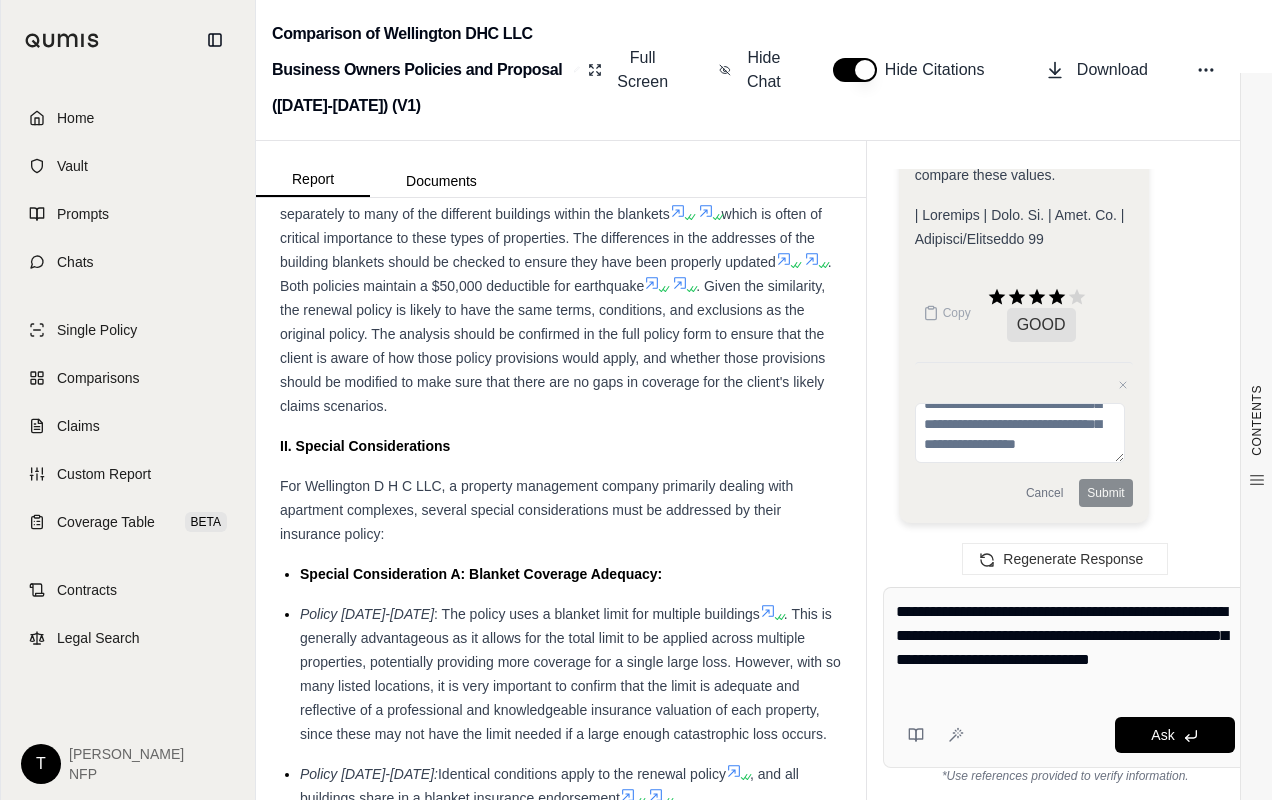 drag, startPoint x: 983, startPoint y: 673, endPoint x: 995, endPoint y: 694, distance: 24.186773 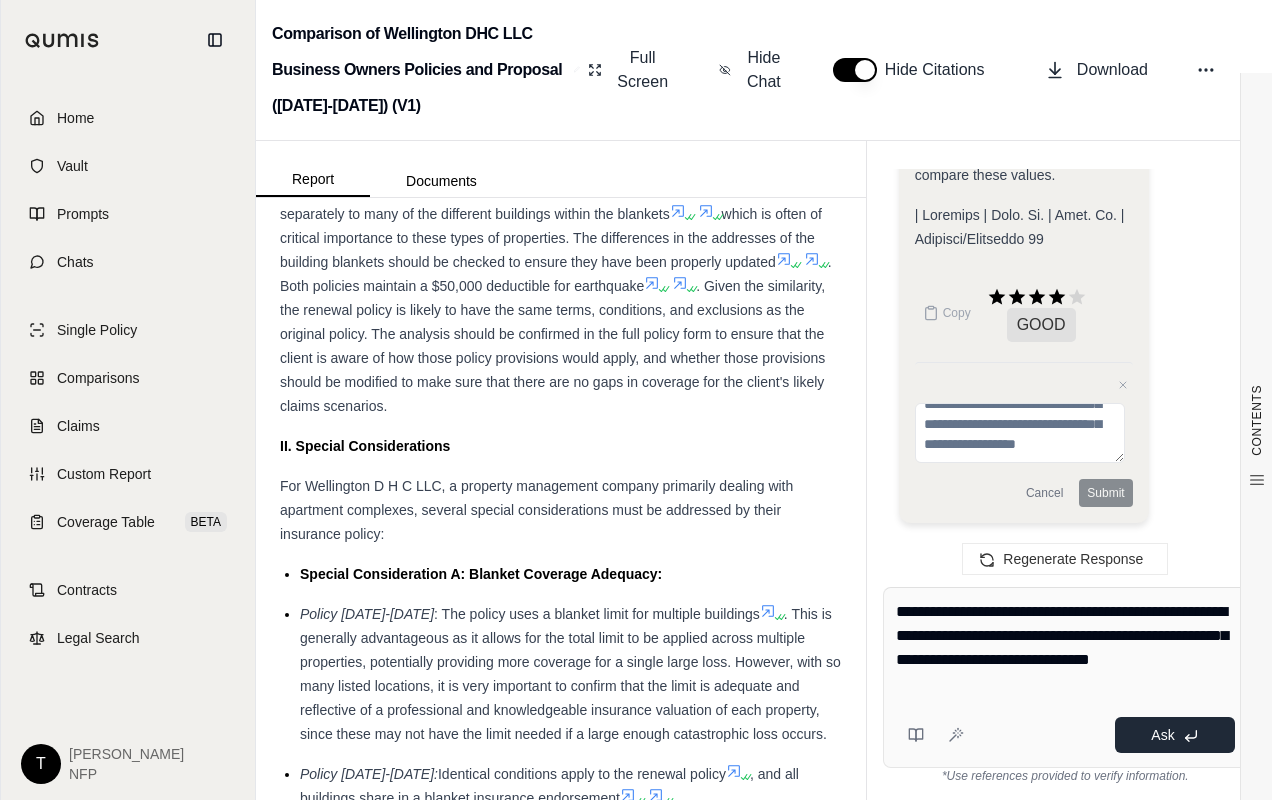 type on "**********" 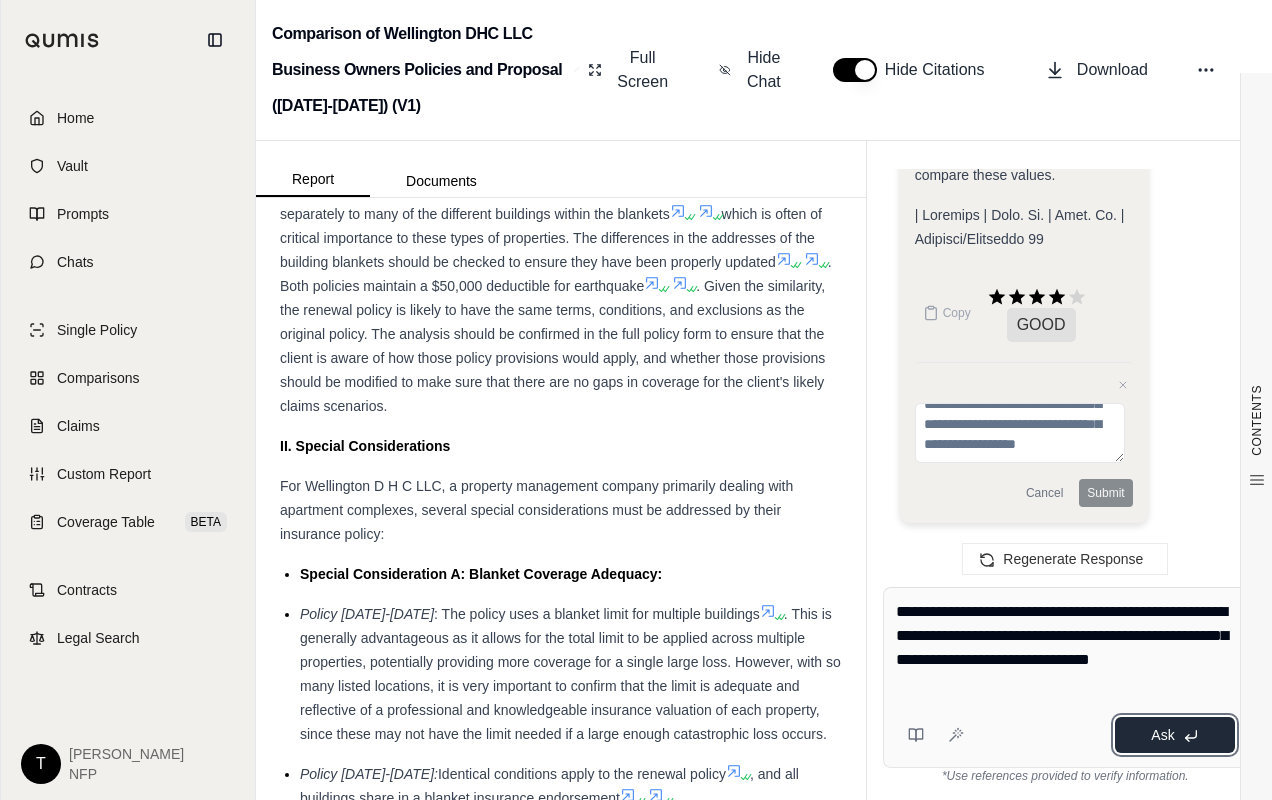 click on "Ask" at bounding box center (1175, 735) 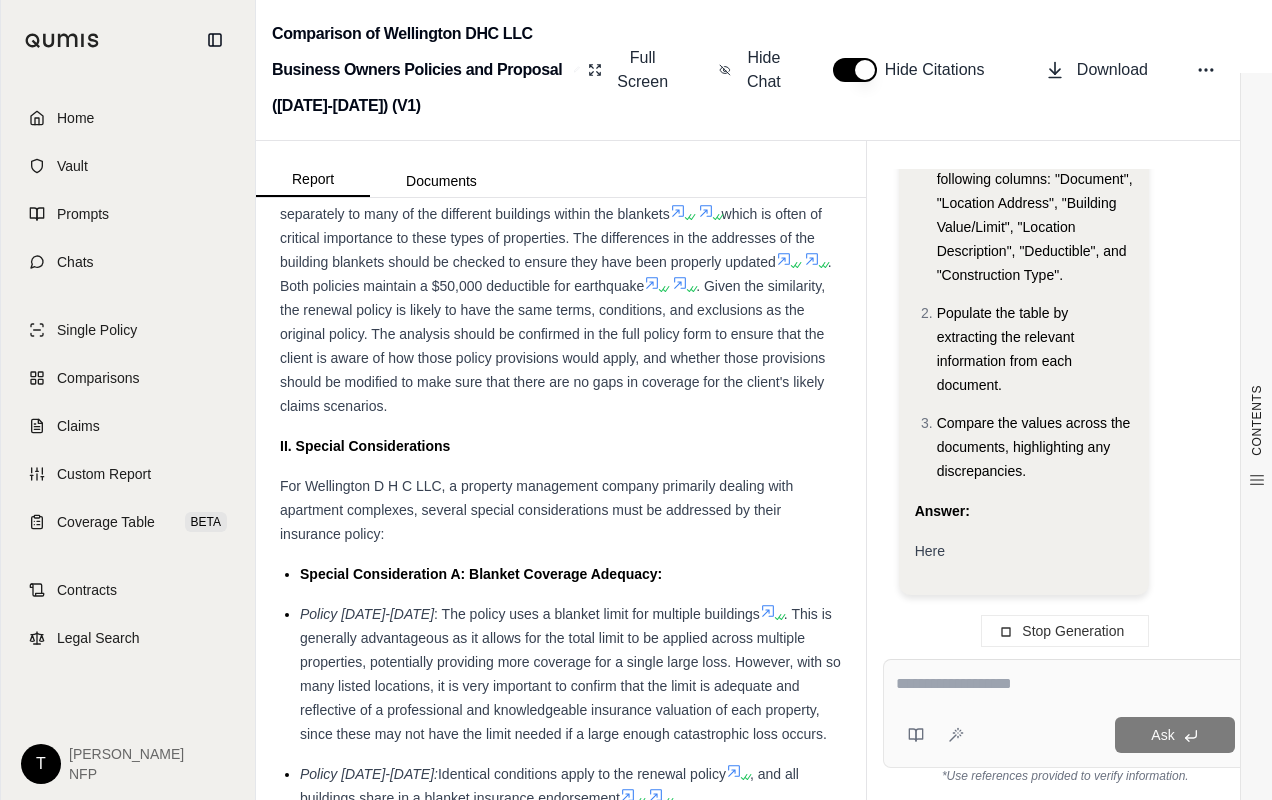 scroll, scrollTop: 12942, scrollLeft: 0, axis: vertical 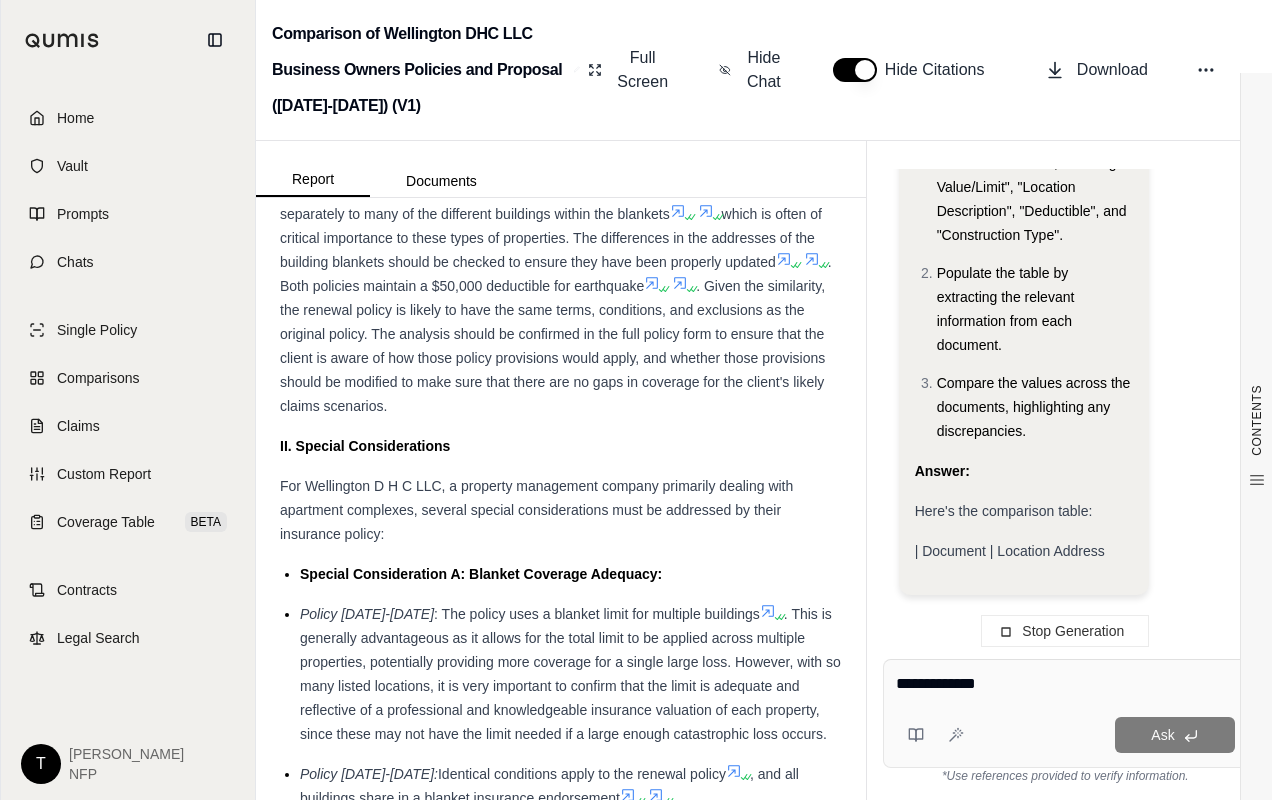 type on "**********" 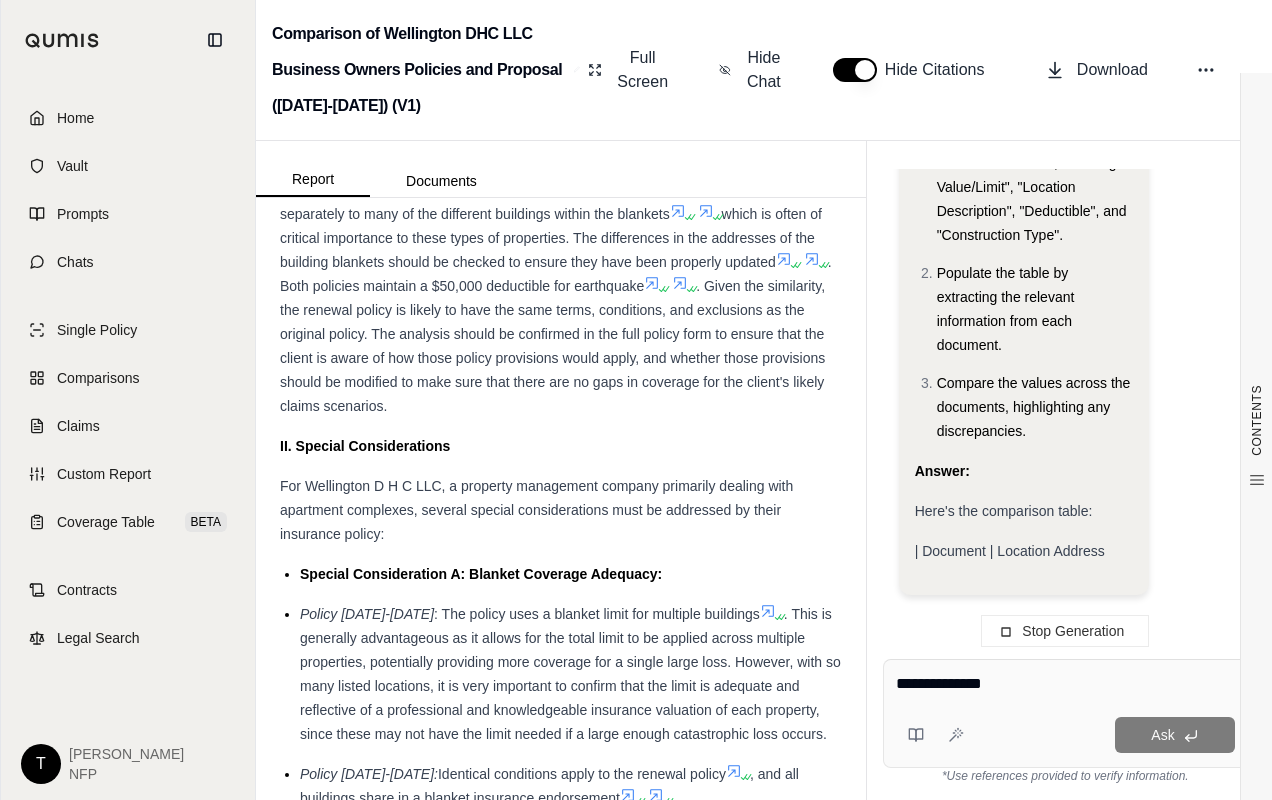 scroll, scrollTop: 12942, scrollLeft: 0, axis: vertical 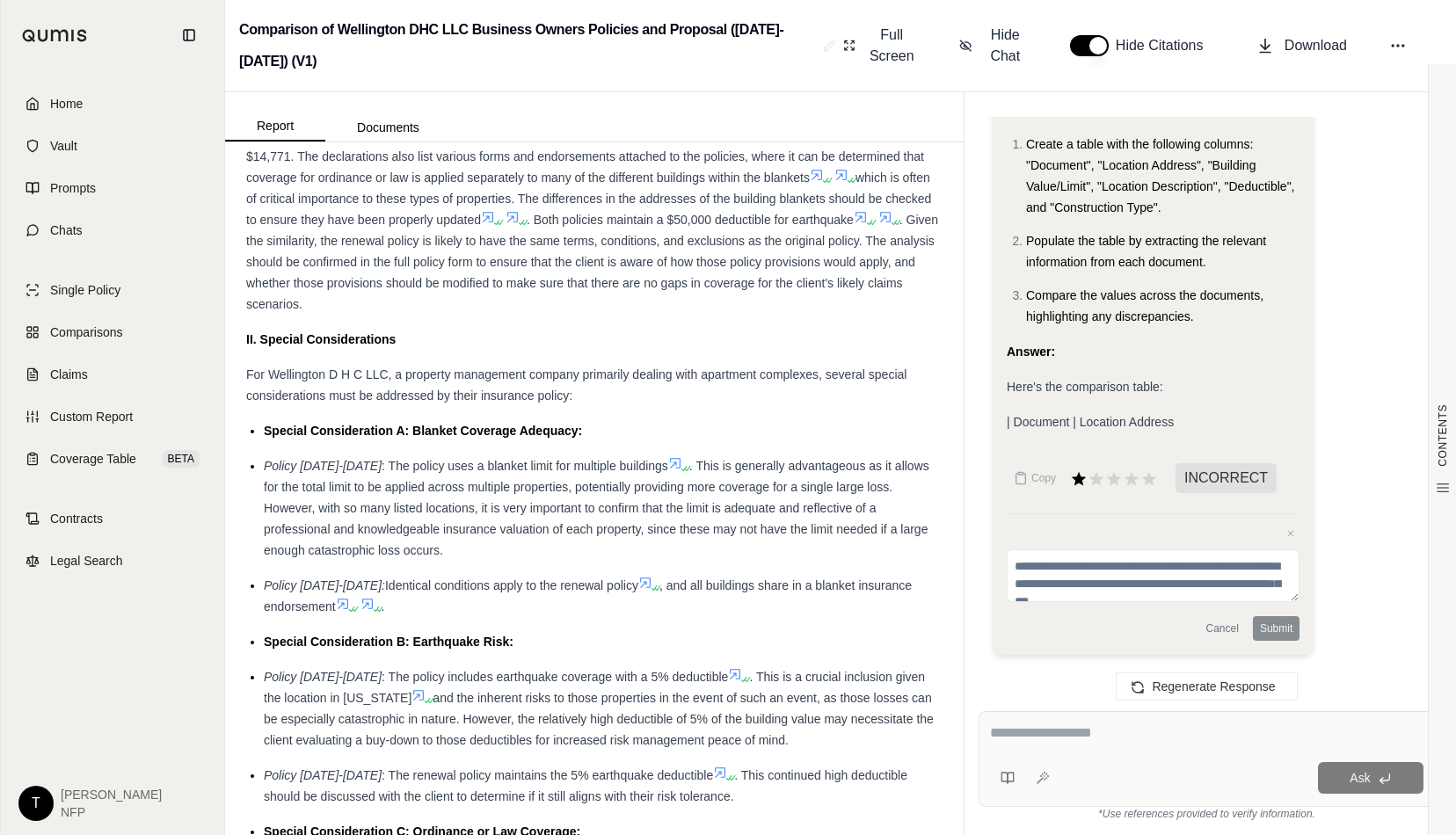 click on "INCORRECT" at bounding box center [1226, 478] 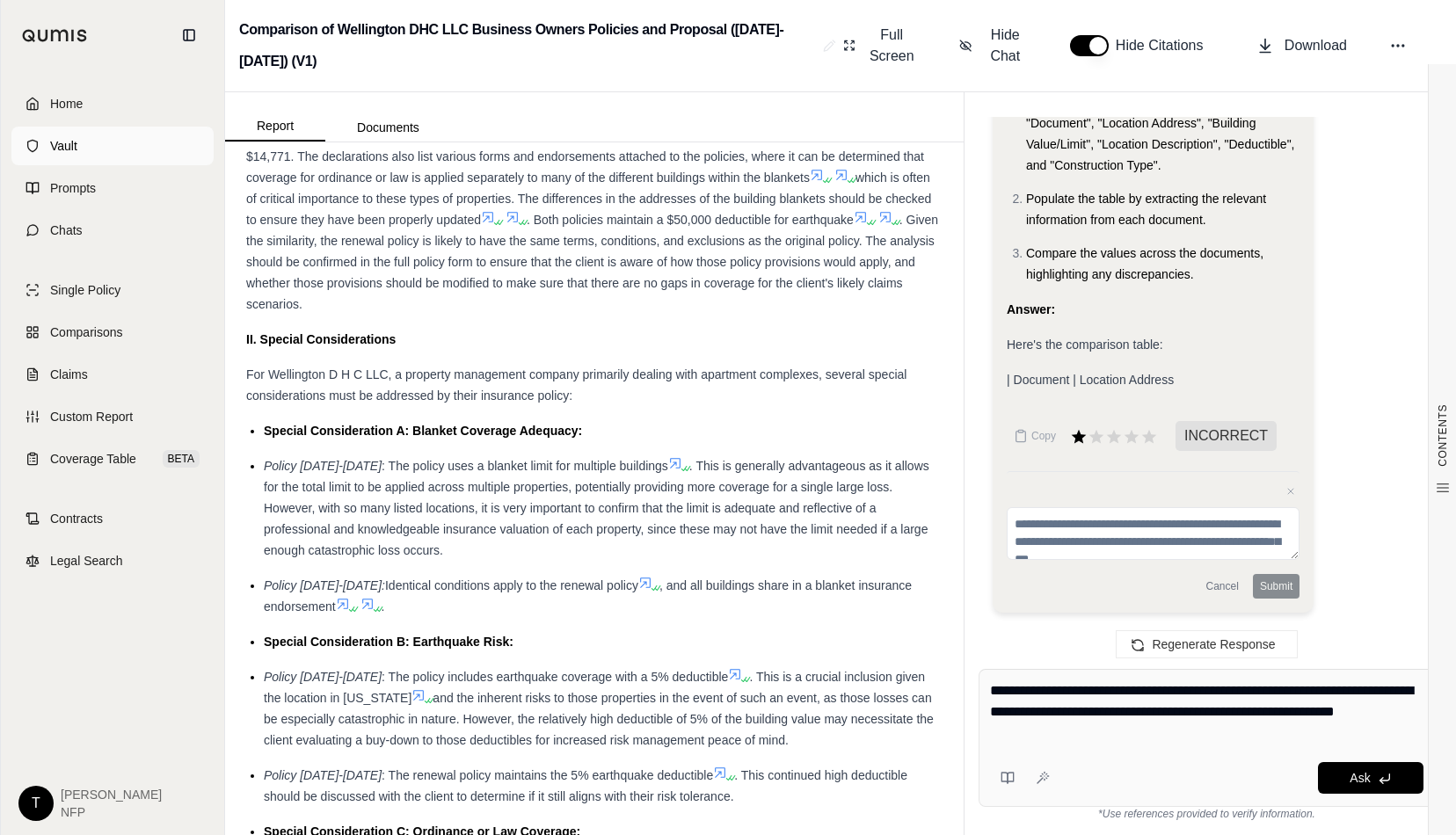 type on "**********" 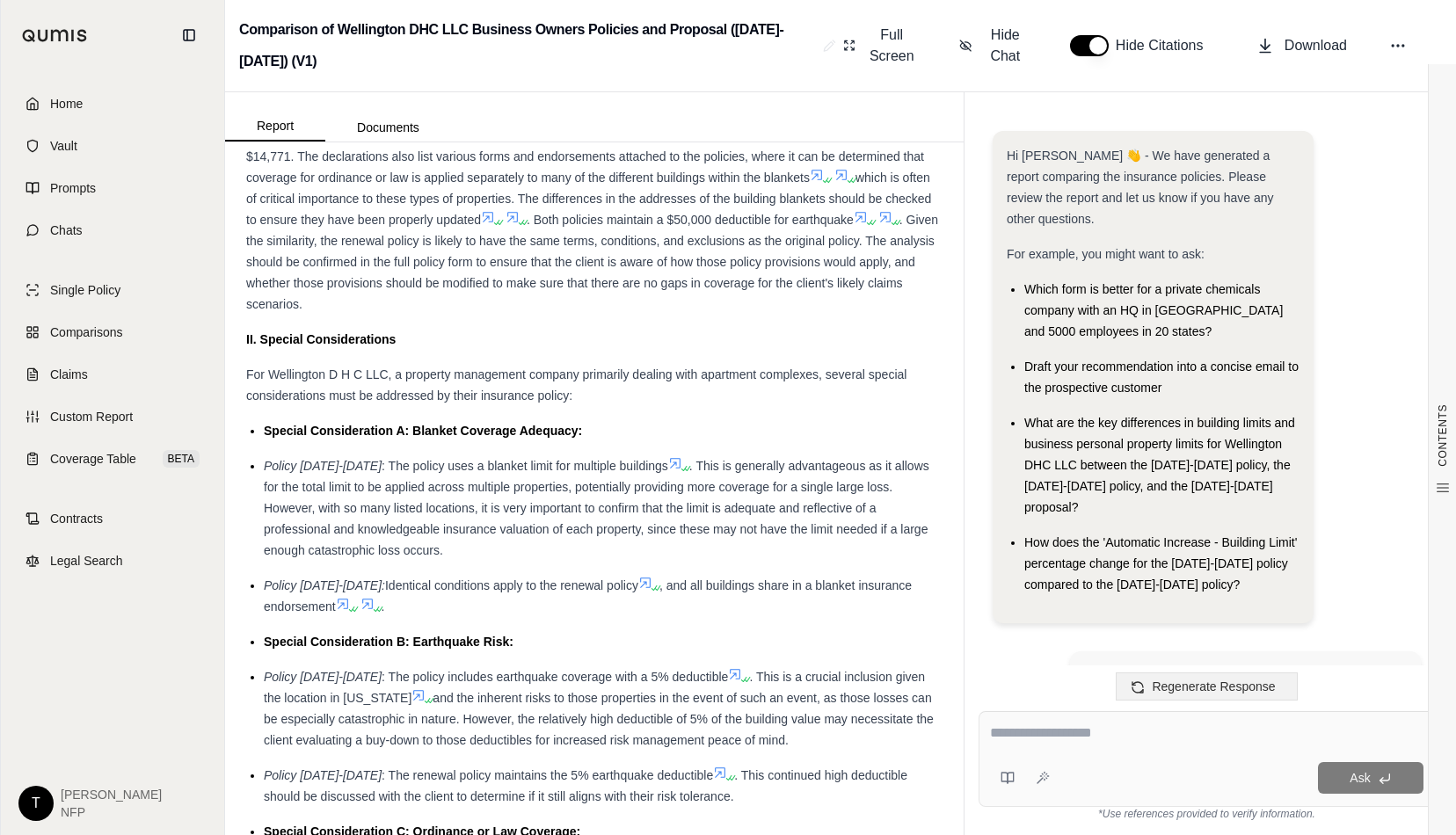 scroll, scrollTop: 7914, scrollLeft: 0, axis: vertical 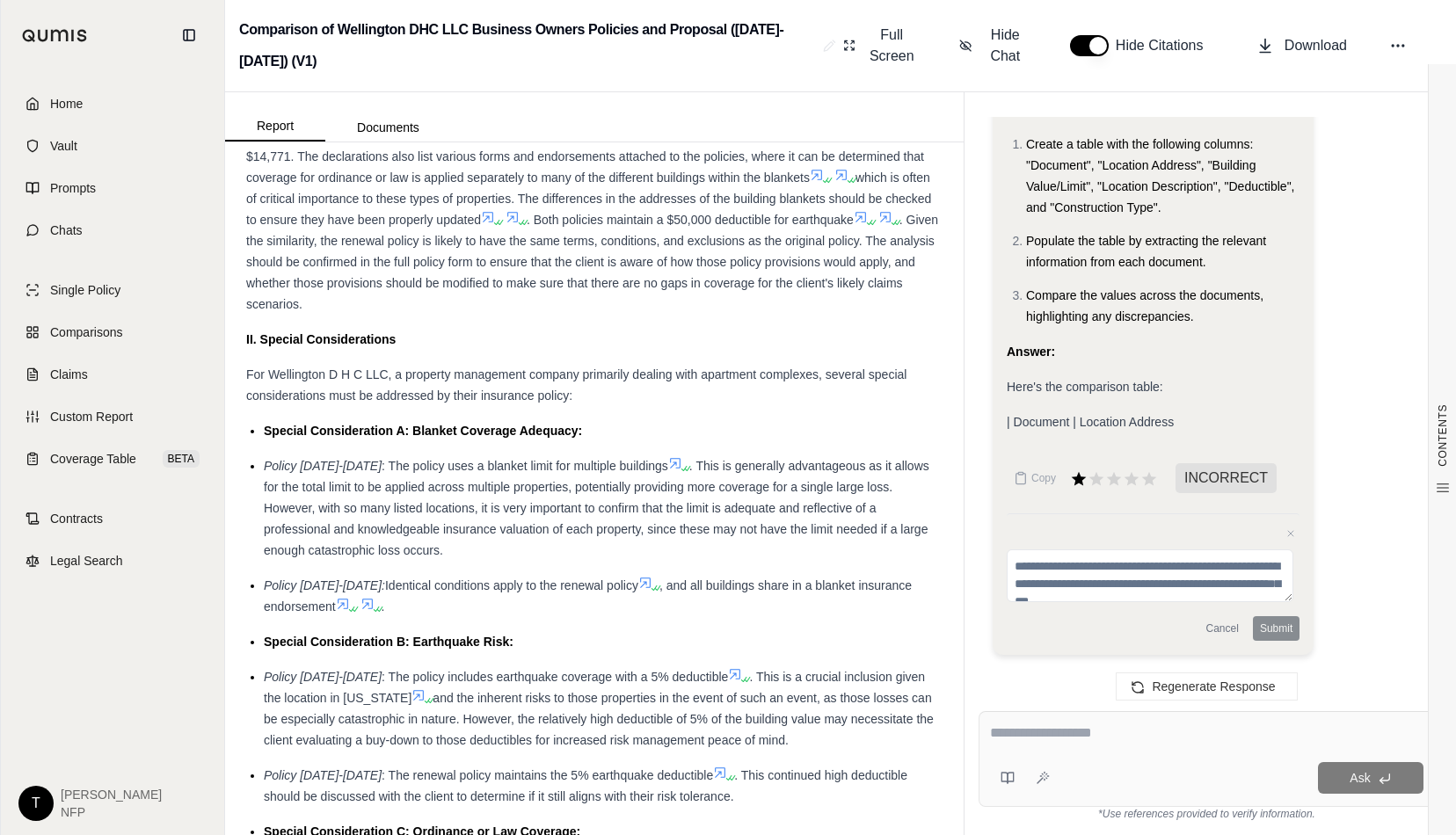 click on "Cancel Submit" at bounding box center (1153, 628) 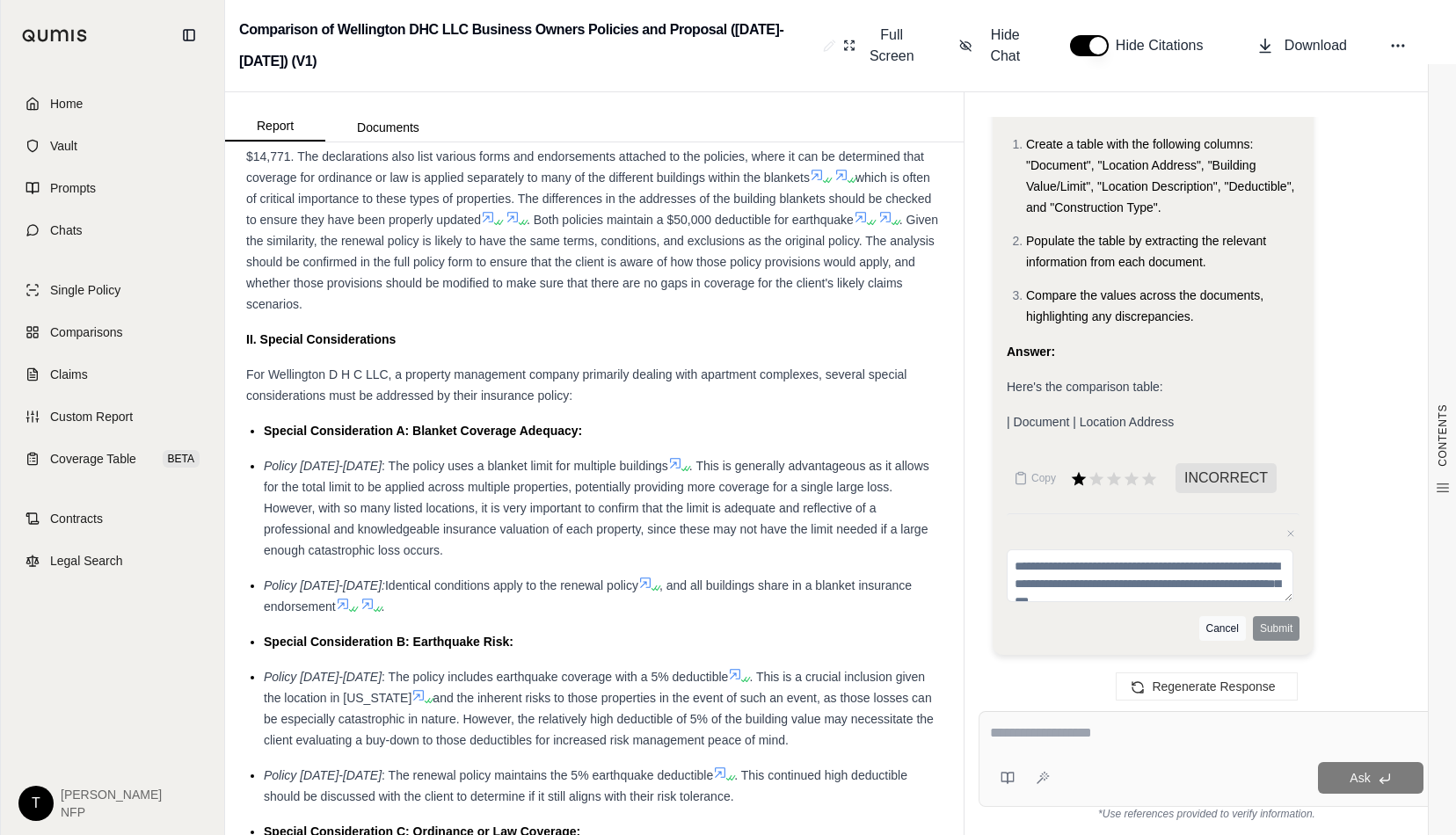 click on "Cancel" at bounding box center [1222, 628] 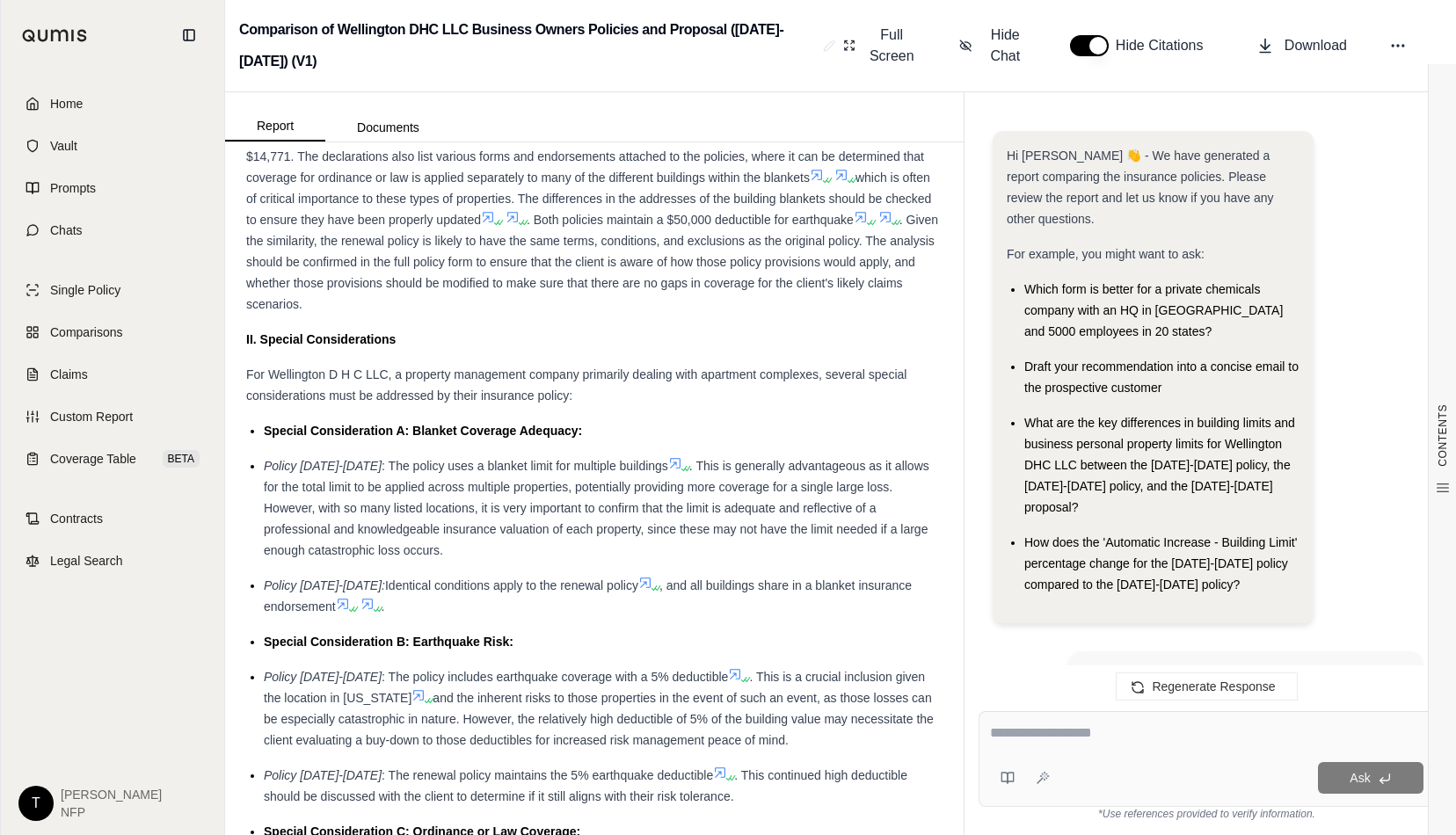 scroll, scrollTop: 7779, scrollLeft: 0, axis: vertical 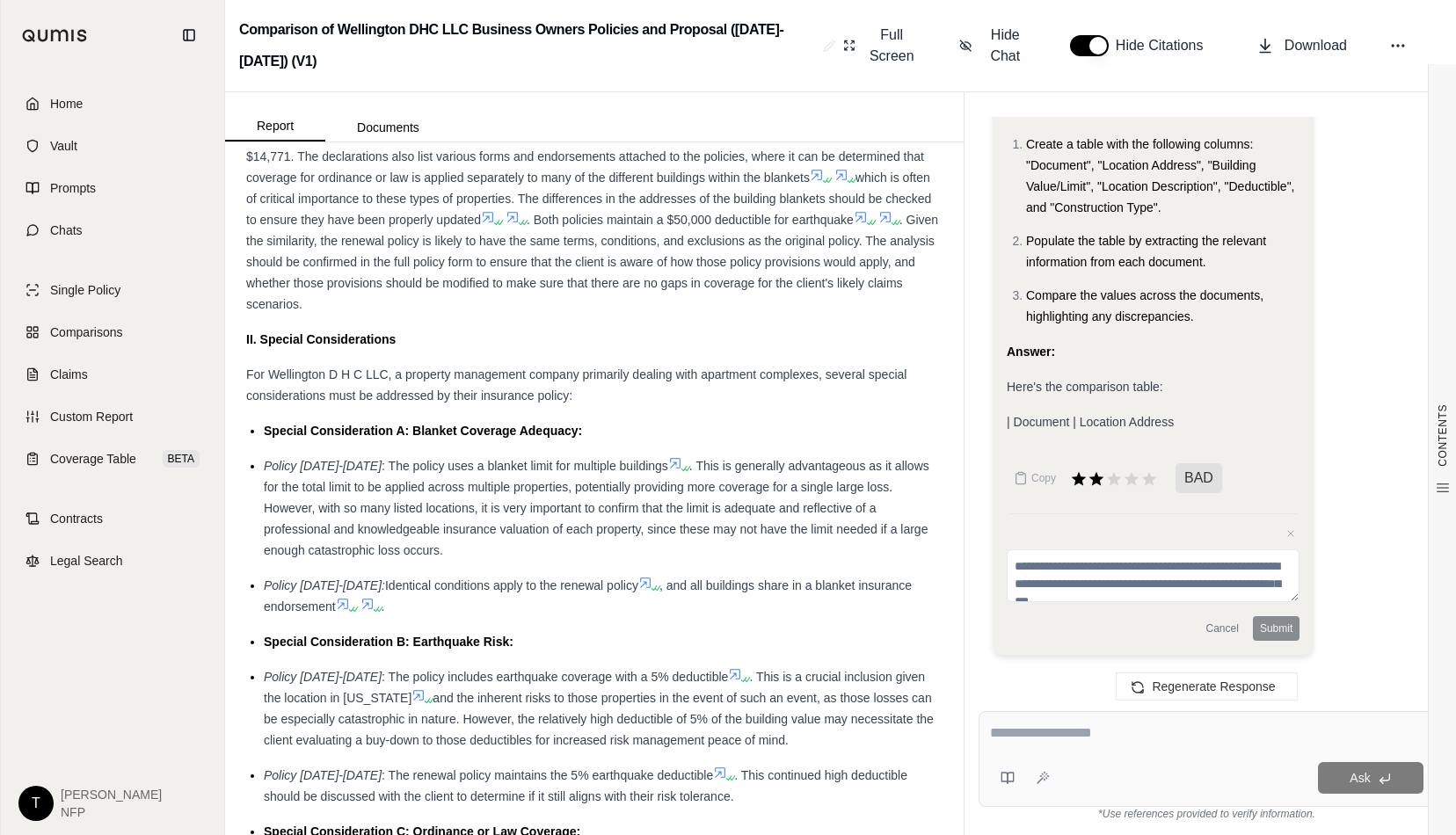 click on "| Document                                                                 | Location Address" at bounding box center [1090, 422] 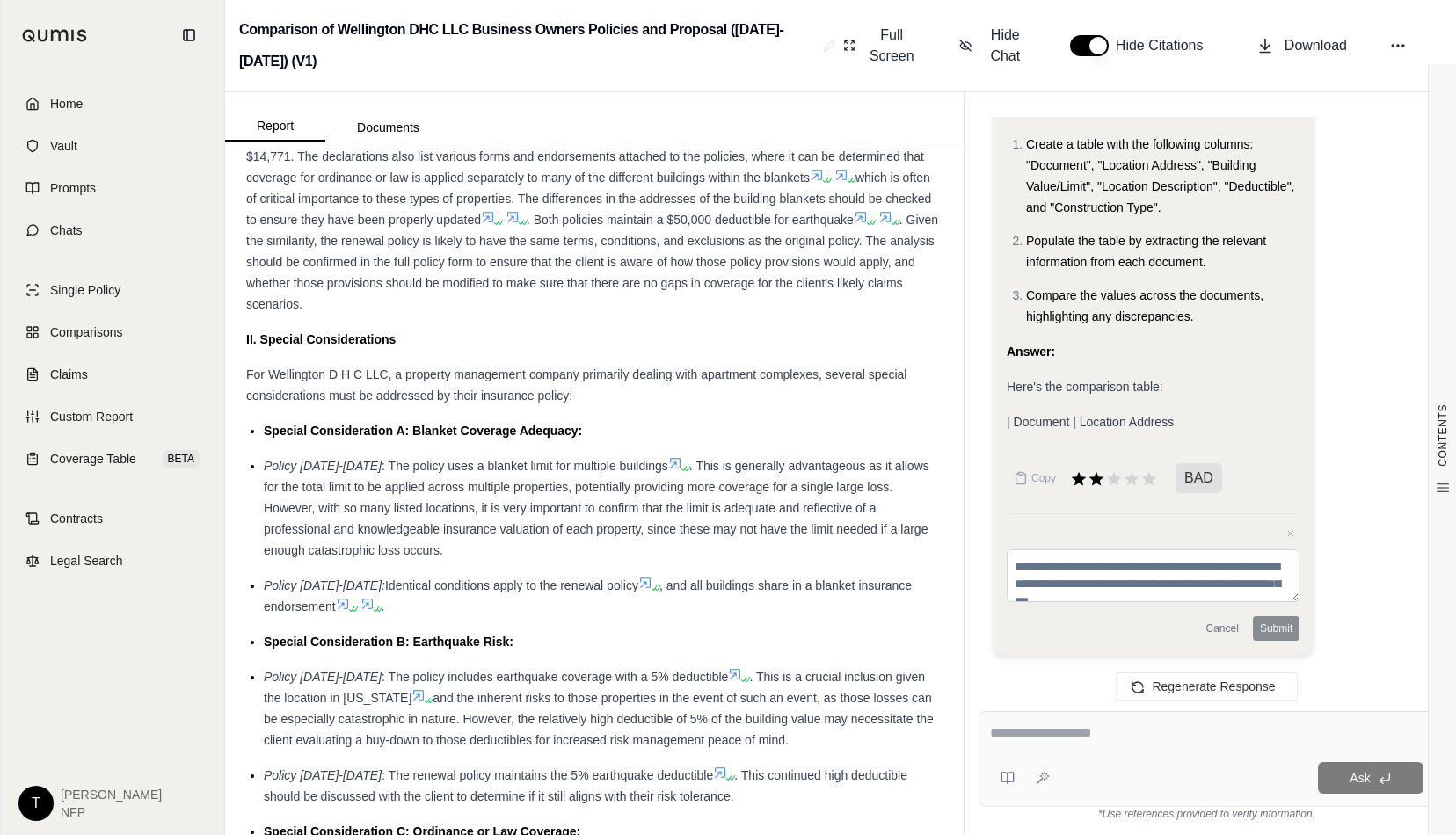 click at bounding box center (1153, 576) 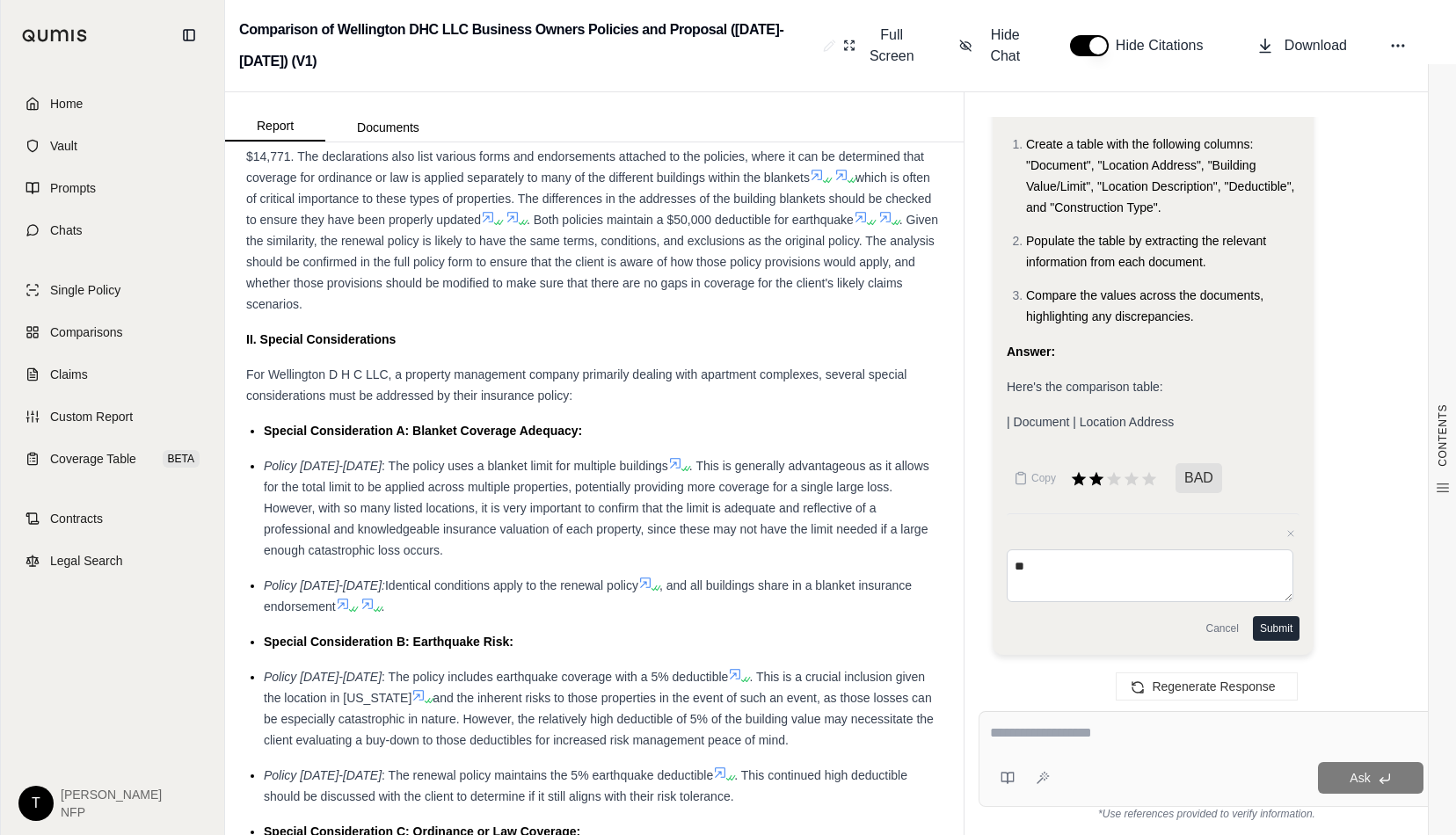 type on "*" 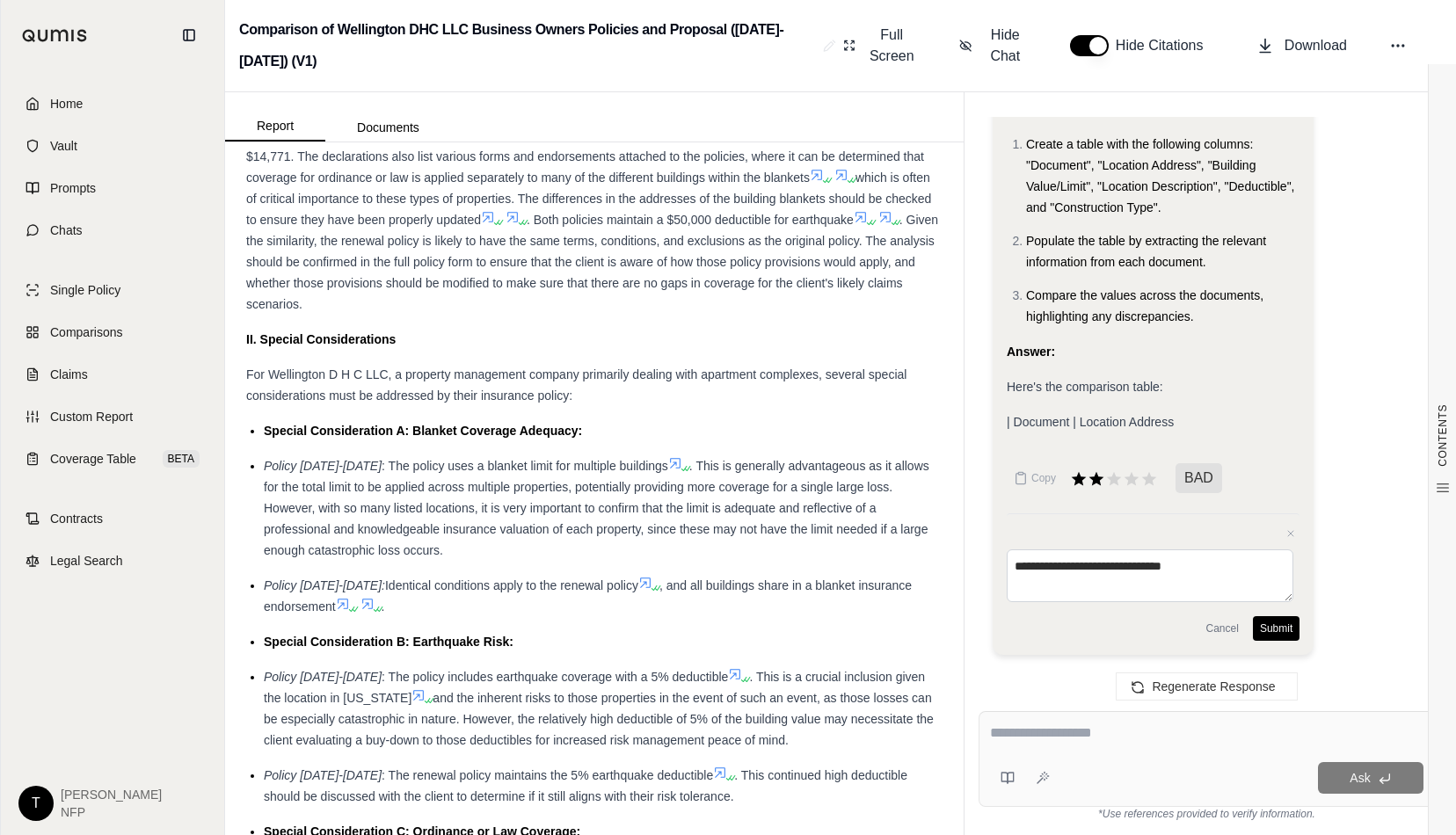 type on "**********" 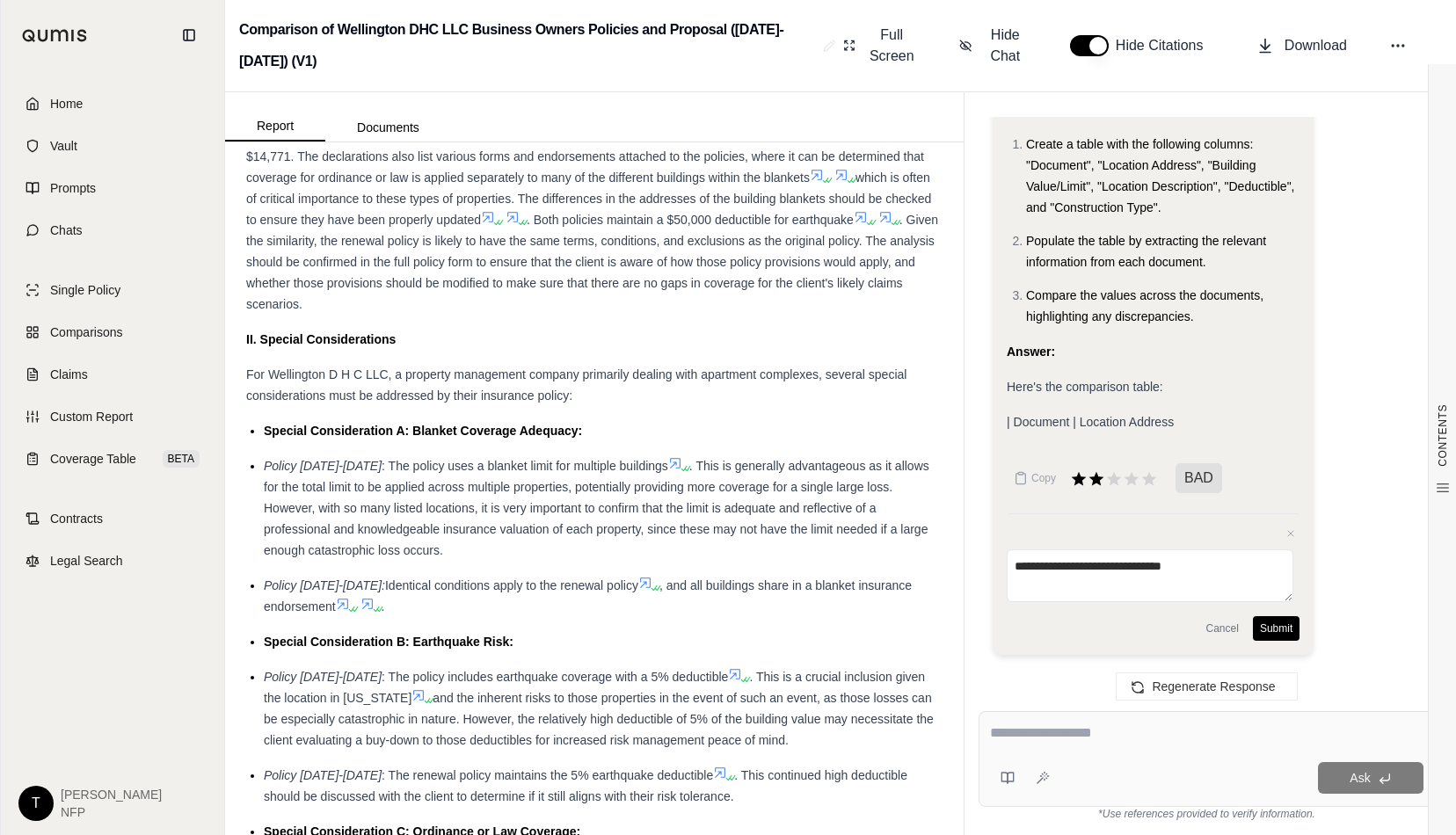 click on "Submit" at bounding box center (1276, 628) 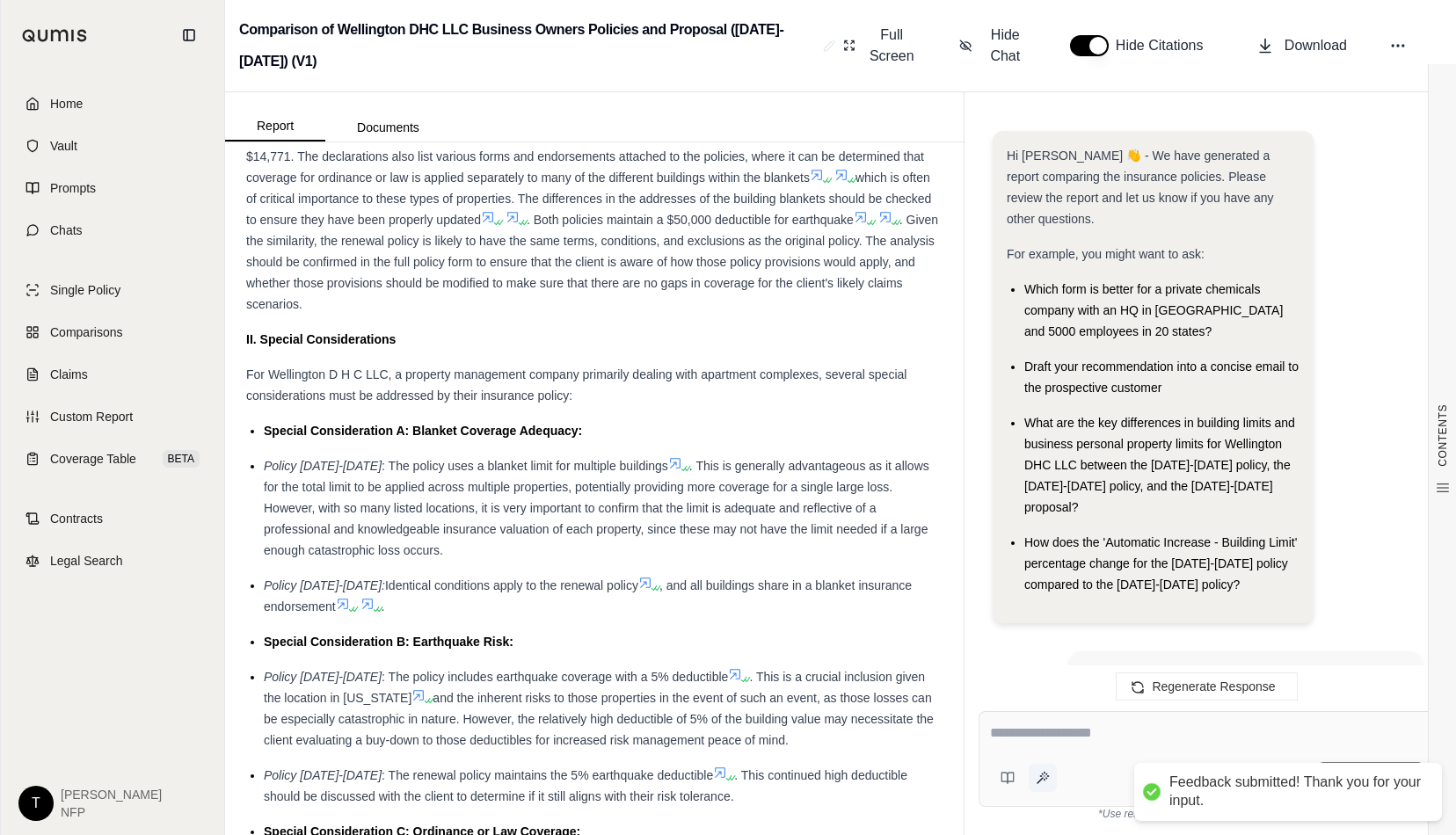 scroll, scrollTop: 7779, scrollLeft: 0, axis: vertical 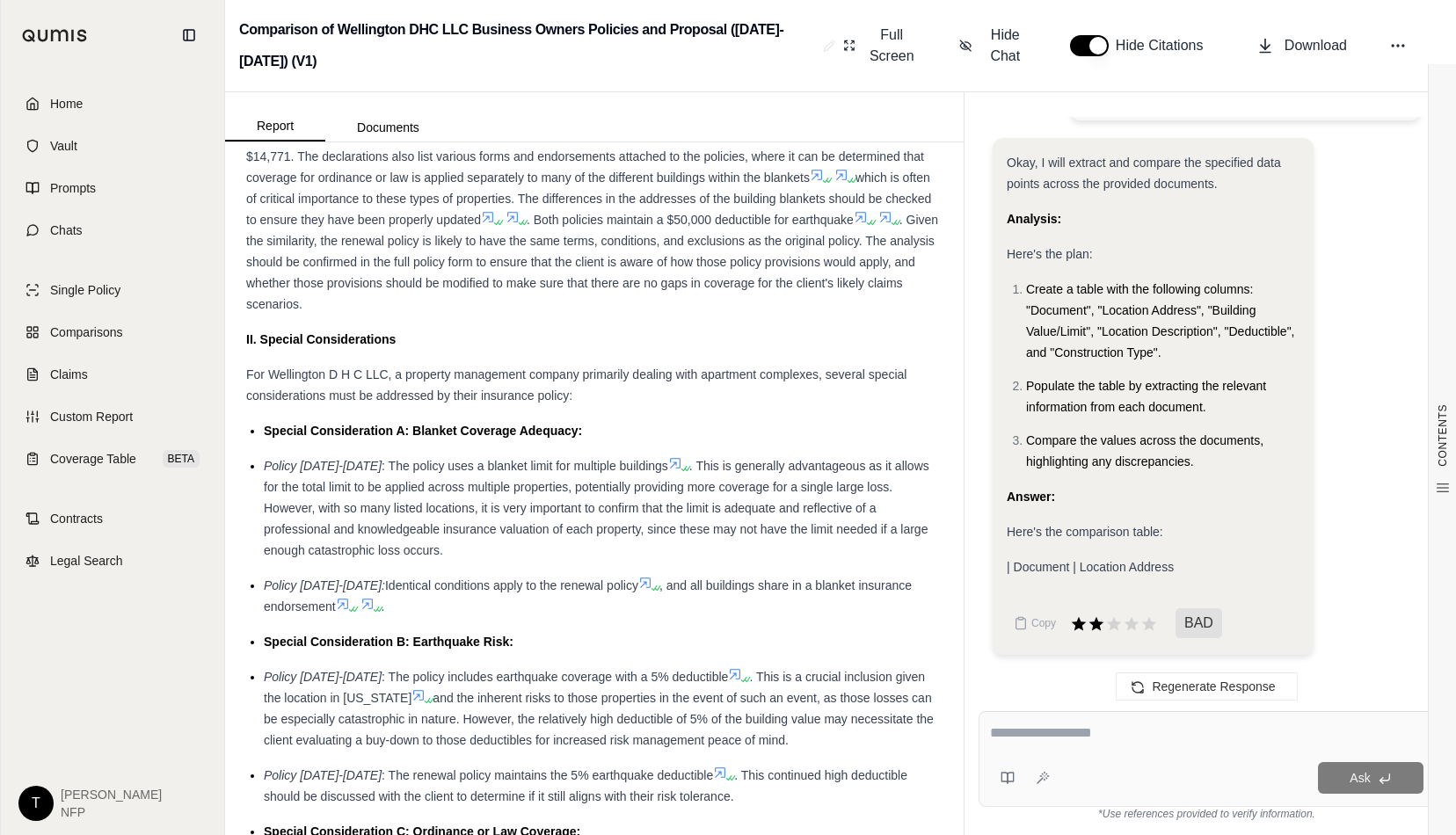 click at bounding box center (1206, 733) 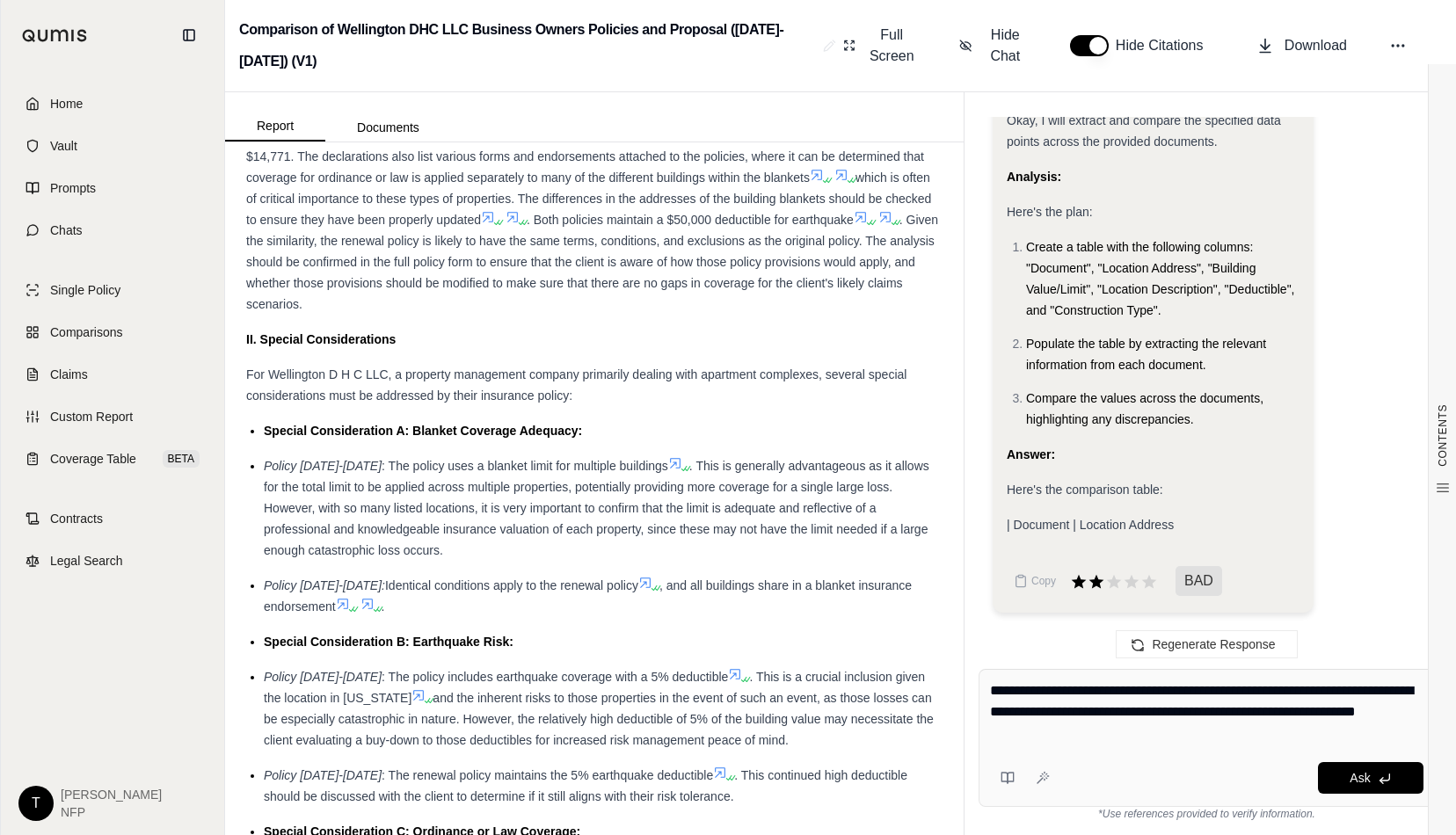 click on "**********" at bounding box center [1207, 712] 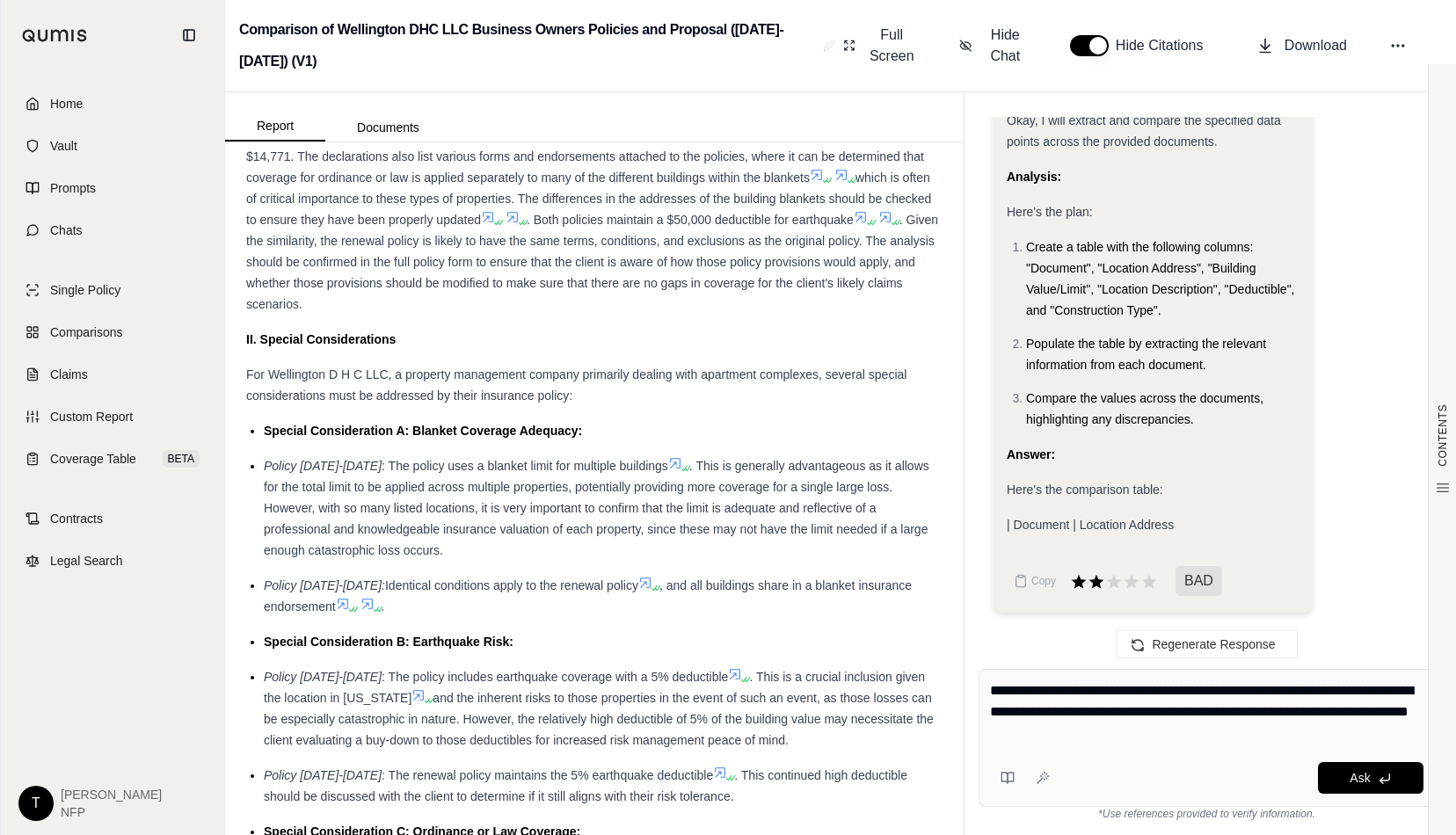 click on "**********" at bounding box center (1207, 712) 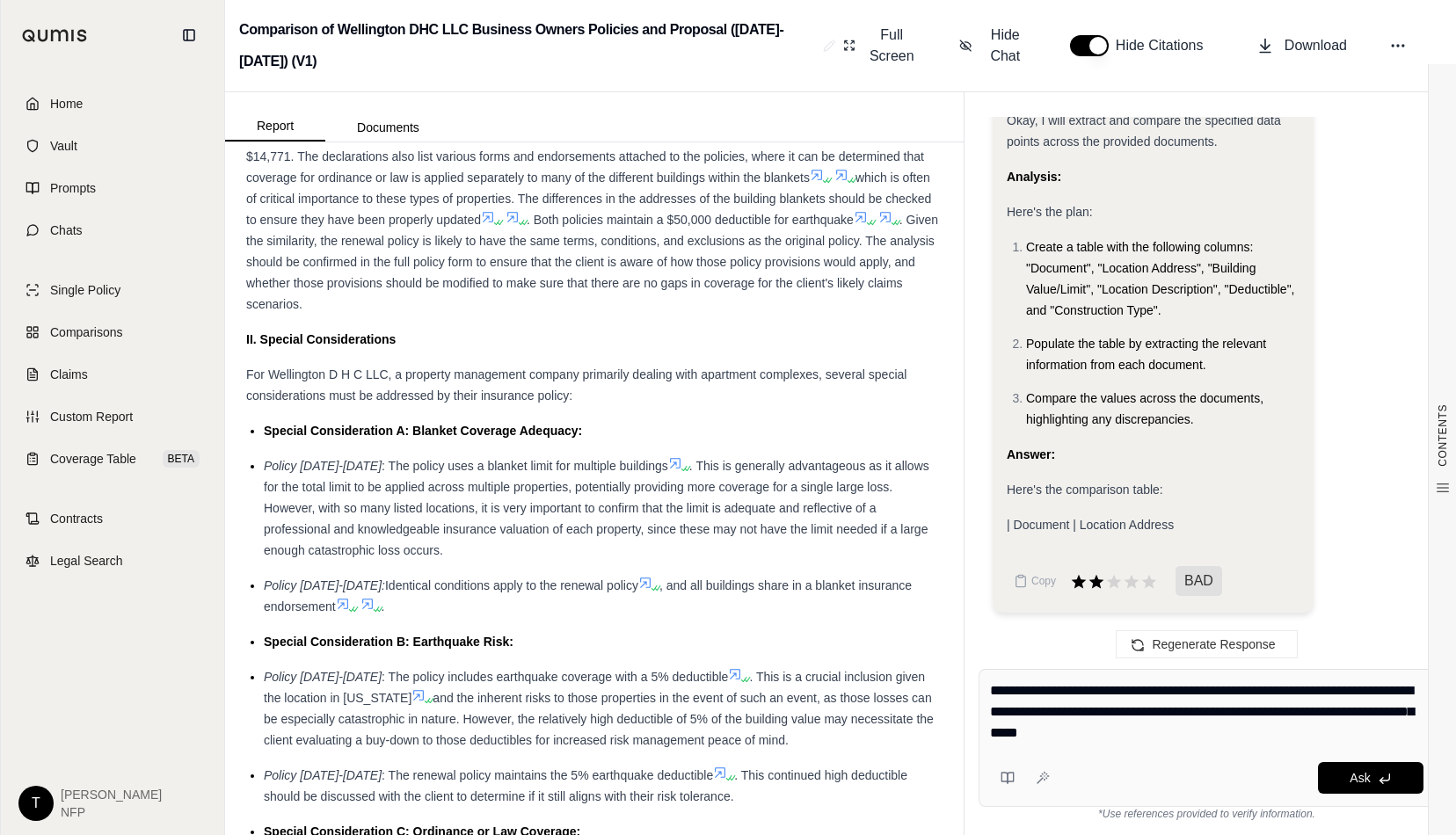 drag, startPoint x: 1233, startPoint y: 749, endPoint x: 1238, endPoint y: 759, distance: 11.18034 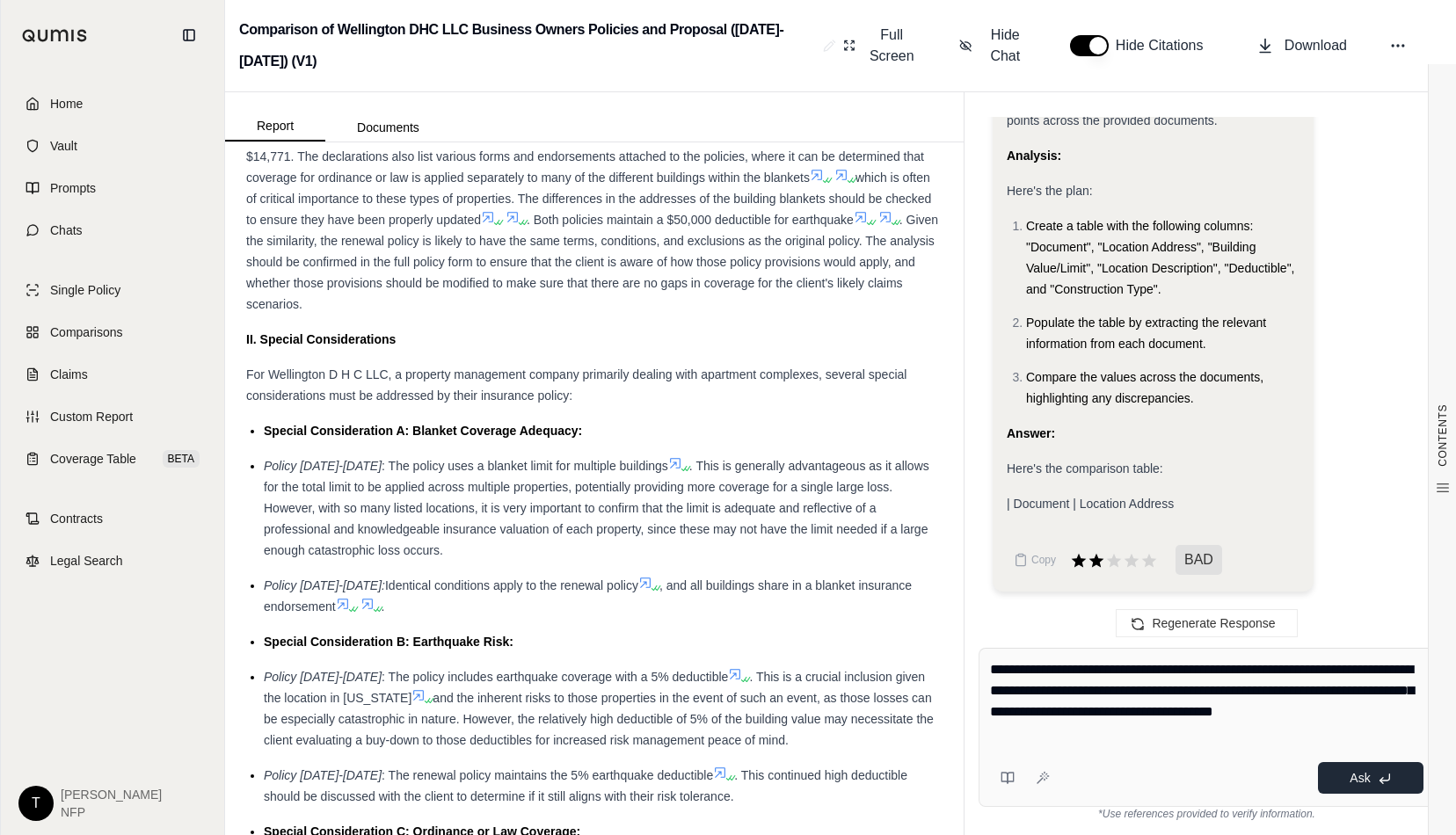 type on "**********" 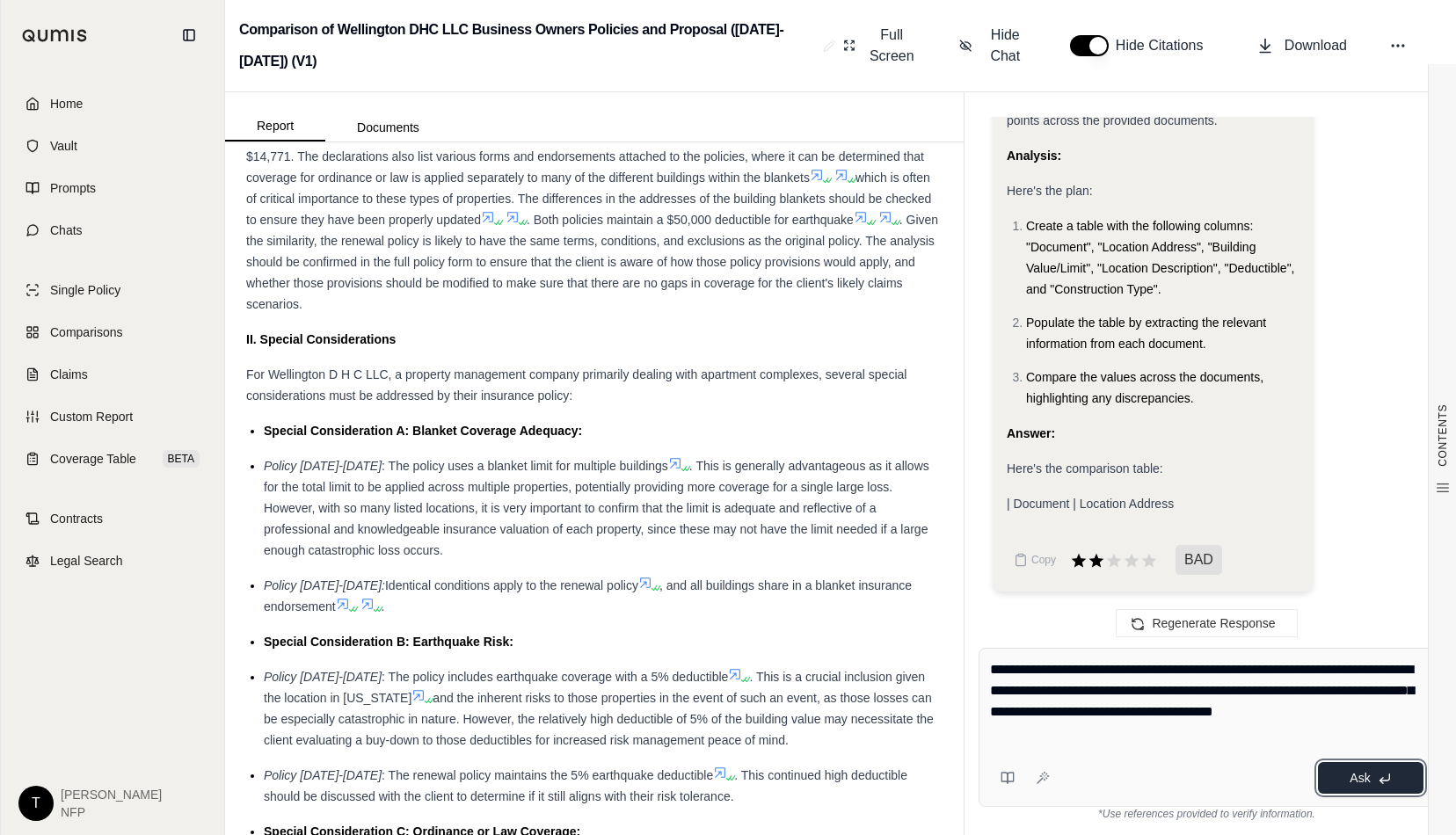 click on "Ask" at bounding box center [1359, 778] 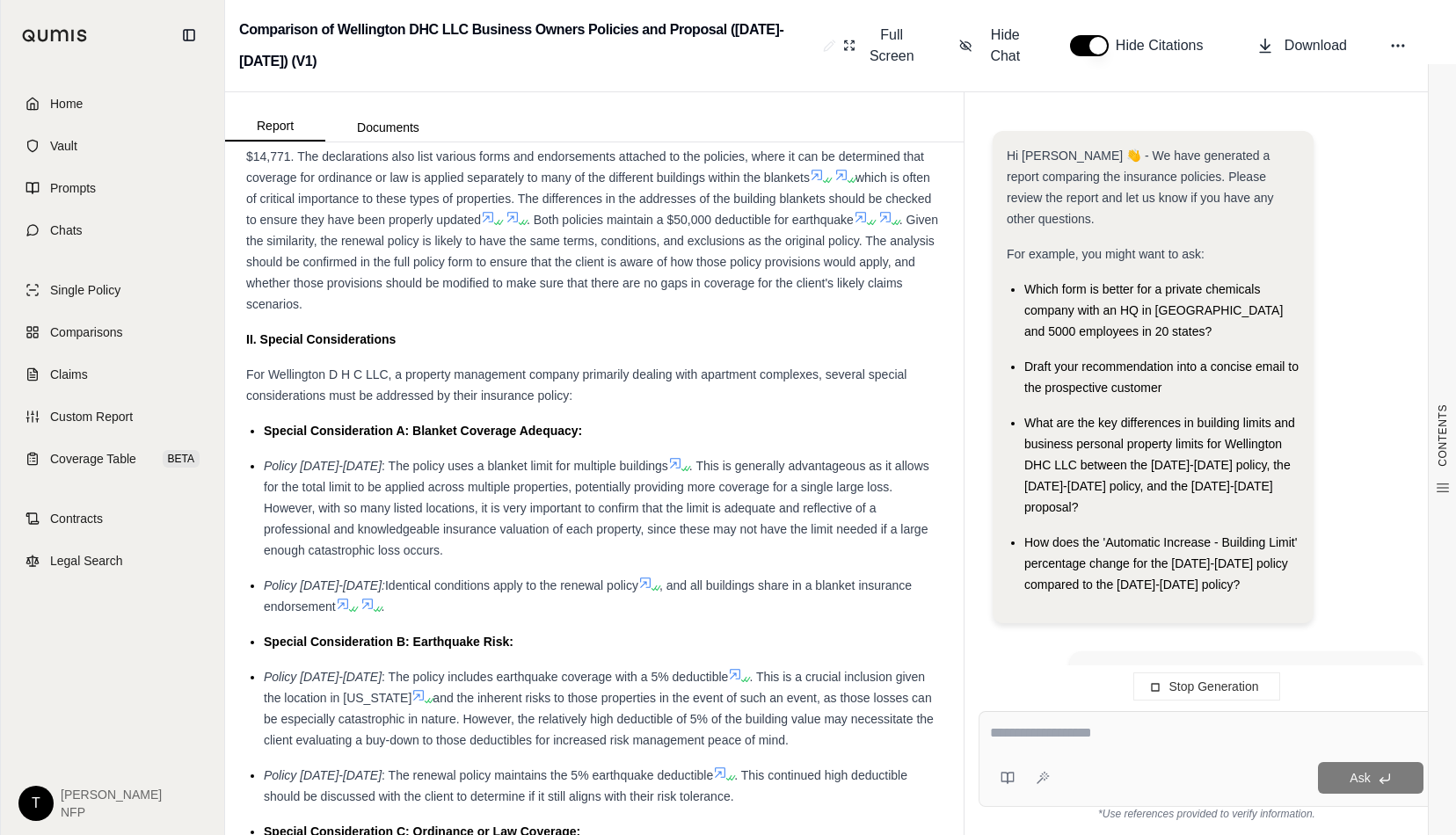 scroll, scrollTop: 0, scrollLeft: 0, axis: both 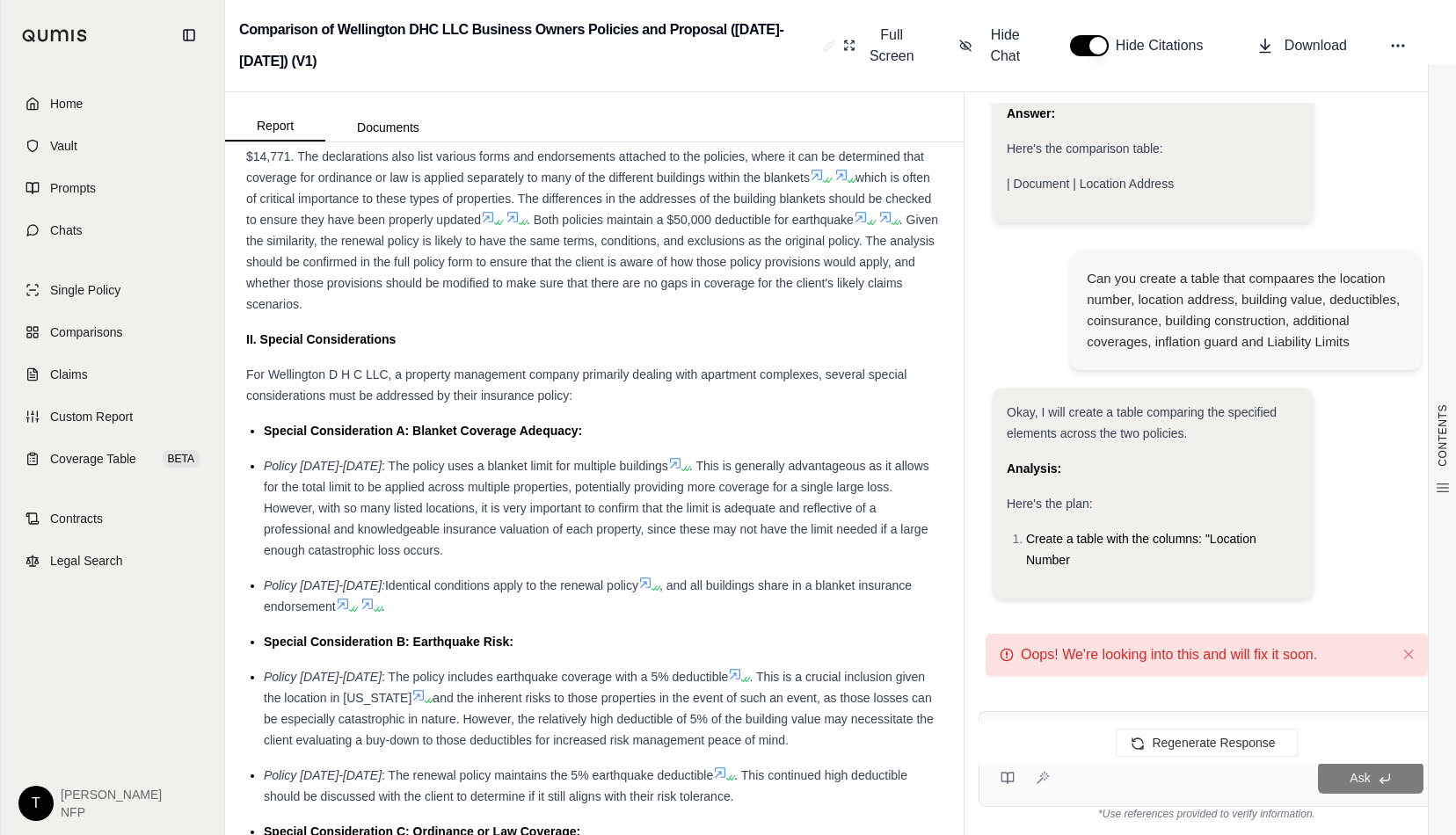 click on "Oops! We're looking into this and will fix it soon. ✕" at bounding box center [1206, 655] 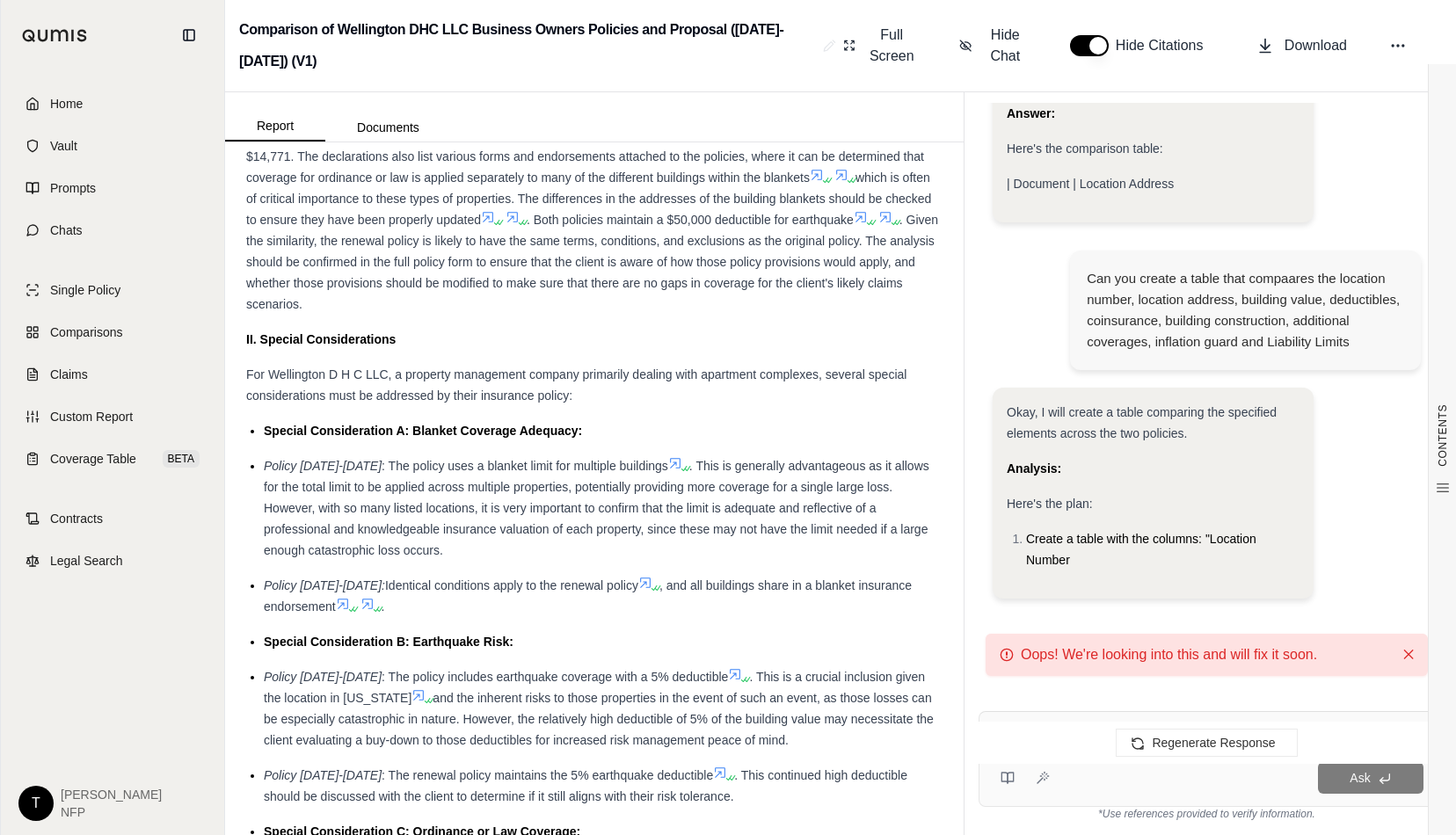 click on "✕" at bounding box center (1409, 655) 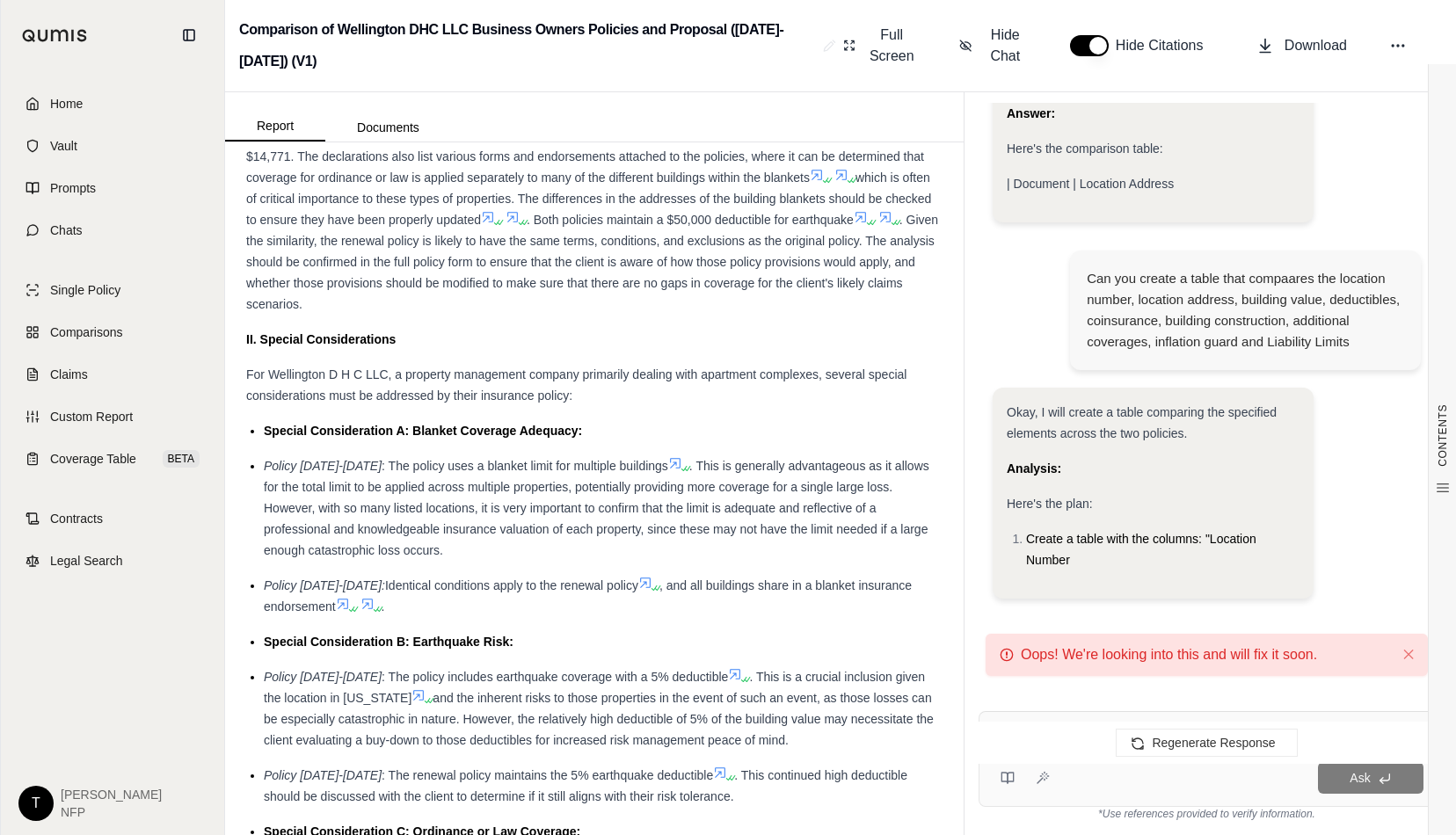 scroll, scrollTop: 7958, scrollLeft: 0, axis: vertical 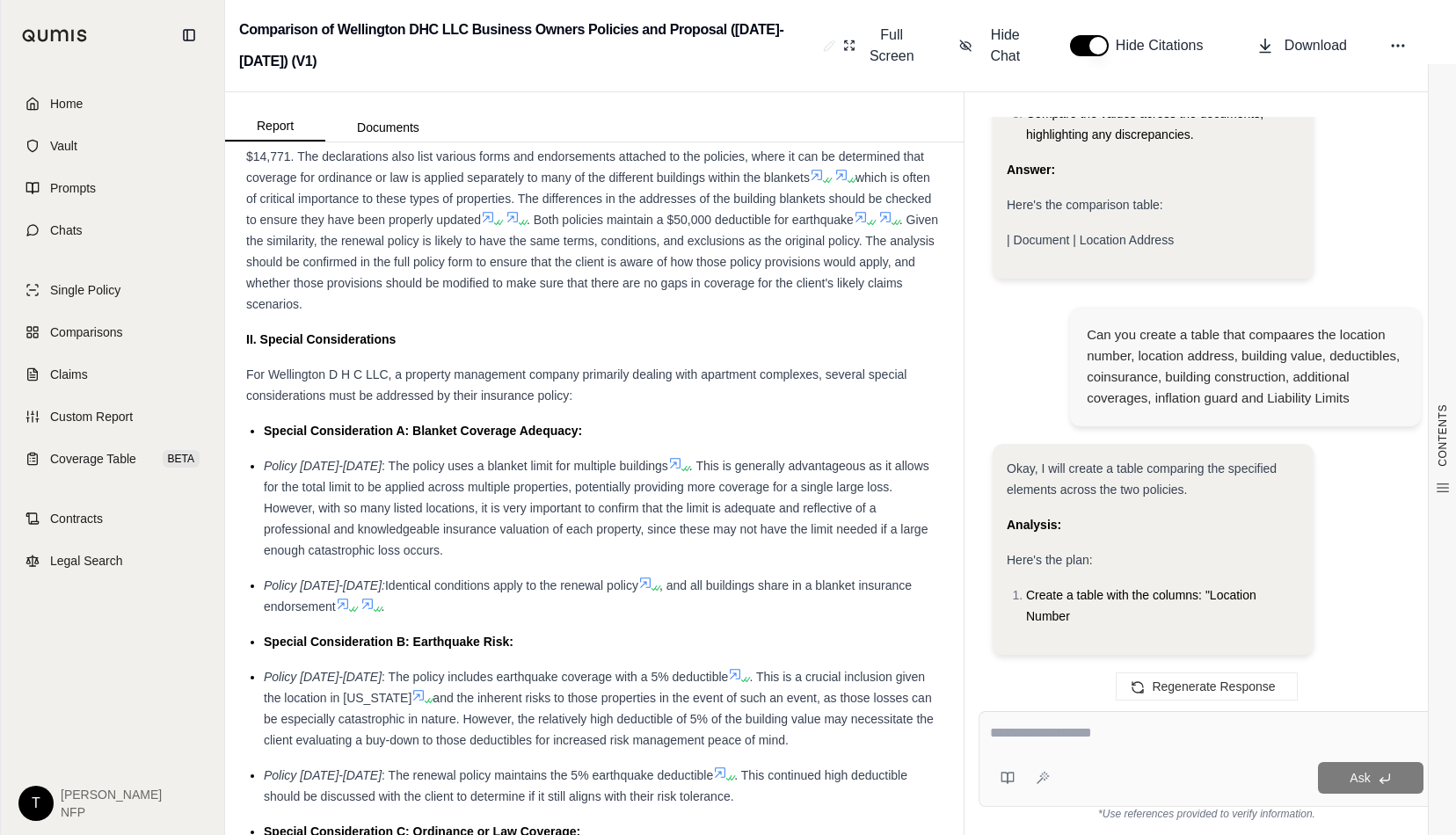 click at bounding box center (1206, 733) 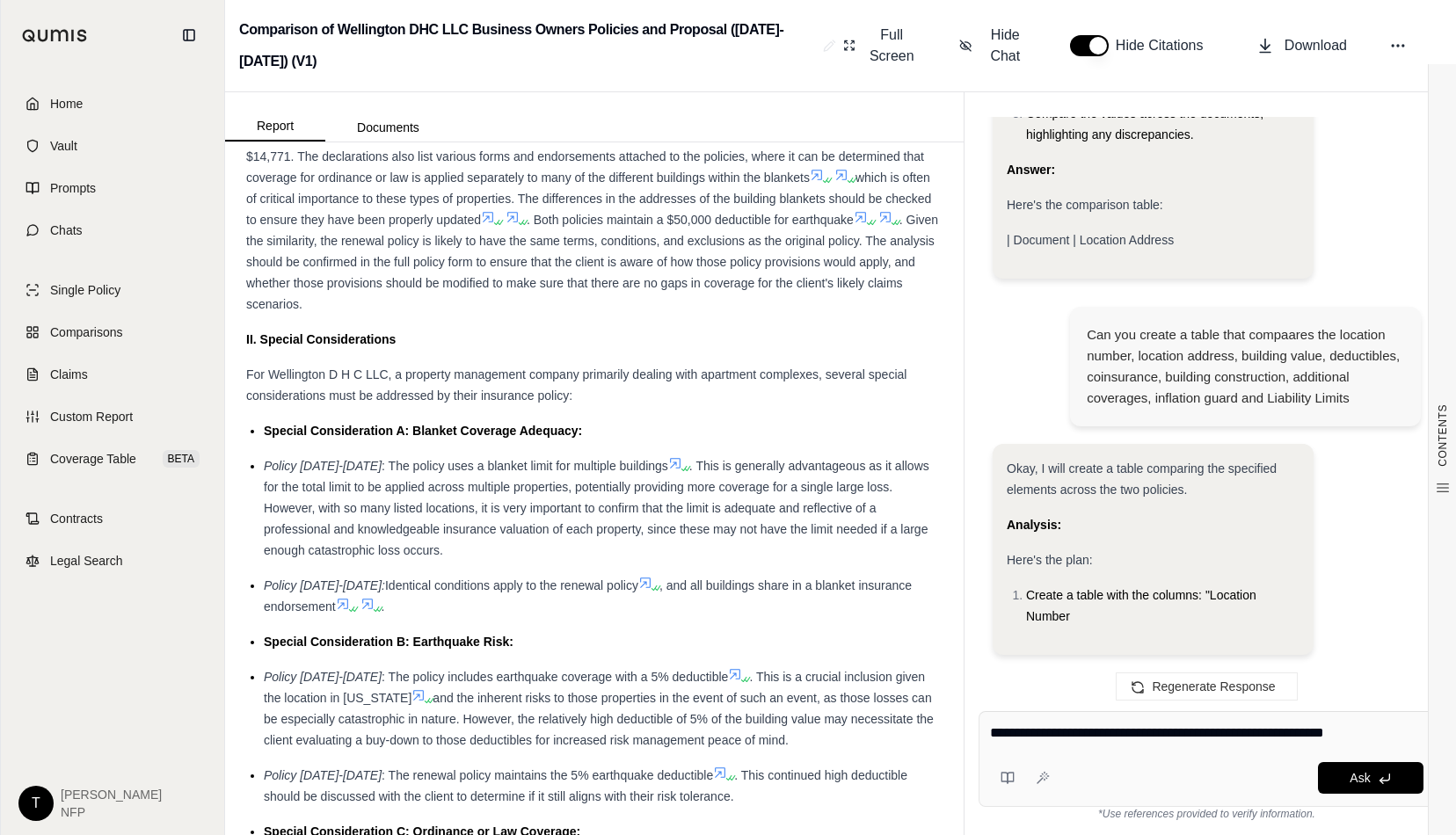type on "**********" 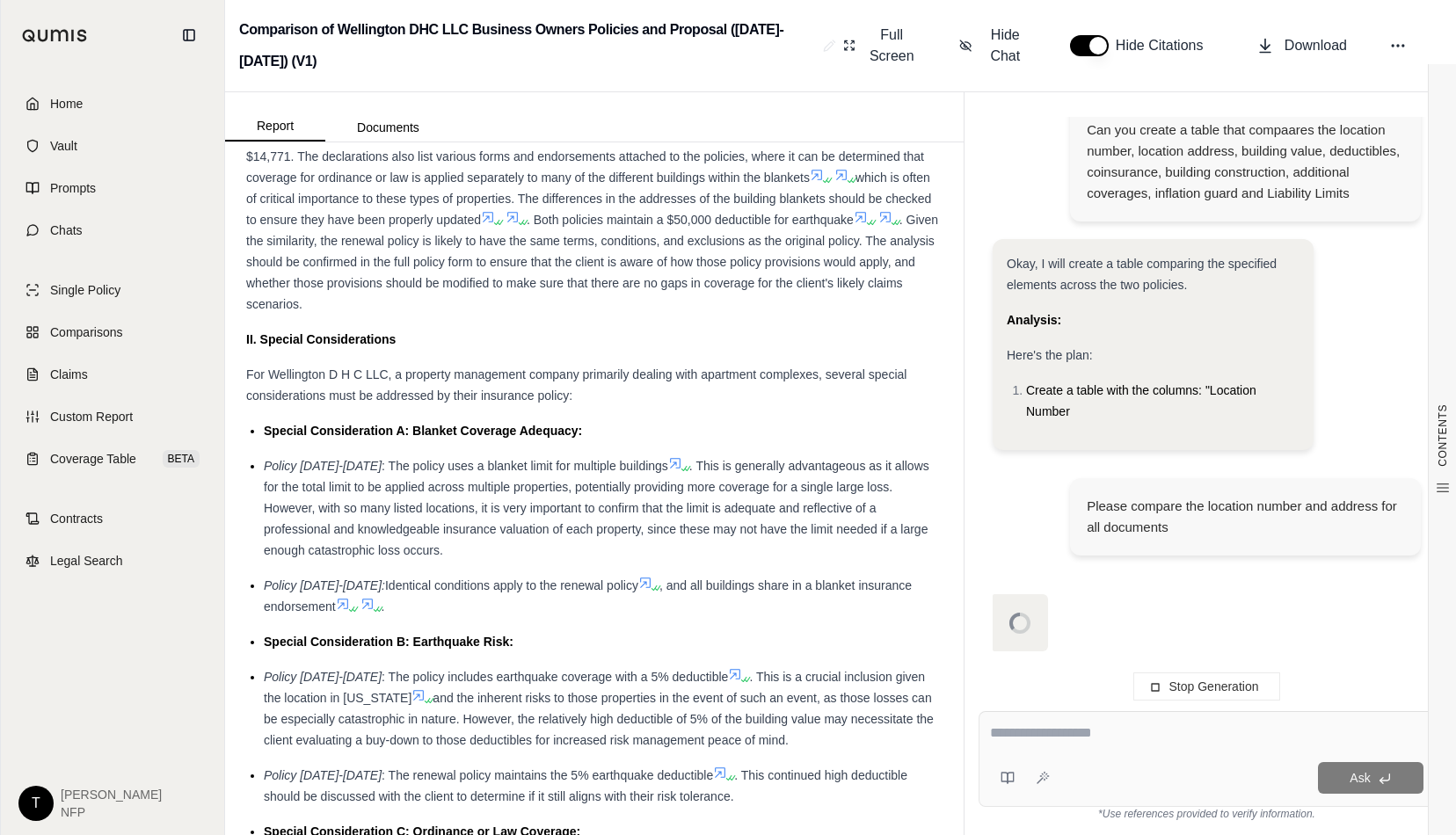 scroll, scrollTop: 8163, scrollLeft: 0, axis: vertical 